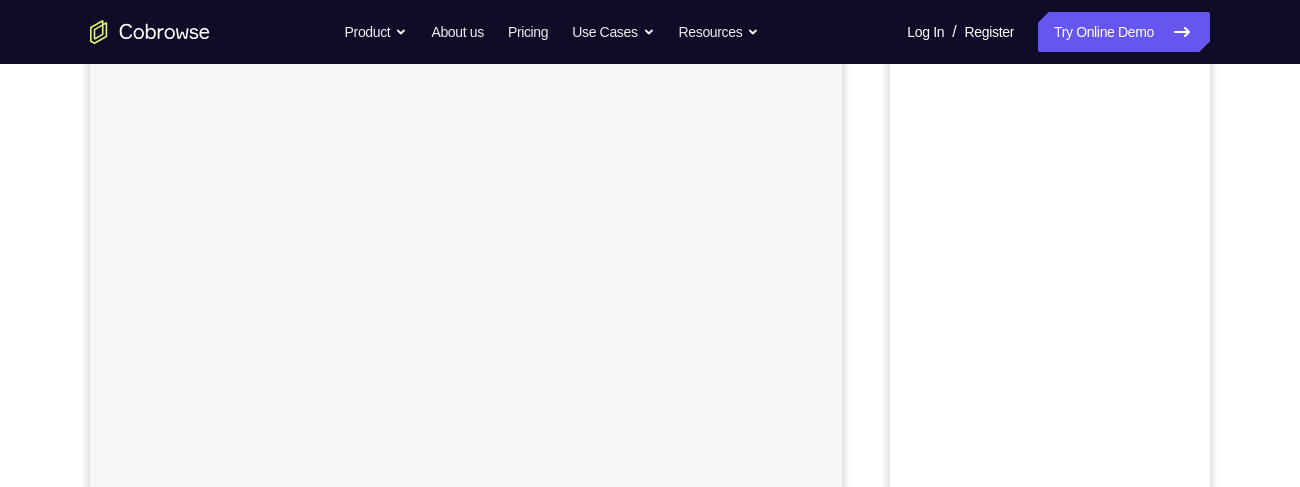 scroll, scrollTop: 142, scrollLeft: 0, axis: vertical 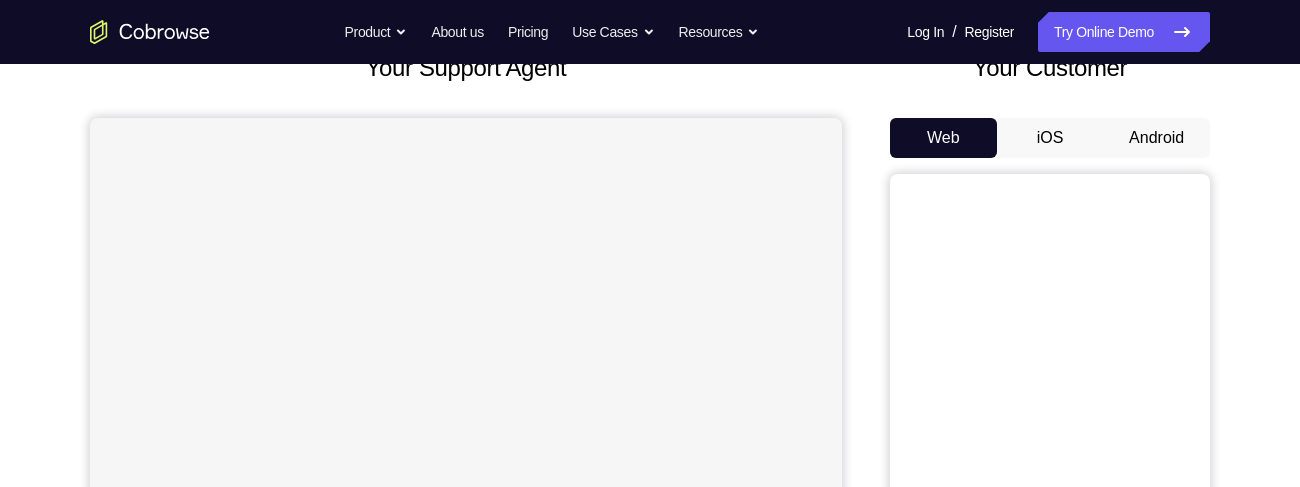 click on "Your Customer       Web   iOS   Android" at bounding box center [1050, 419] 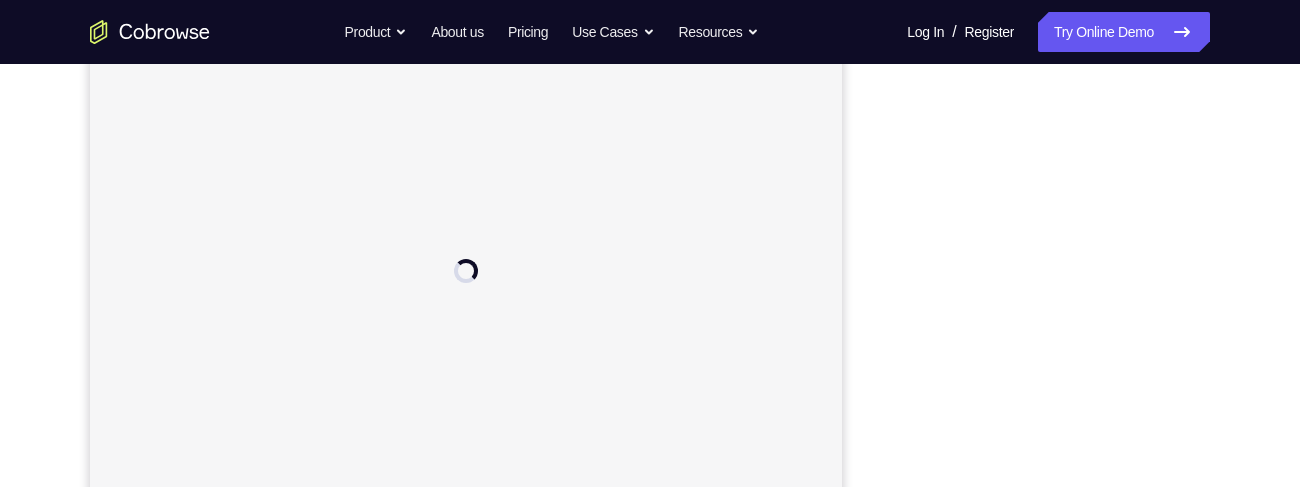 scroll, scrollTop: 0, scrollLeft: 0, axis: both 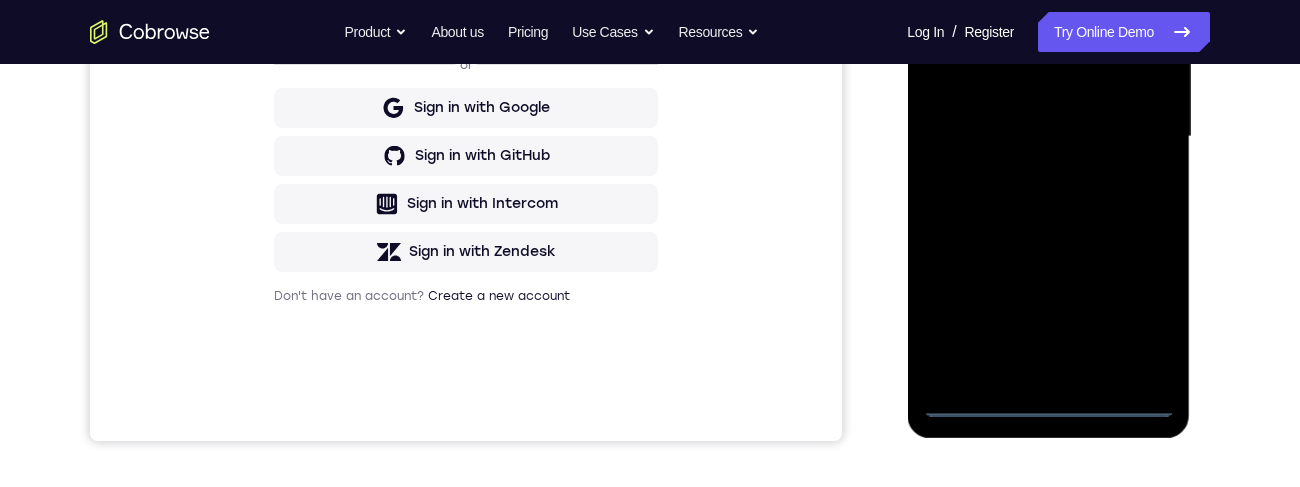 click at bounding box center [1048, 137] 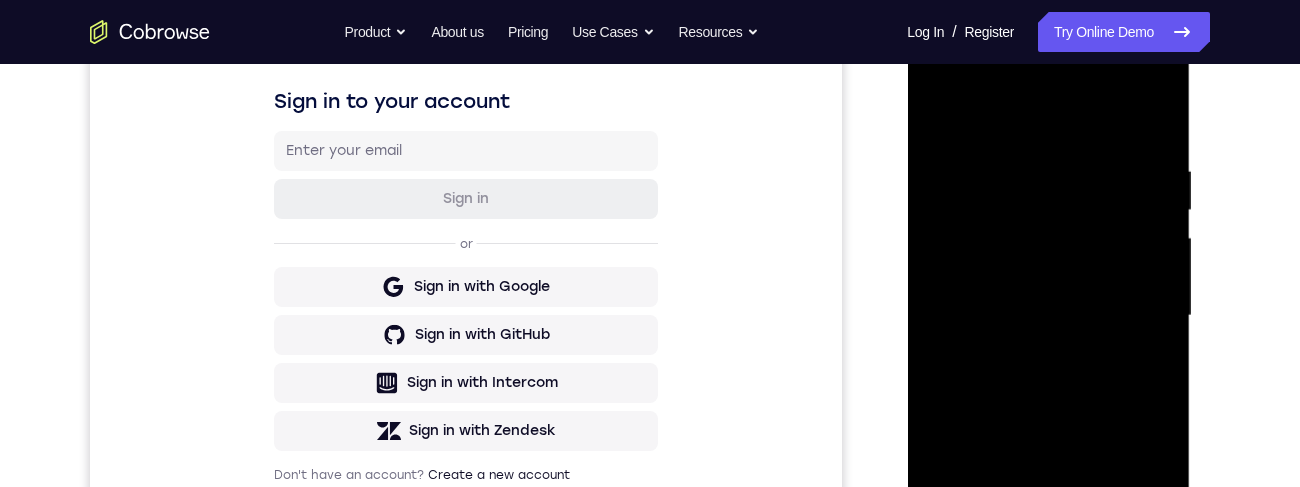 scroll, scrollTop: 277, scrollLeft: 0, axis: vertical 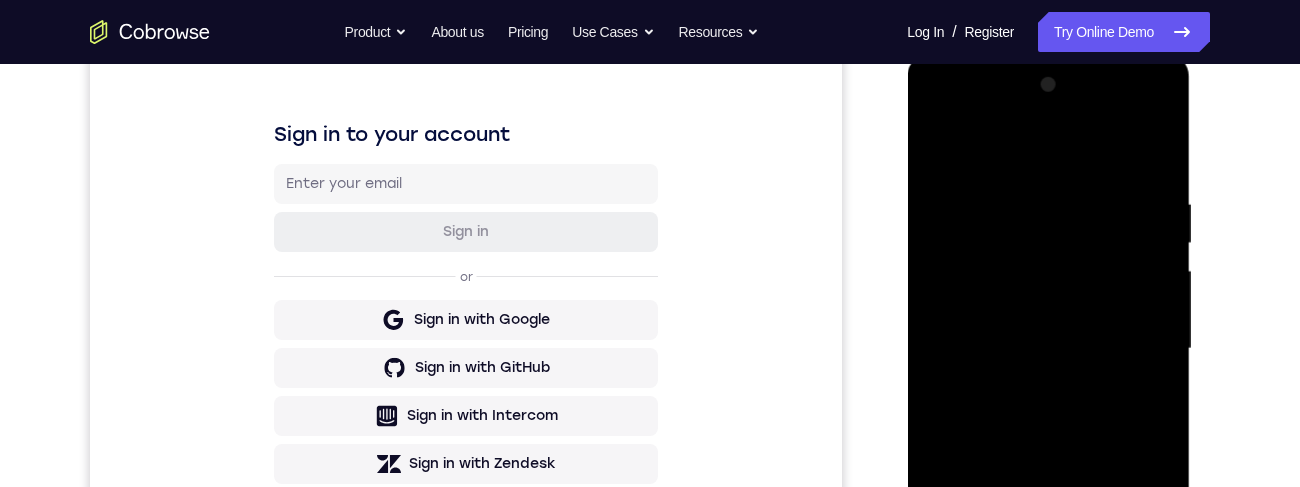 click at bounding box center (1048, 349) 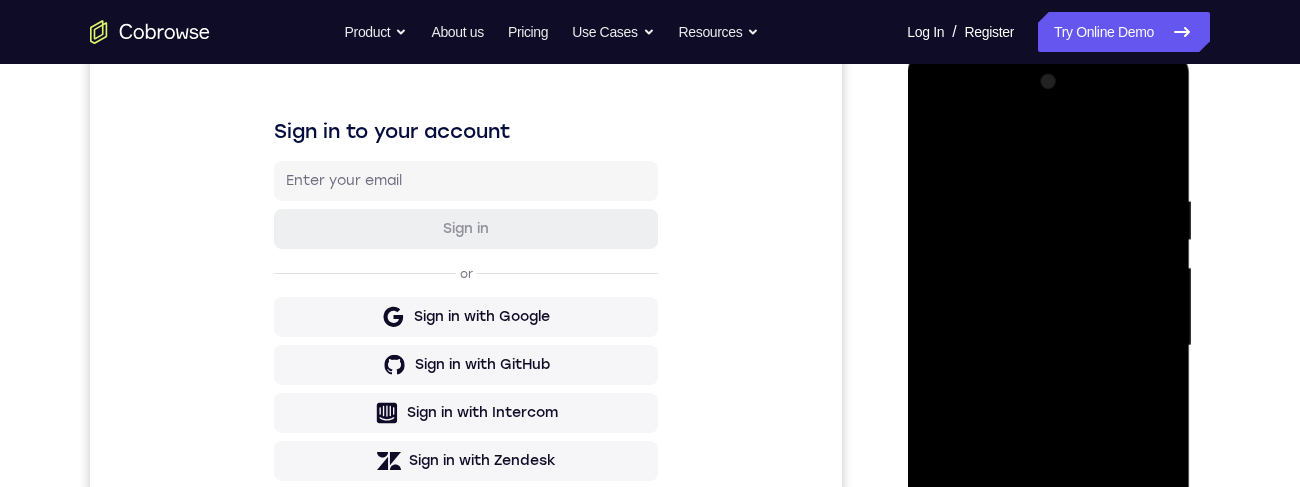 click at bounding box center (1048, 346) 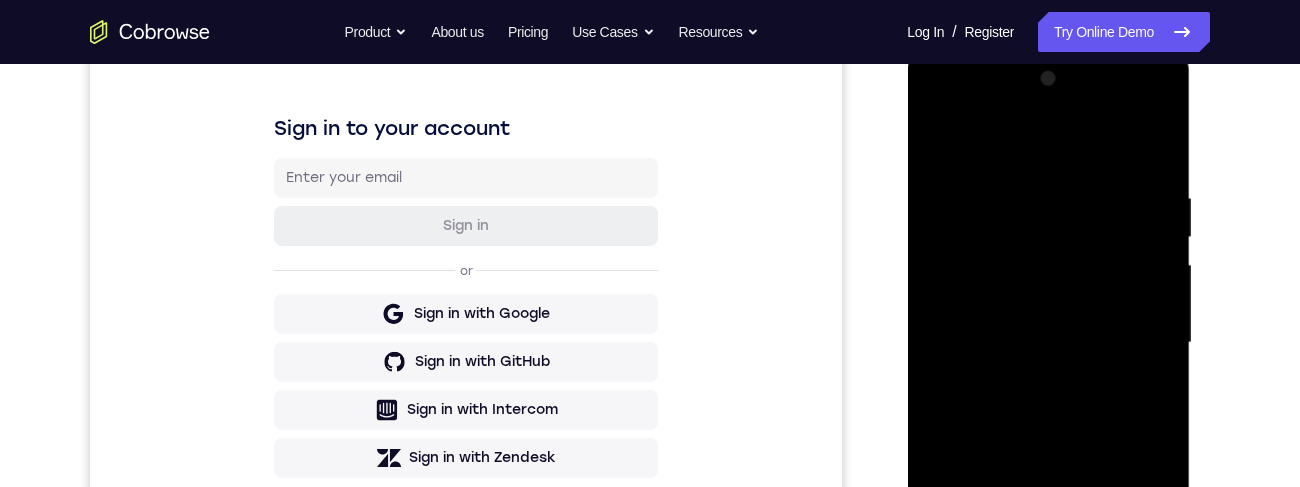 scroll, scrollTop: 279, scrollLeft: 0, axis: vertical 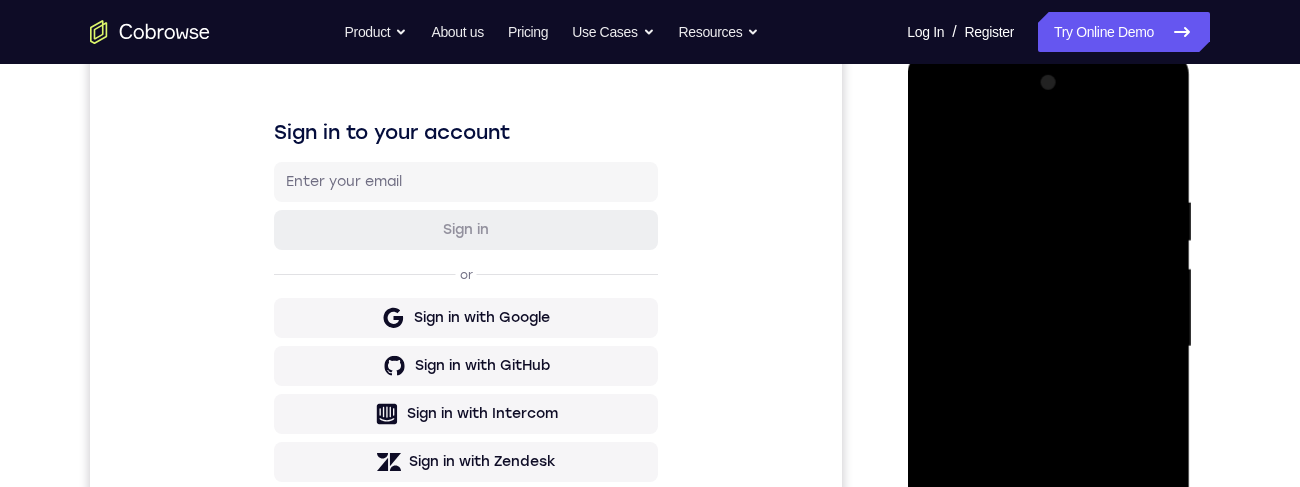 click at bounding box center [1048, 347] 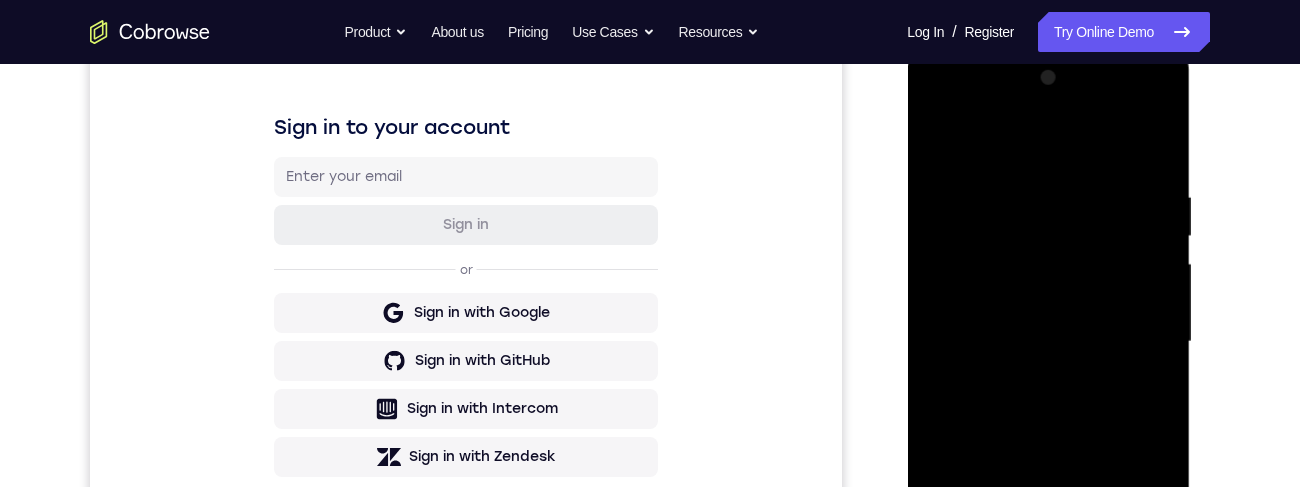scroll, scrollTop: 309, scrollLeft: 0, axis: vertical 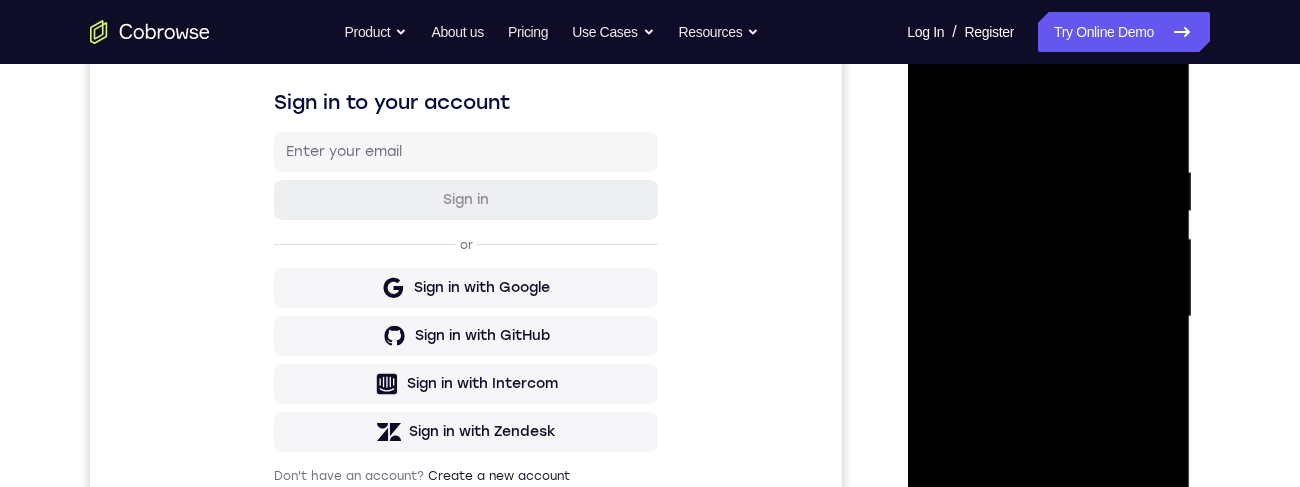 click at bounding box center [1048, 317] 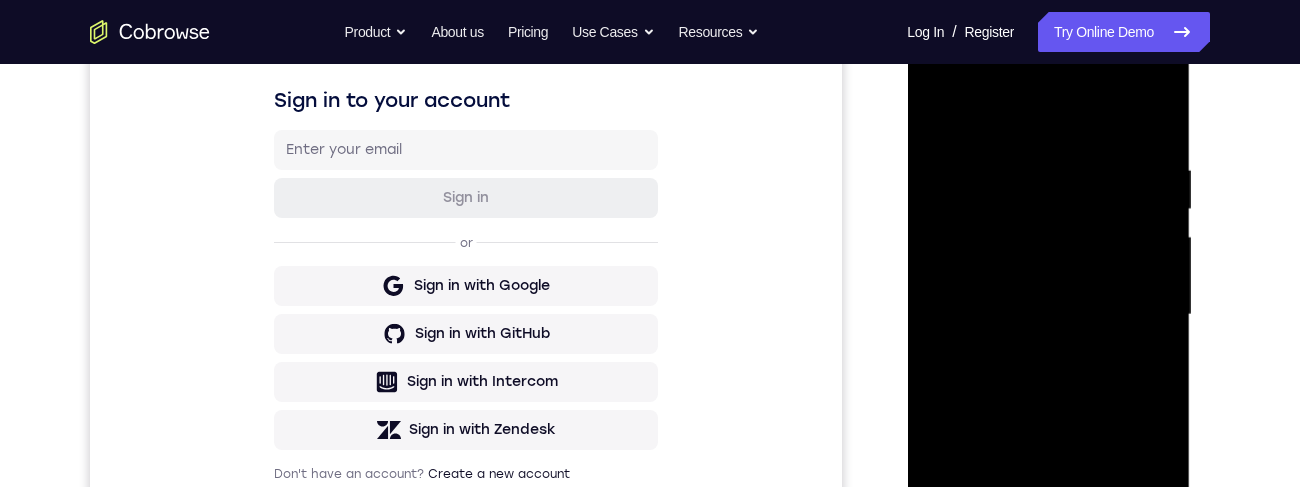 click at bounding box center (1048, 315) 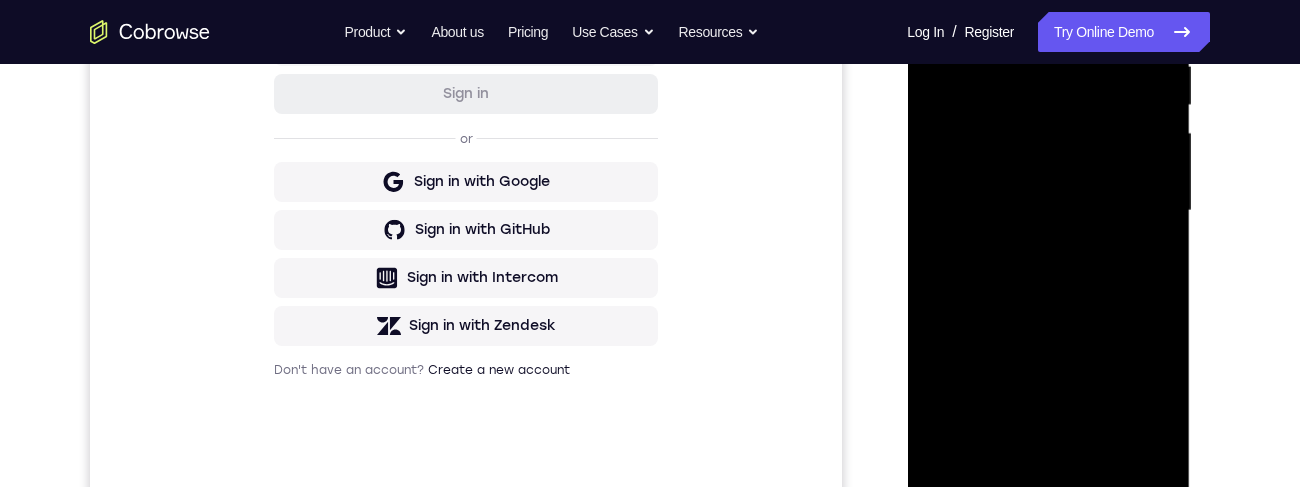 scroll, scrollTop: 479, scrollLeft: 0, axis: vertical 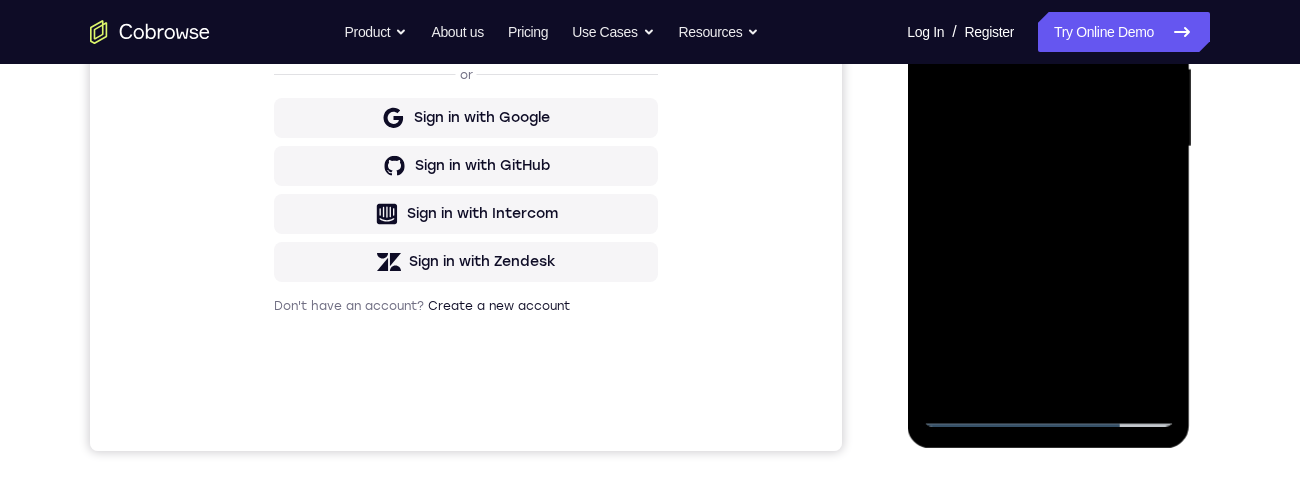 click at bounding box center [1048, 147] 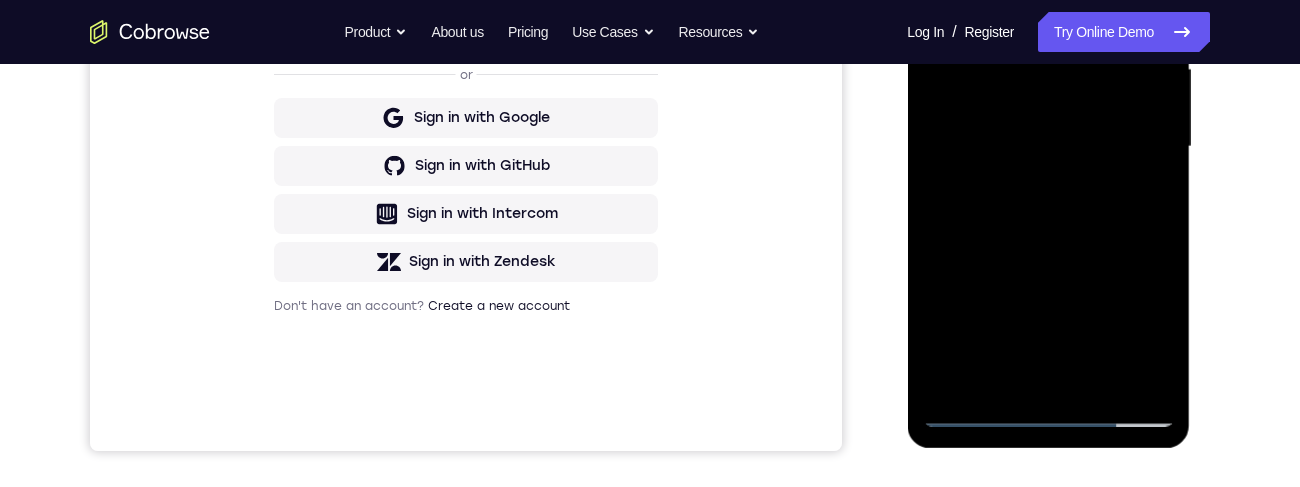 click at bounding box center [1048, 147] 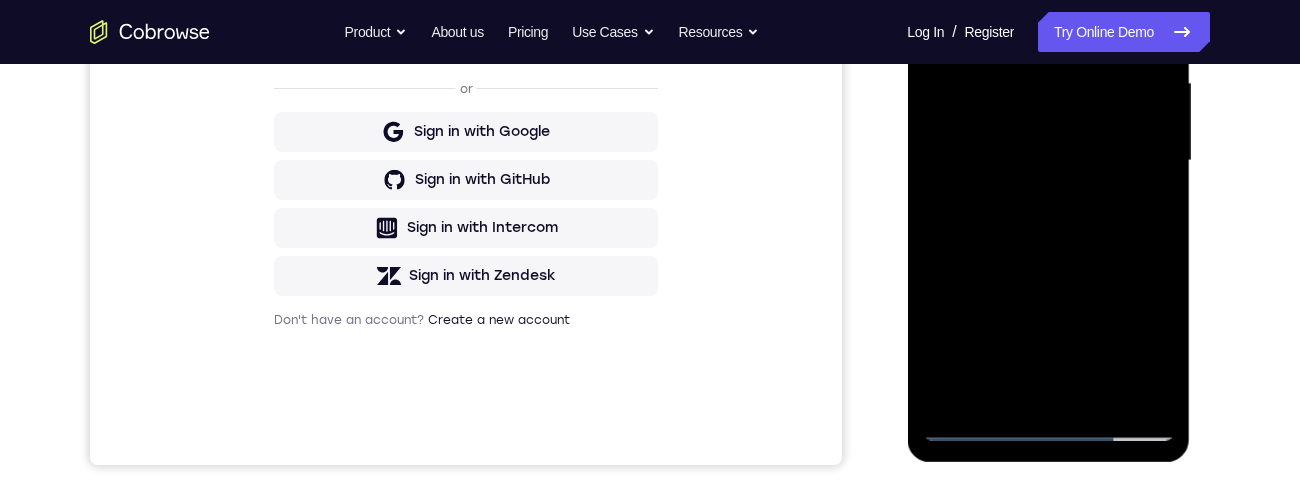 click at bounding box center [1048, 161] 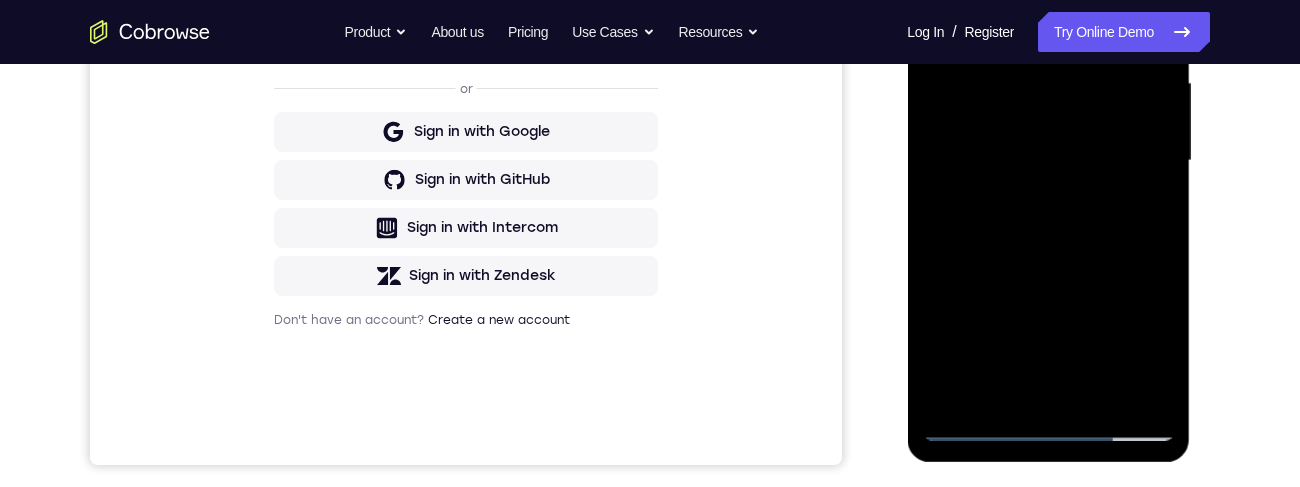 scroll, scrollTop: 473, scrollLeft: 0, axis: vertical 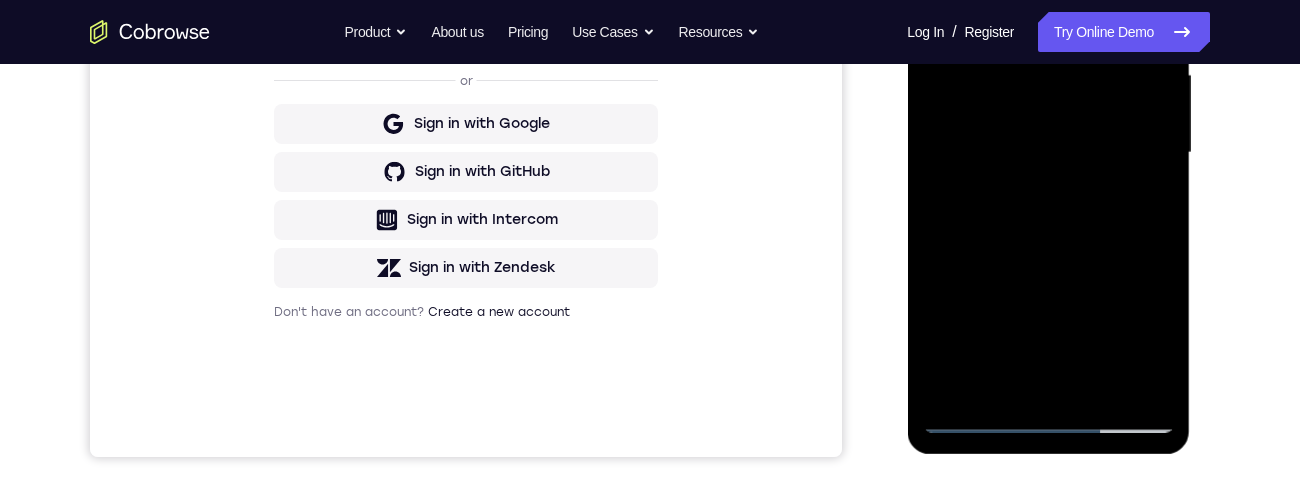 click at bounding box center (1048, 153) 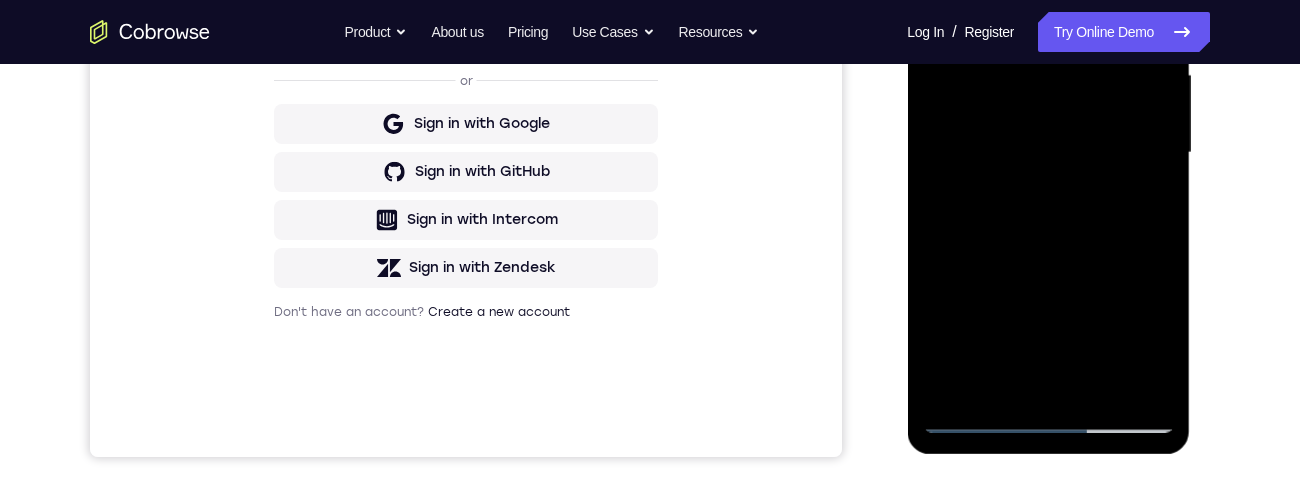 click at bounding box center [1048, 153] 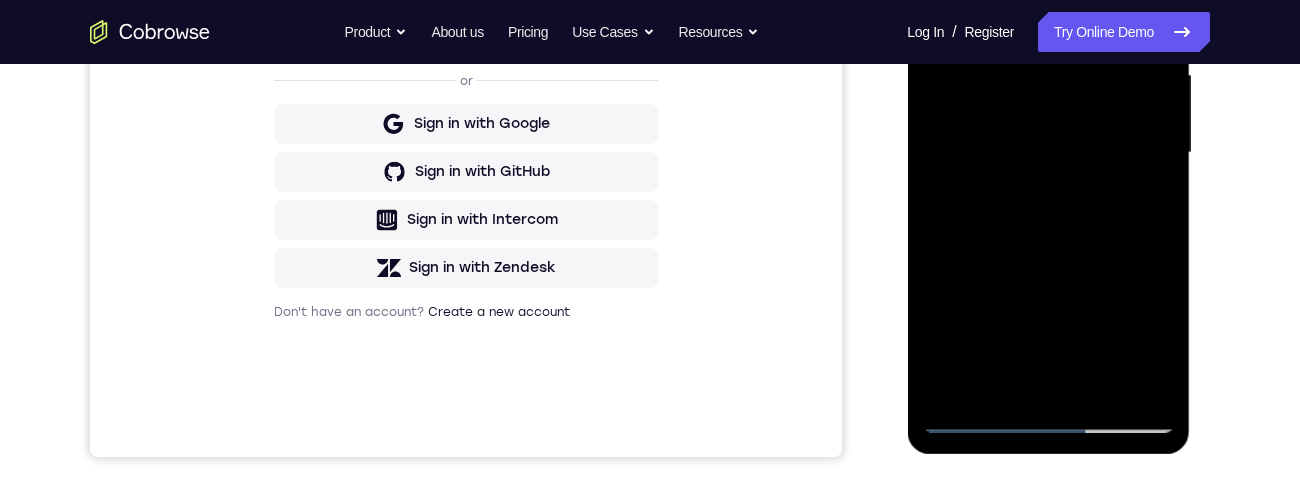 click at bounding box center [1048, 153] 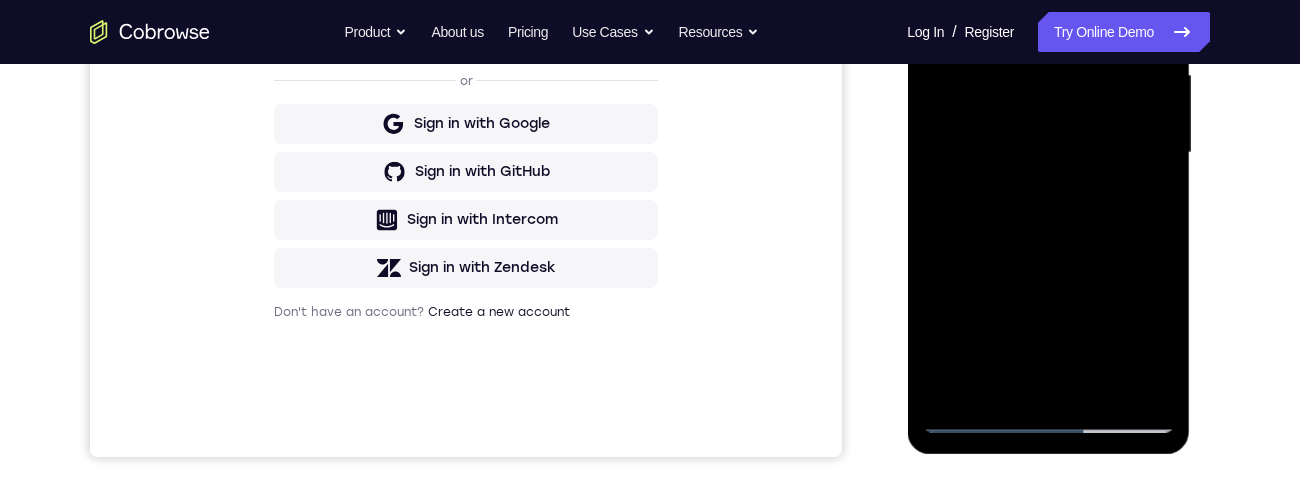click at bounding box center (1048, 153) 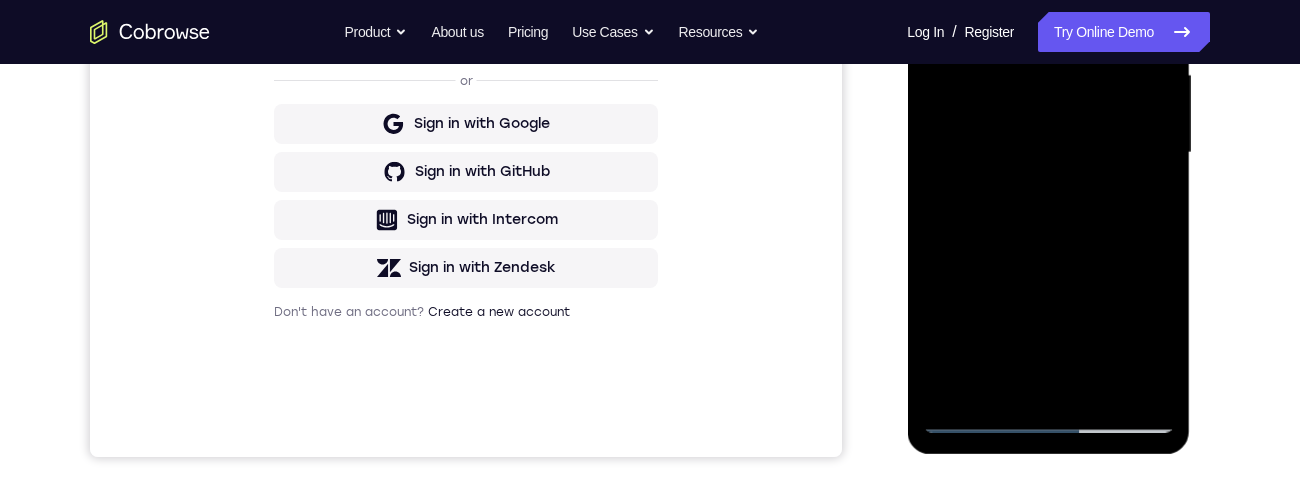 click at bounding box center (1048, 153) 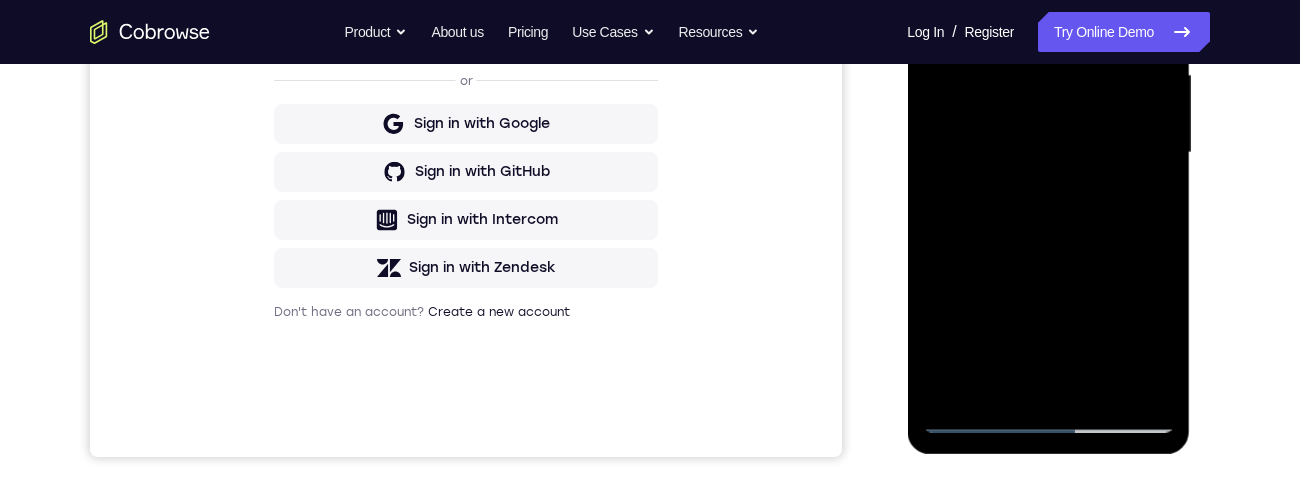click at bounding box center (1048, 153) 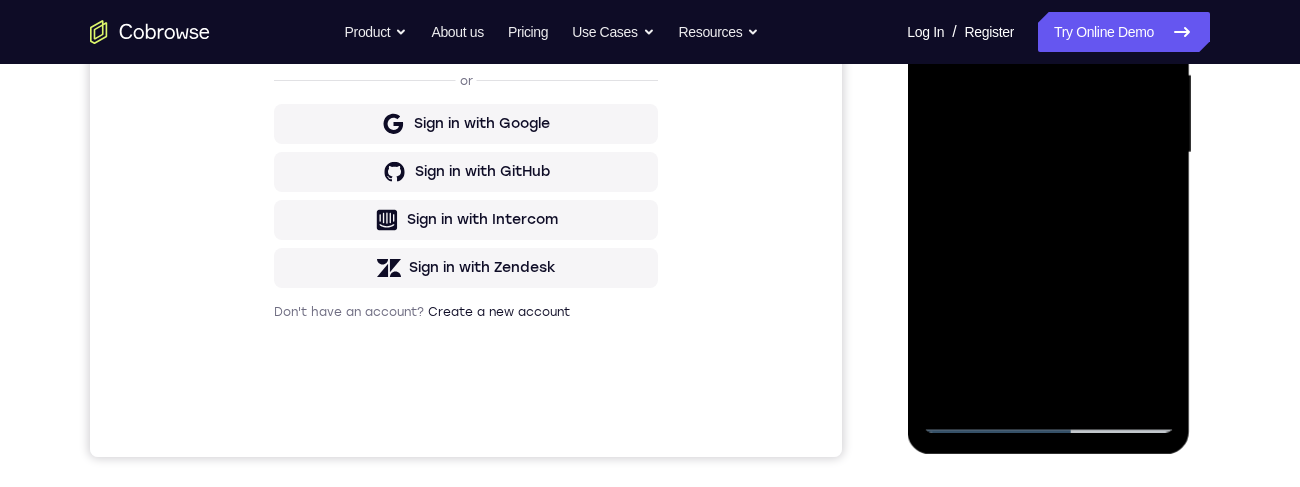 click at bounding box center [1048, 153] 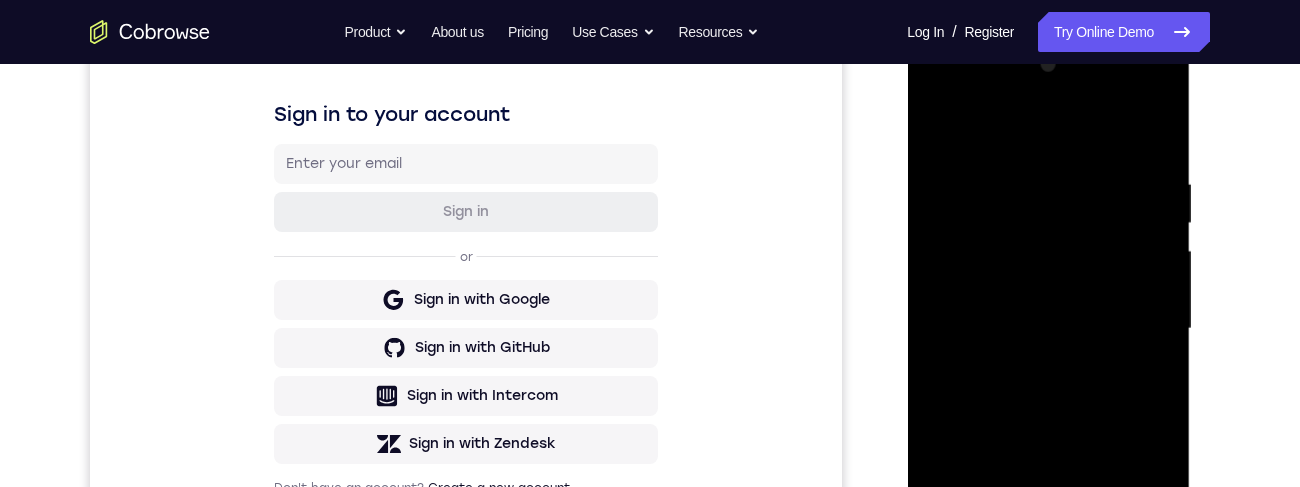 scroll, scrollTop: 249, scrollLeft: 0, axis: vertical 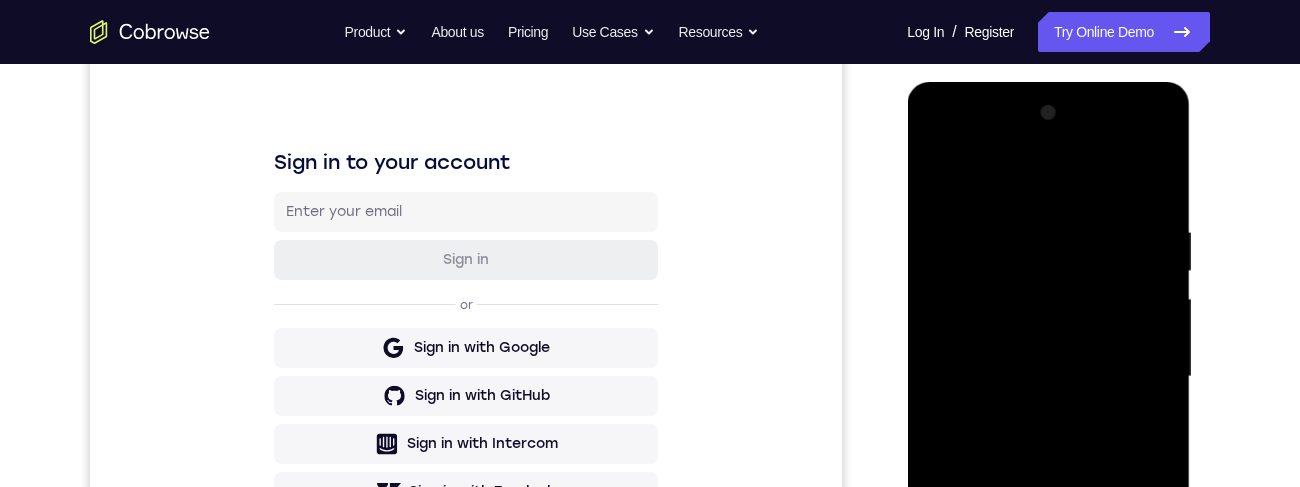 click at bounding box center (1048, 377) 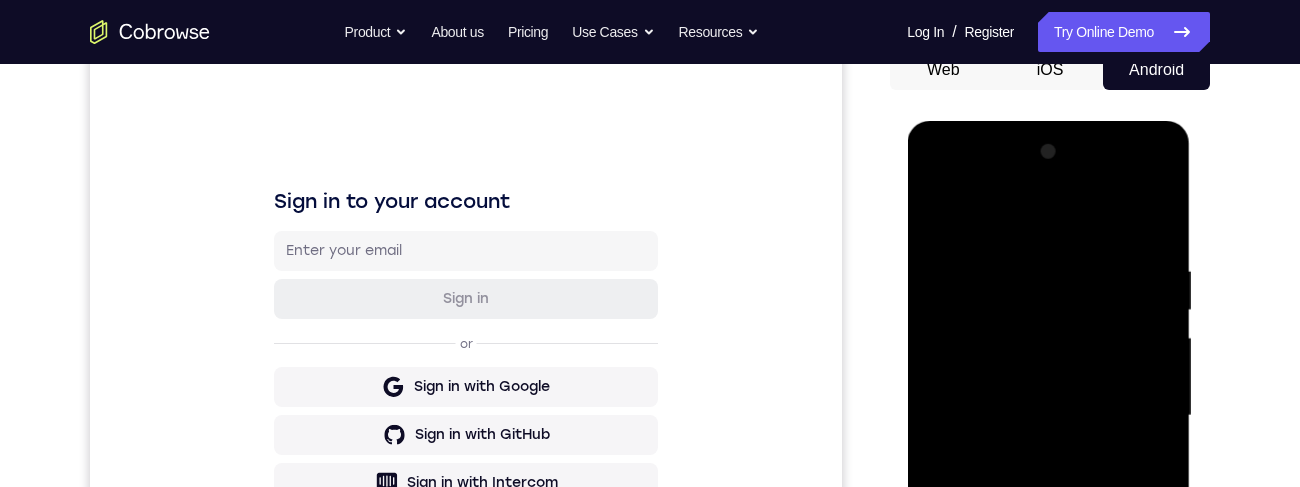 scroll, scrollTop: 343, scrollLeft: 0, axis: vertical 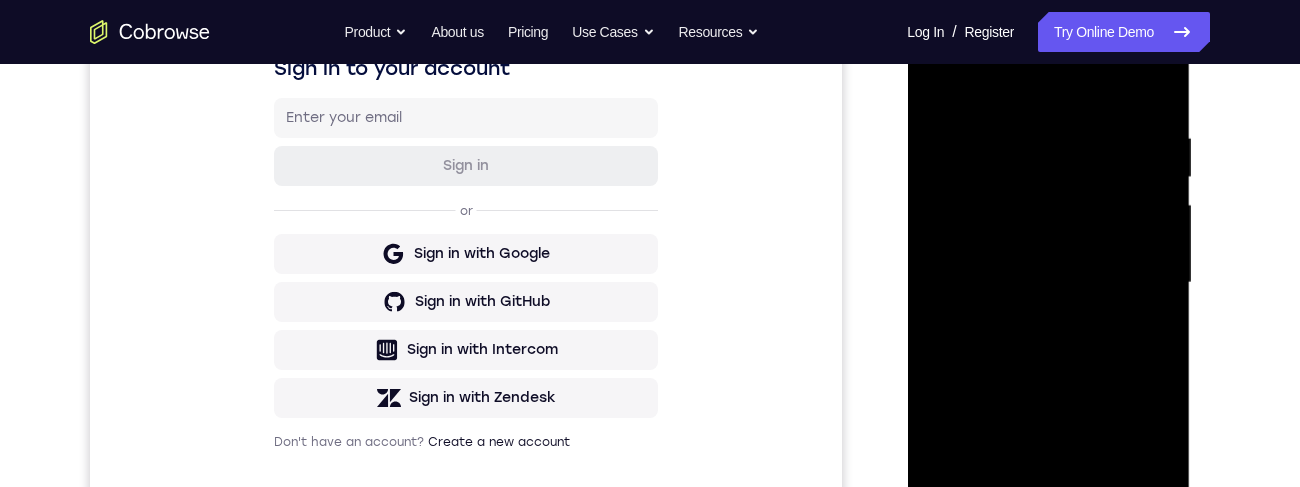 click at bounding box center (1048, 283) 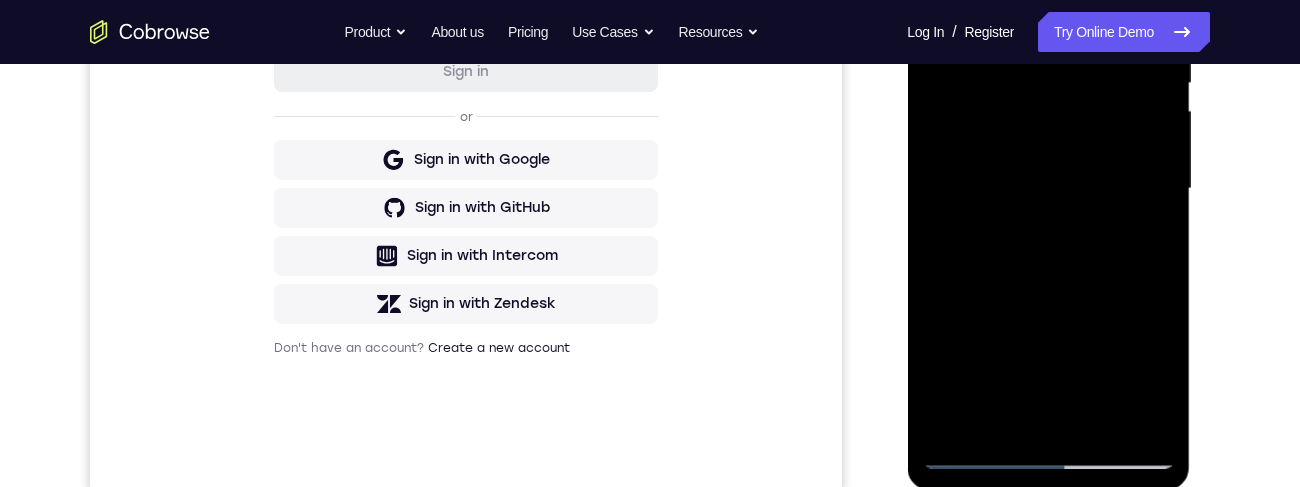scroll, scrollTop: 446, scrollLeft: 0, axis: vertical 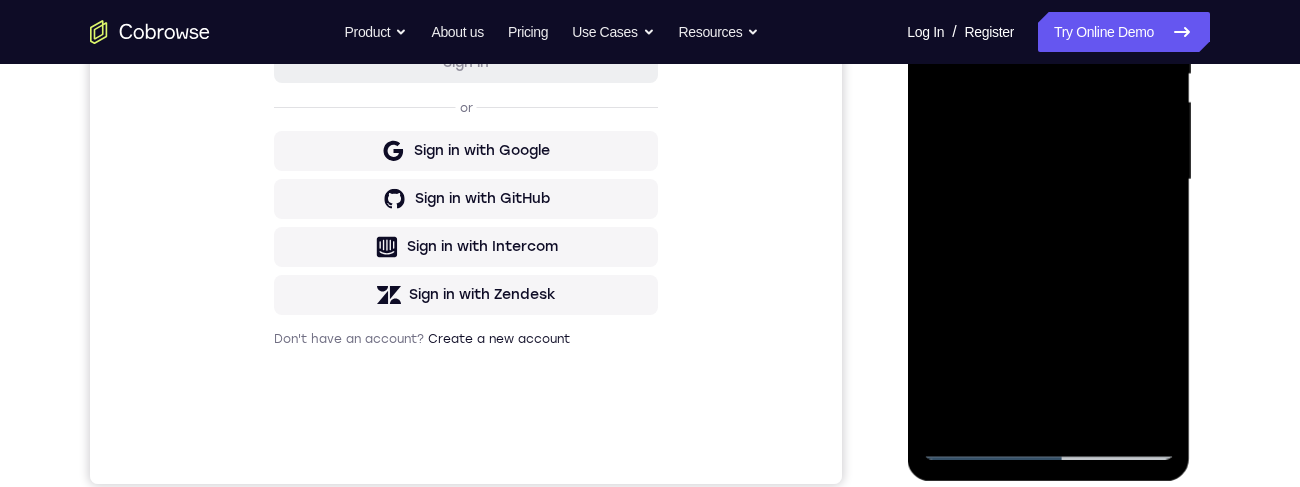 click at bounding box center [1048, 180] 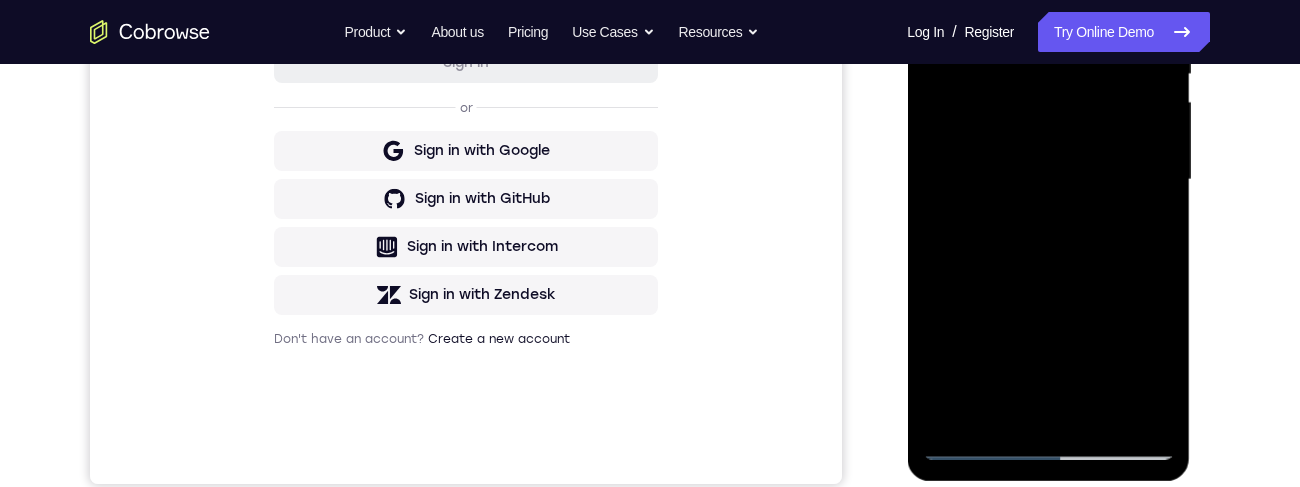click at bounding box center (1048, 180) 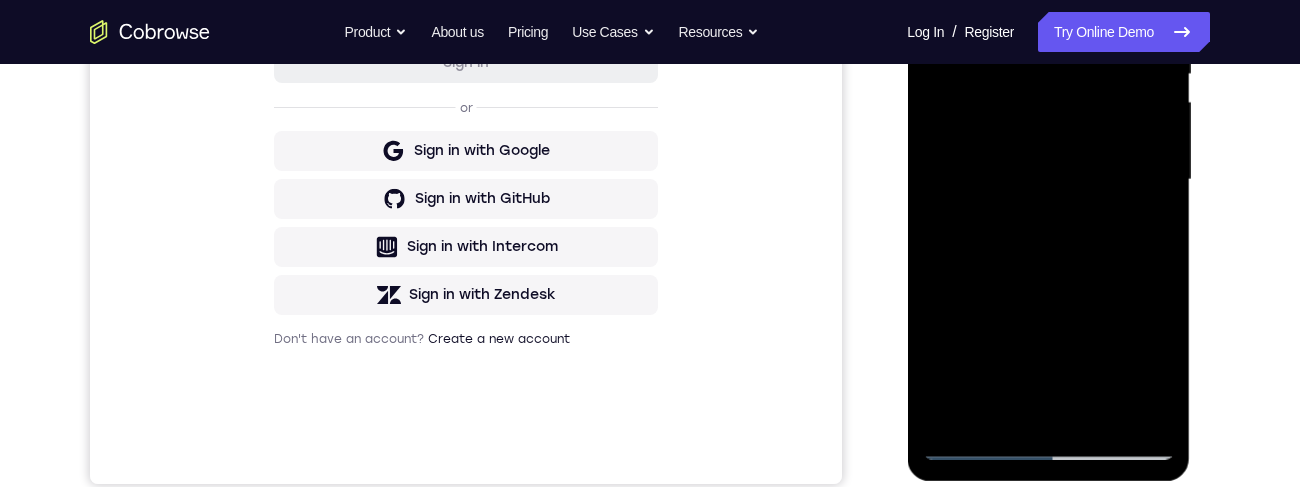 click at bounding box center [1048, 180] 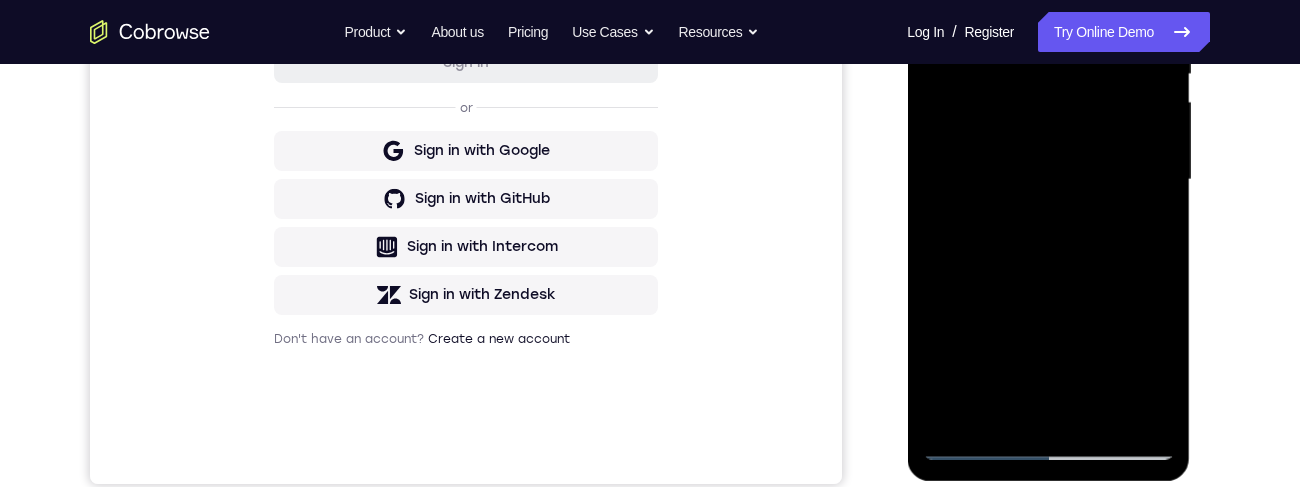click at bounding box center [1048, 180] 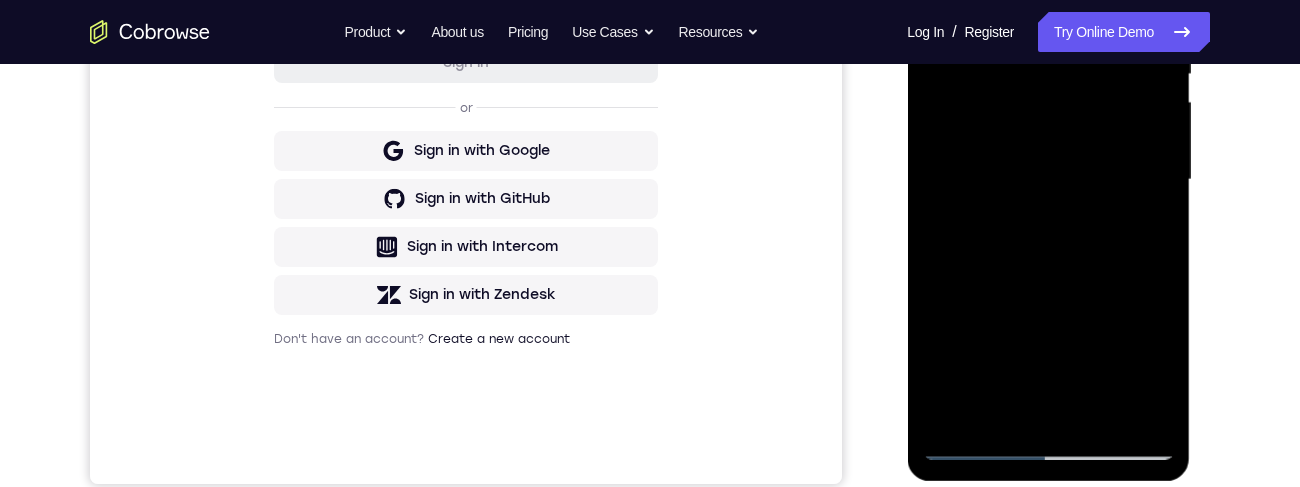 click at bounding box center (1048, 180) 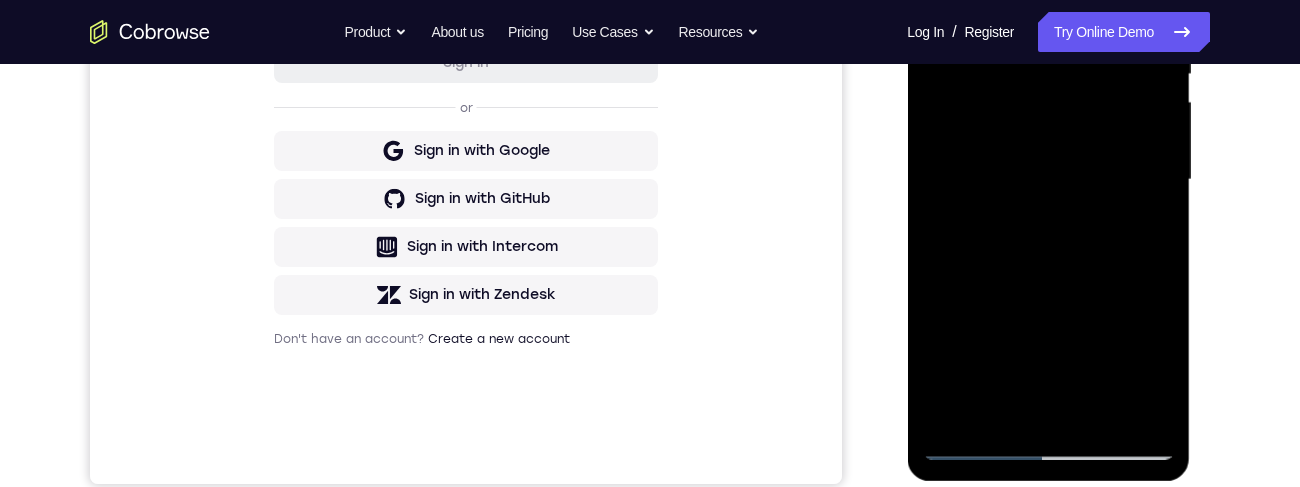 click at bounding box center (1048, 180) 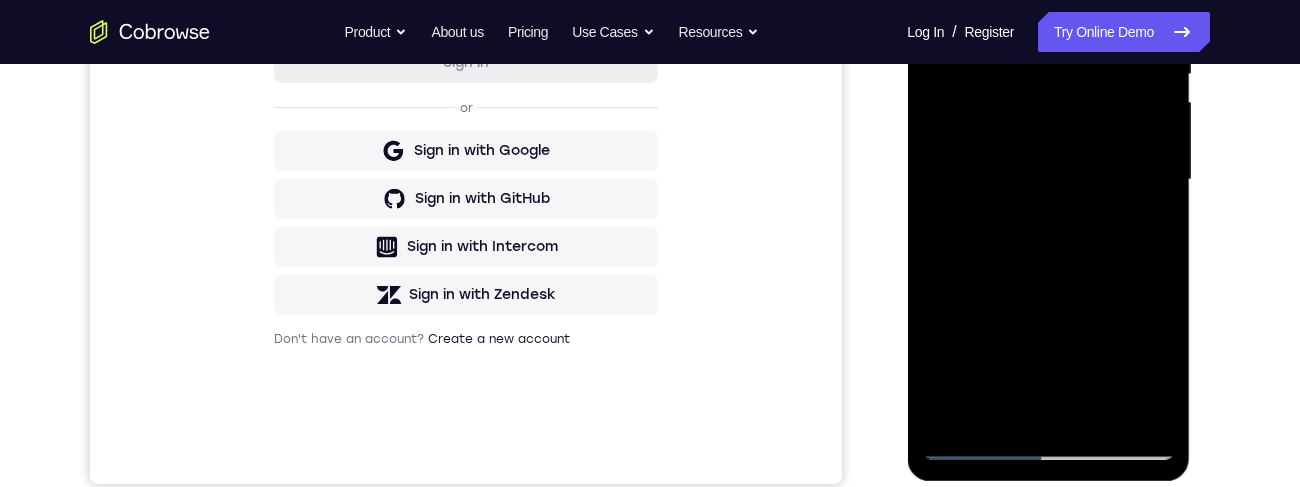 click at bounding box center [1048, 180] 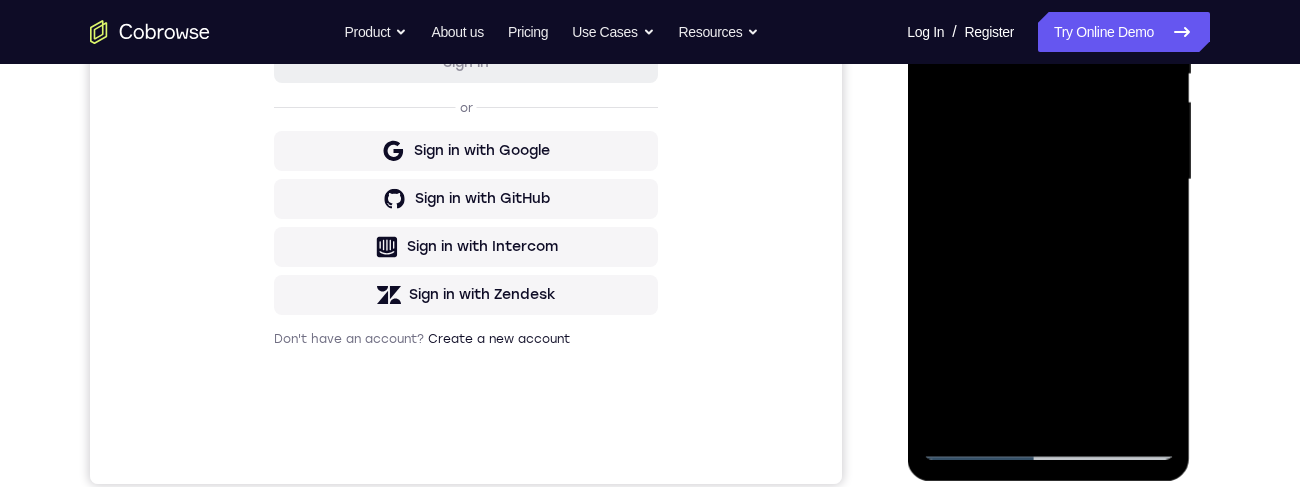 click at bounding box center (1048, 180) 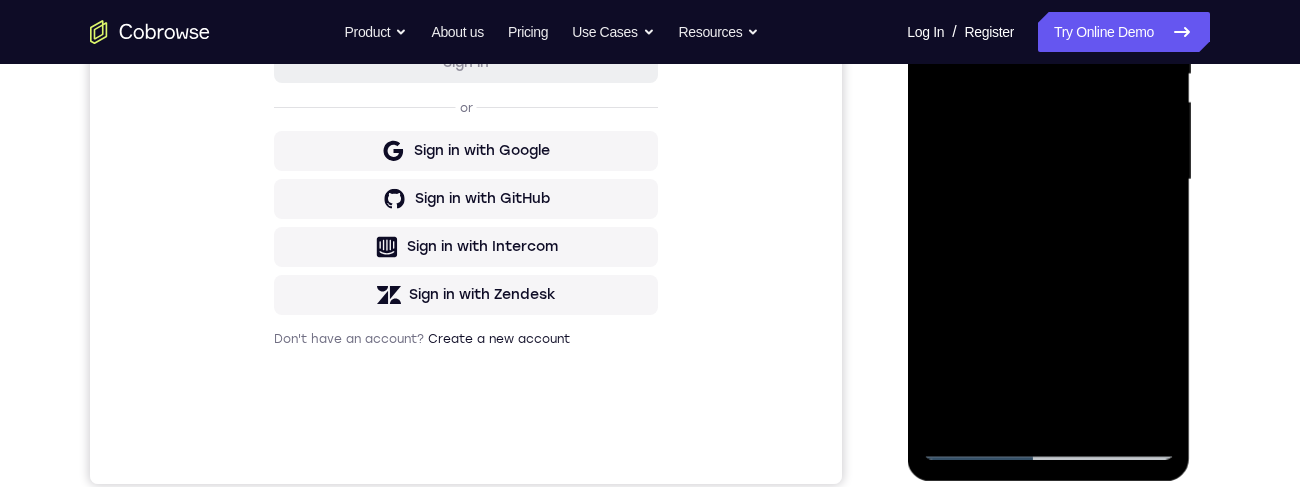 click at bounding box center [1048, 180] 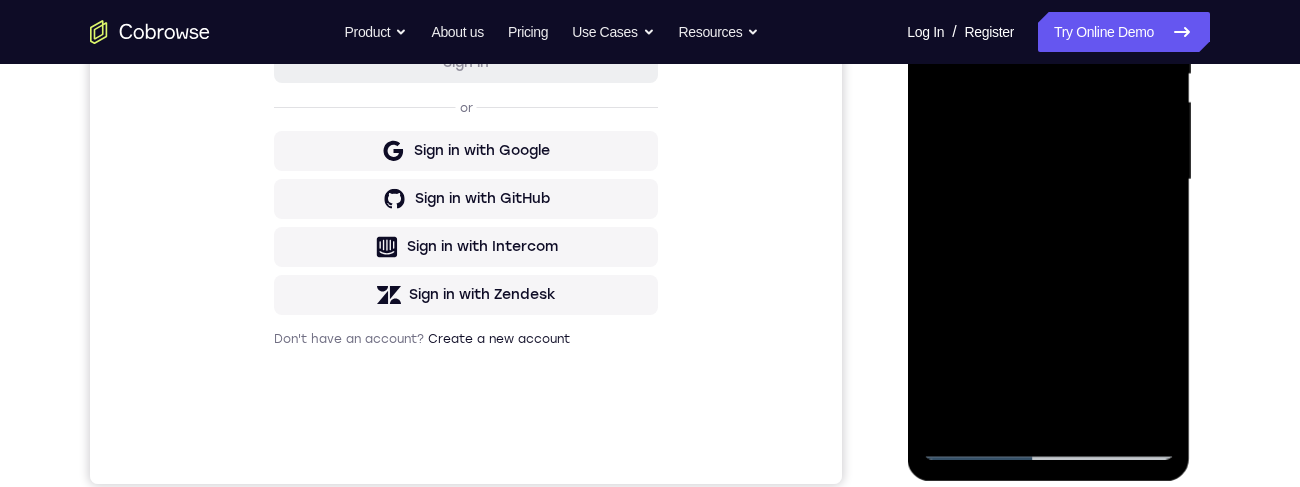 click at bounding box center [1048, 180] 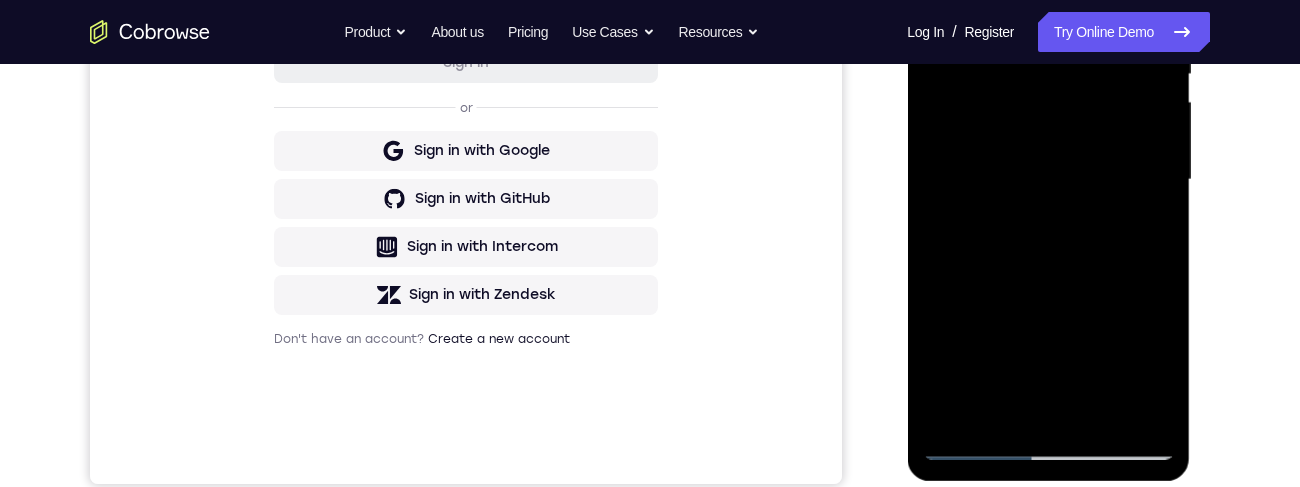 click at bounding box center (1048, 180) 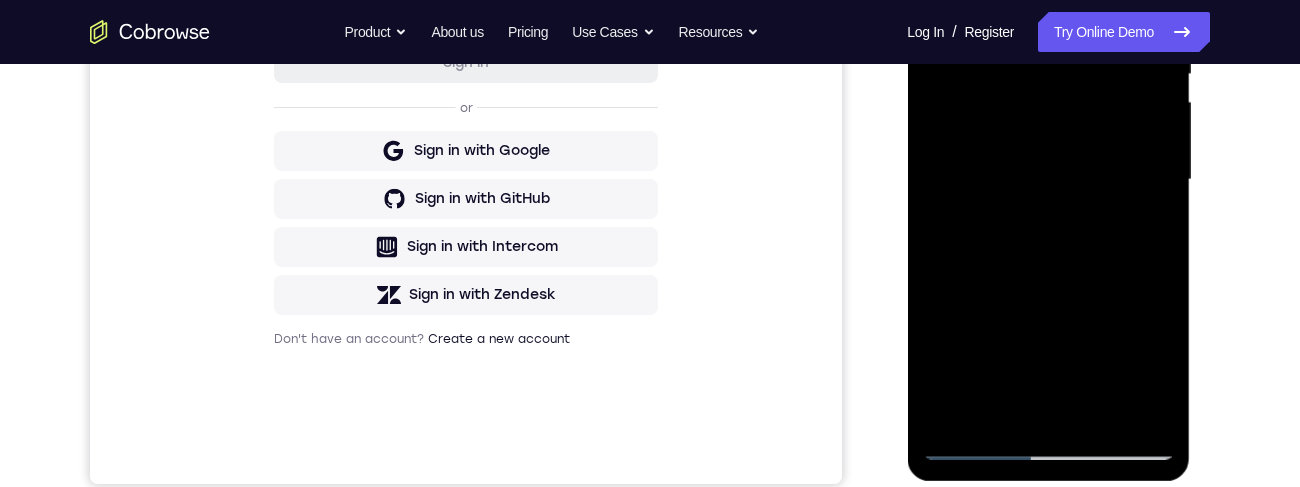 click at bounding box center (1048, 180) 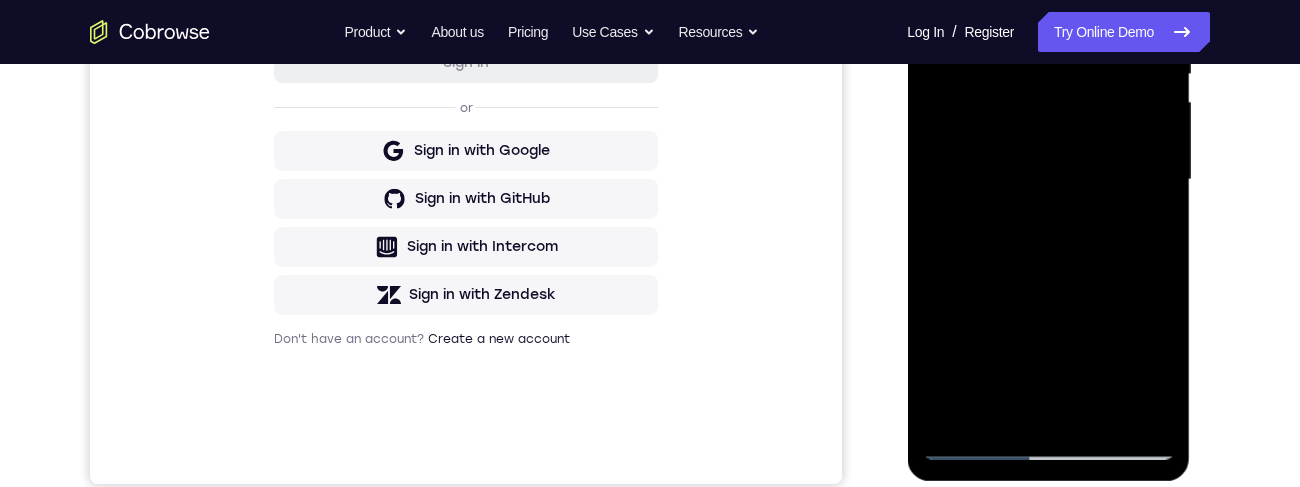 click at bounding box center [1048, 180] 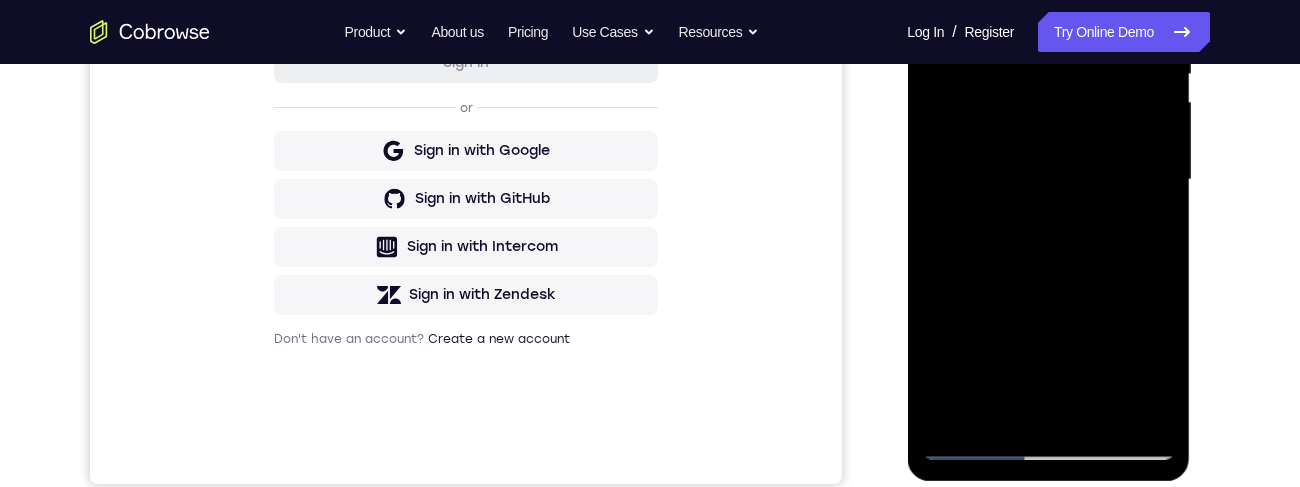 click at bounding box center (1048, 180) 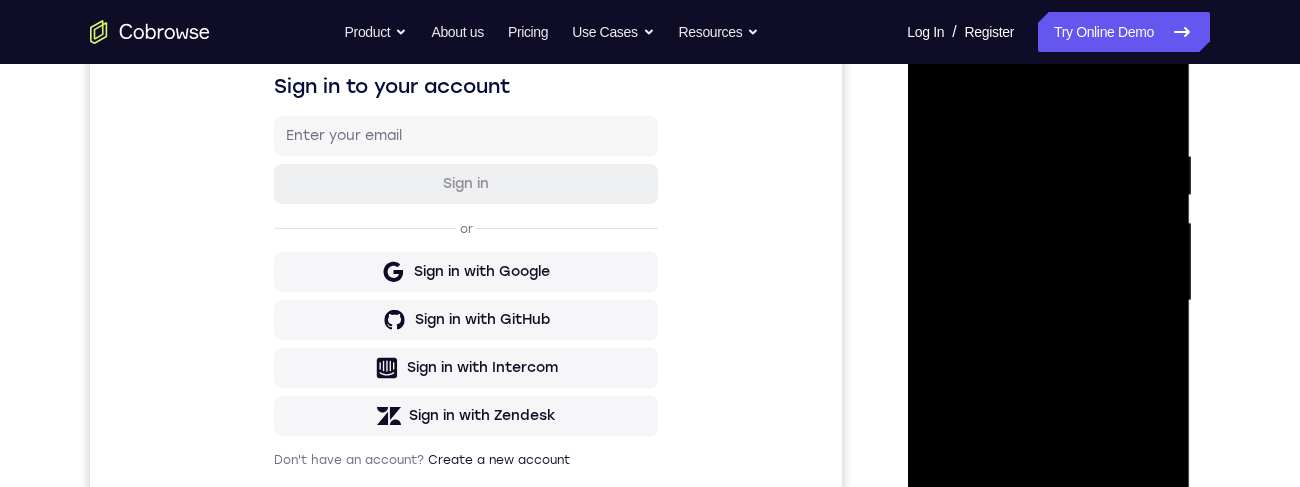 scroll, scrollTop: 323, scrollLeft: 0, axis: vertical 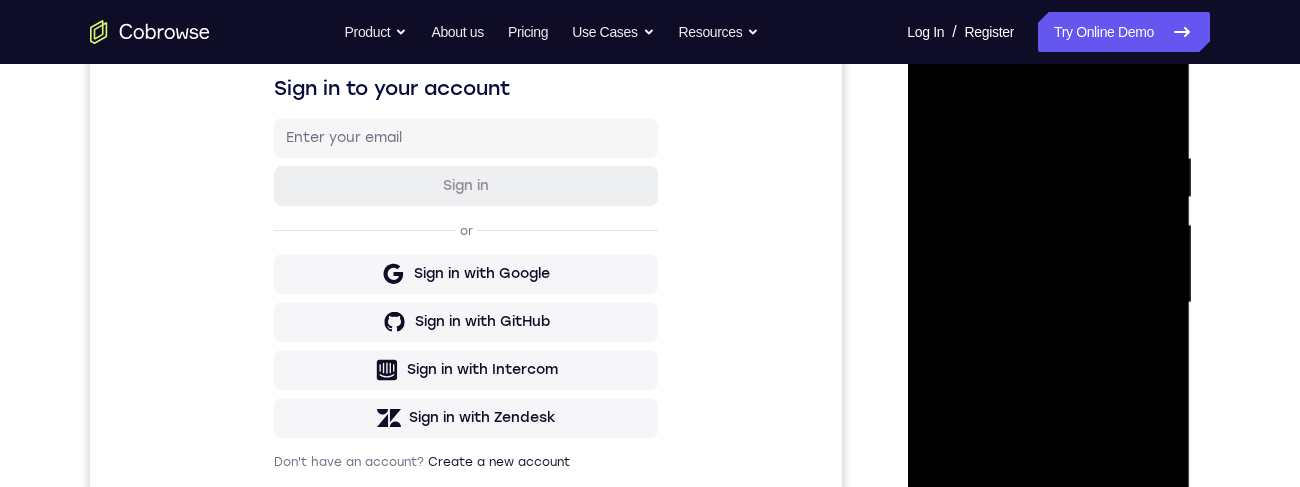 click at bounding box center [1048, 303] 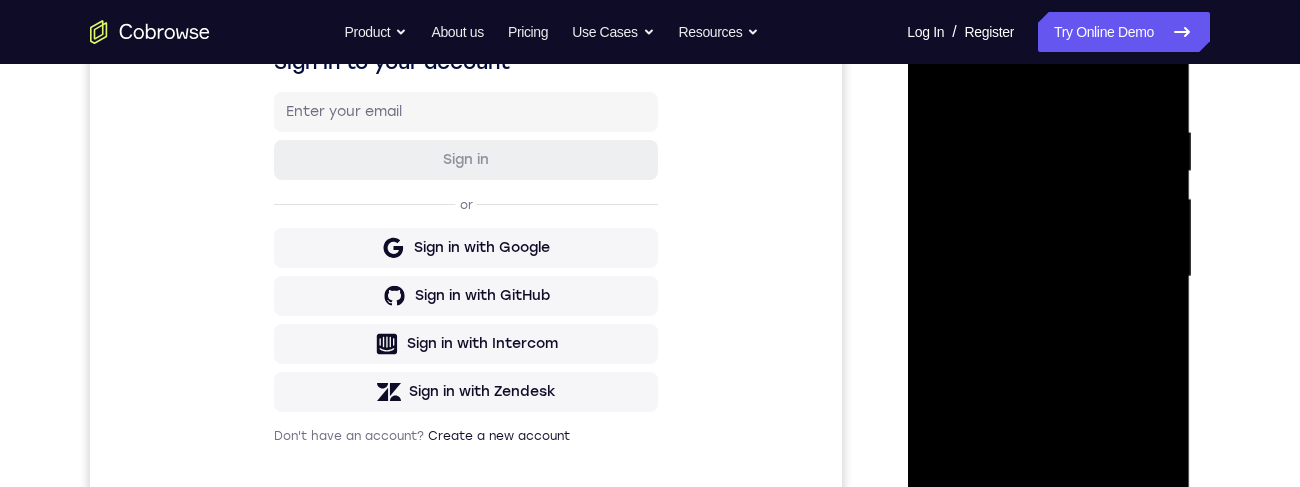 scroll, scrollTop: 362, scrollLeft: 0, axis: vertical 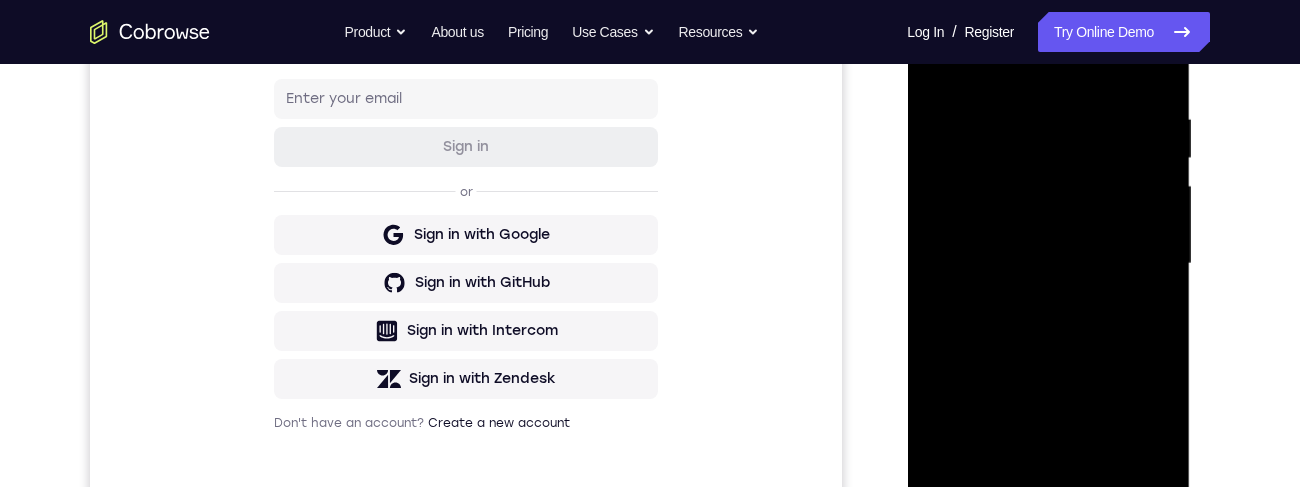 click at bounding box center [1048, 264] 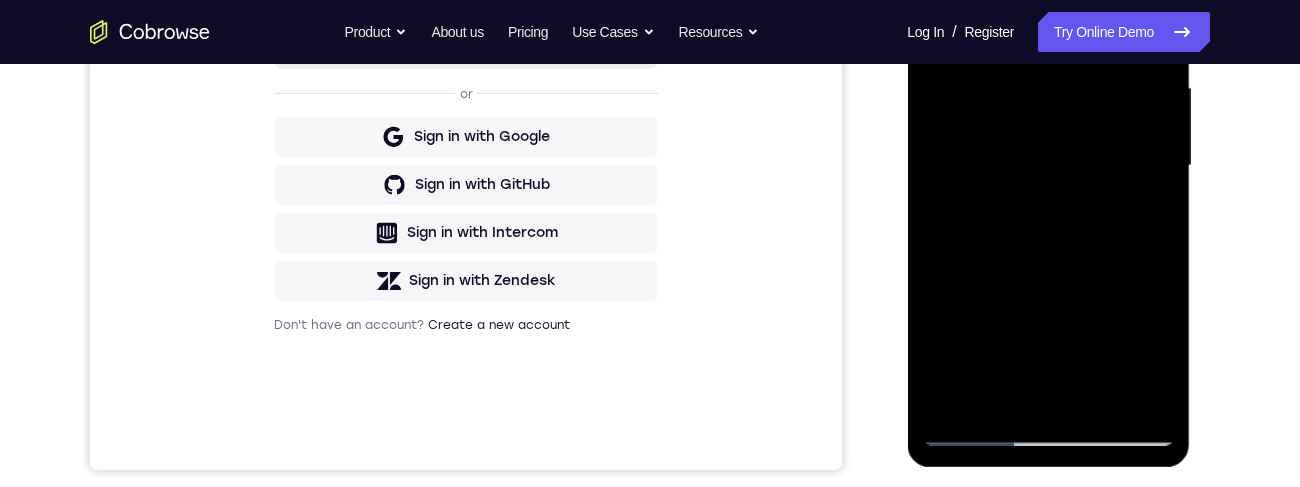 scroll, scrollTop: 501, scrollLeft: 0, axis: vertical 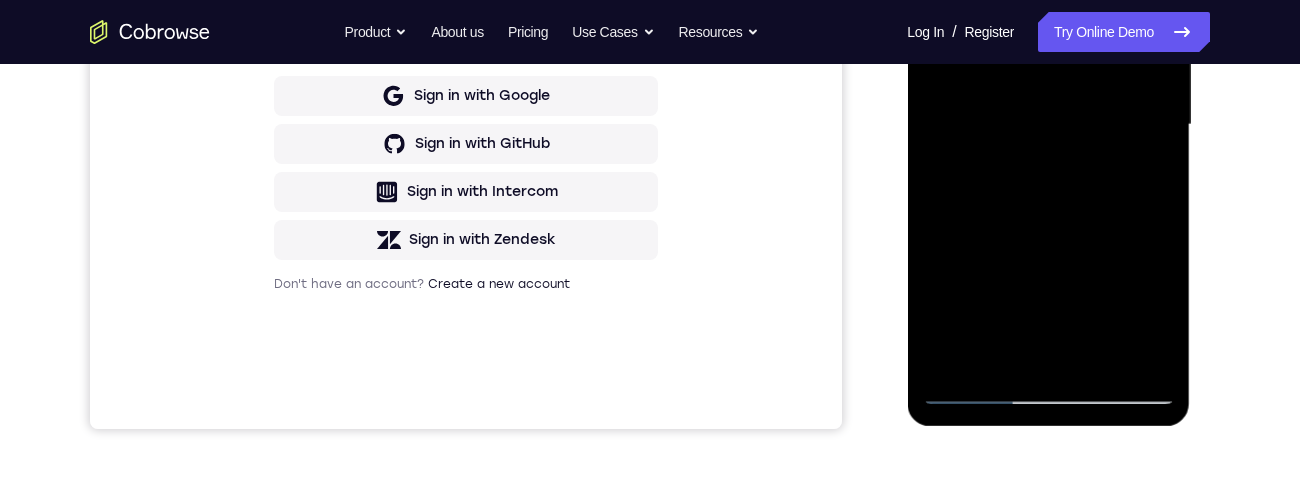 click at bounding box center (1048, 125) 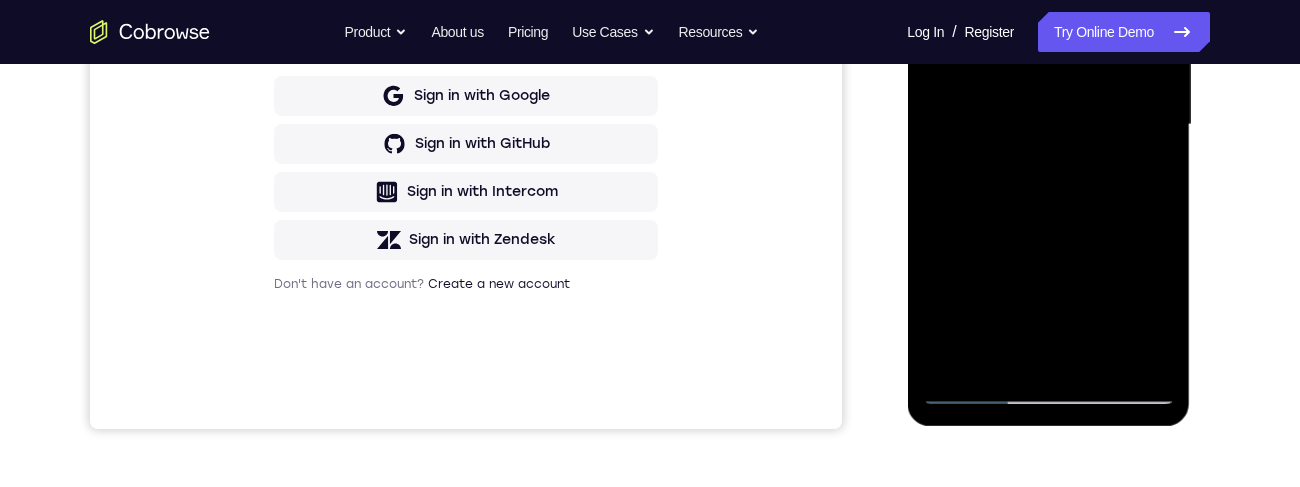 click at bounding box center (1048, 125) 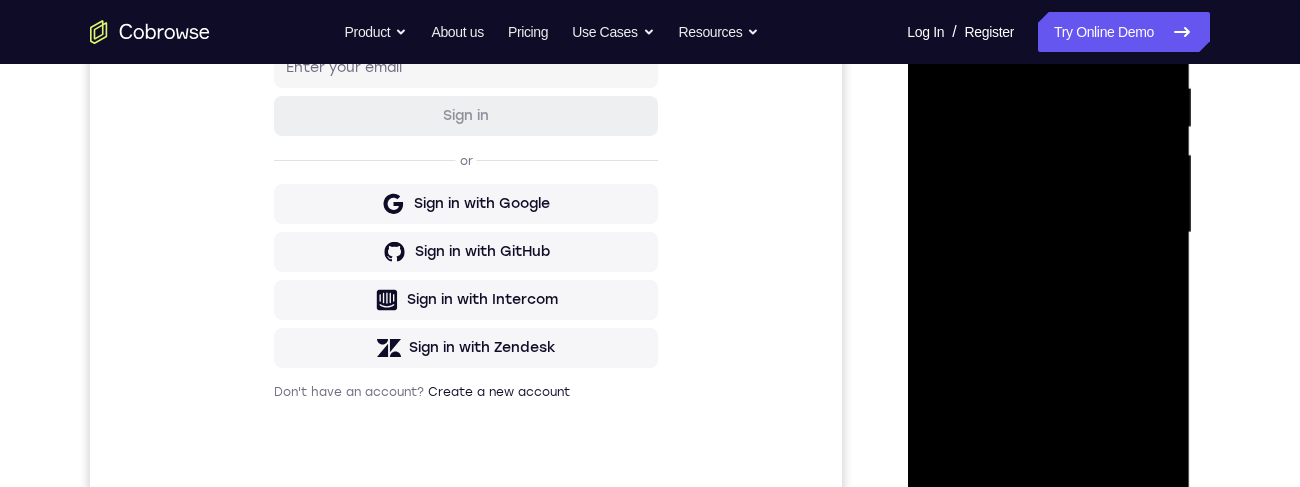 scroll, scrollTop: 354, scrollLeft: 0, axis: vertical 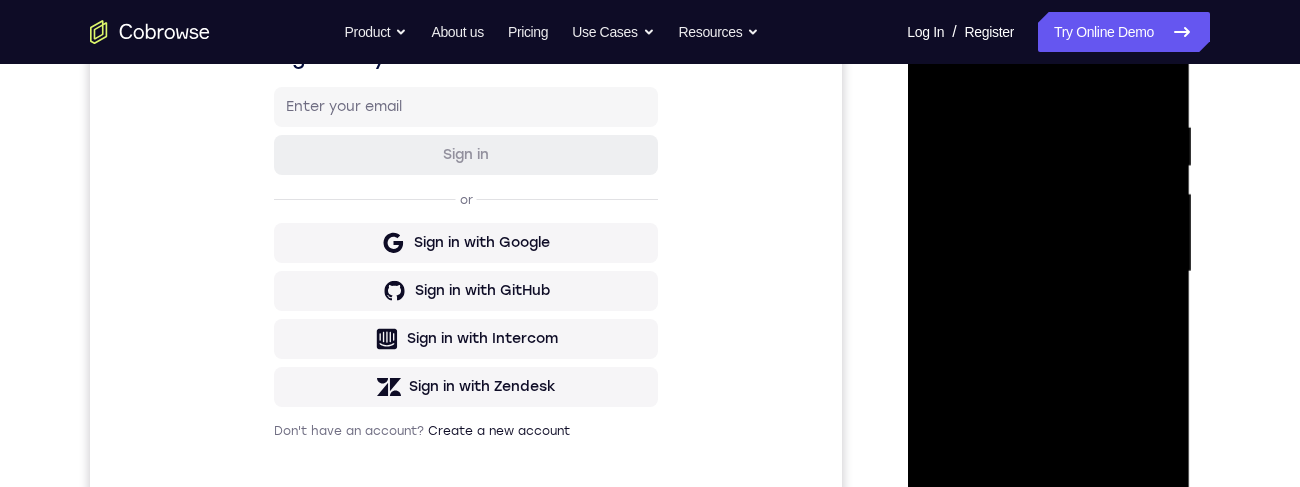 click at bounding box center [1048, 272] 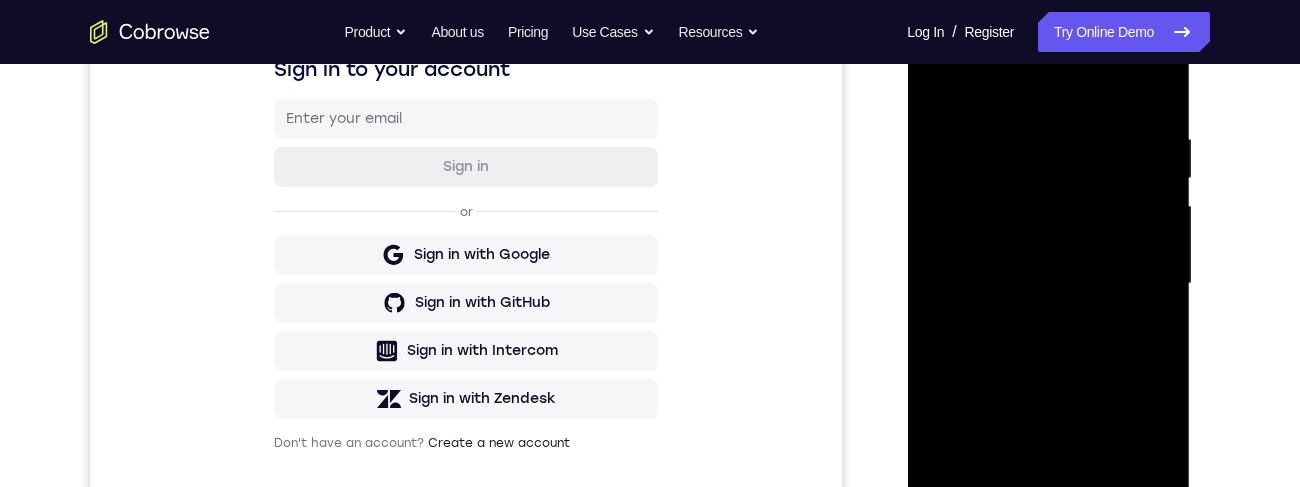 click at bounding box center (1048, 284) 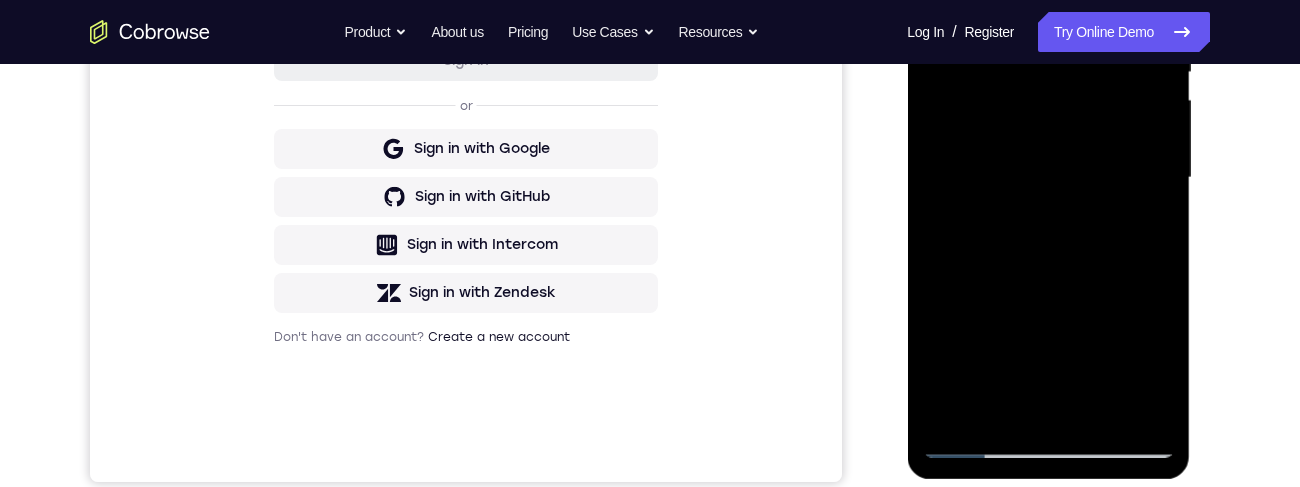 click at bounding box center (1048, 178) 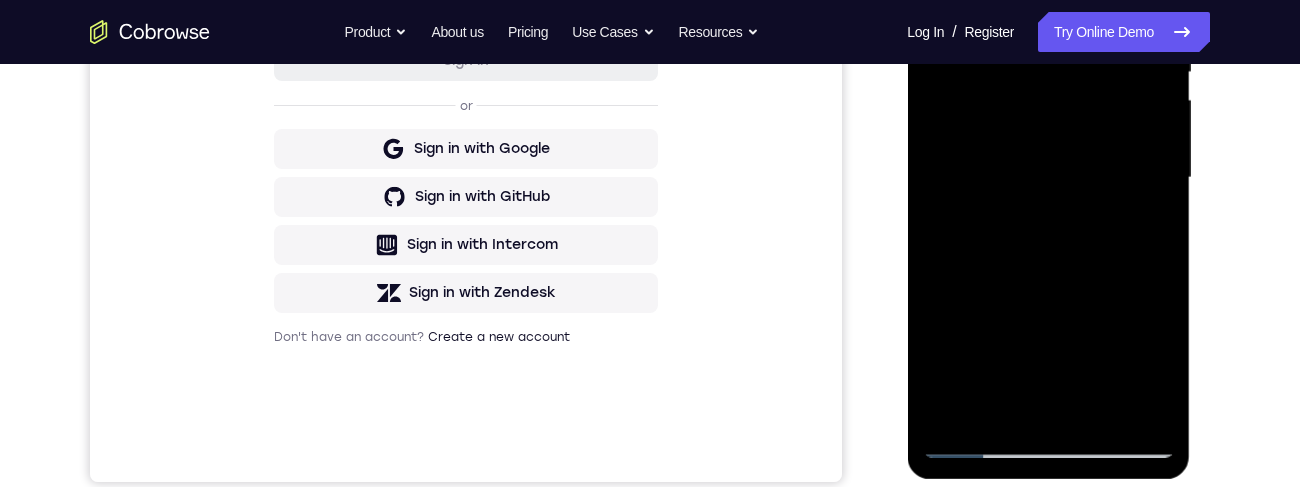 click at bounding box center [1048, 178] 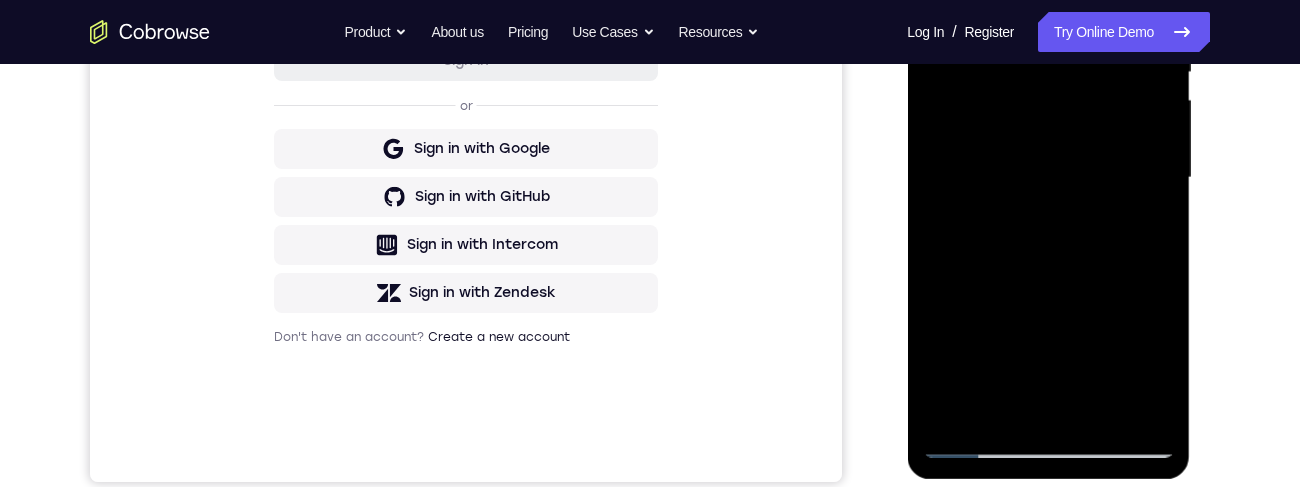 click at bounding box center [1048, 178] 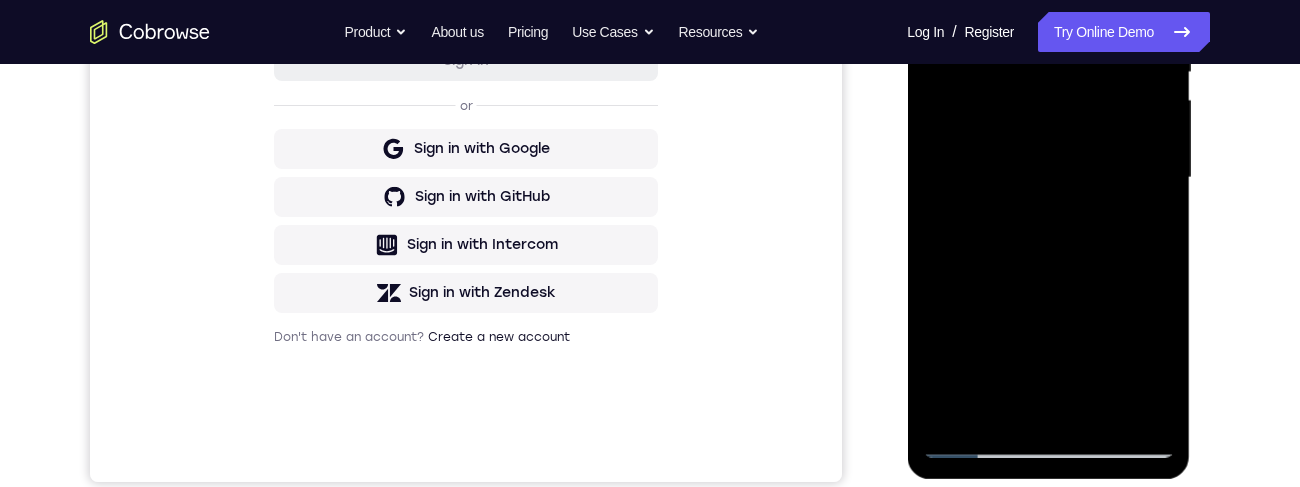 click at bounding box center [1048, 178] 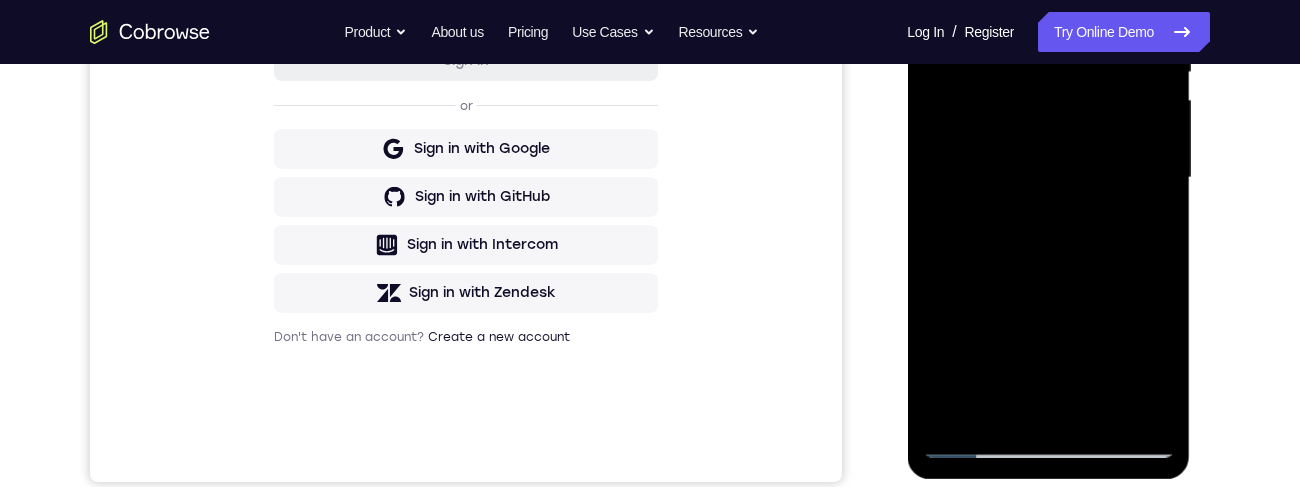 click at bounding box center (1048, 178) 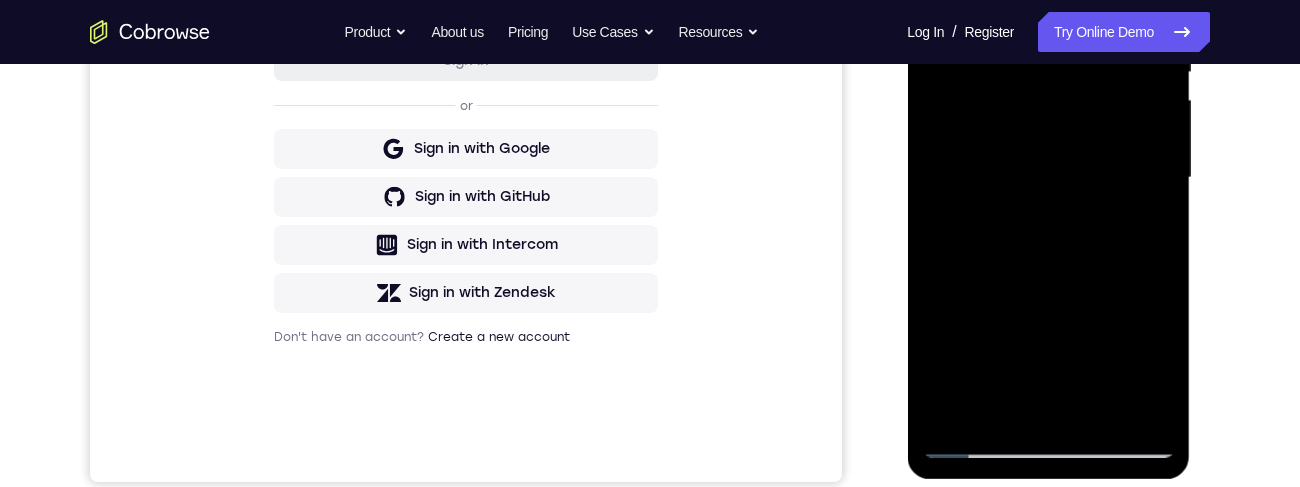 click at bounding box center [1048, 178] 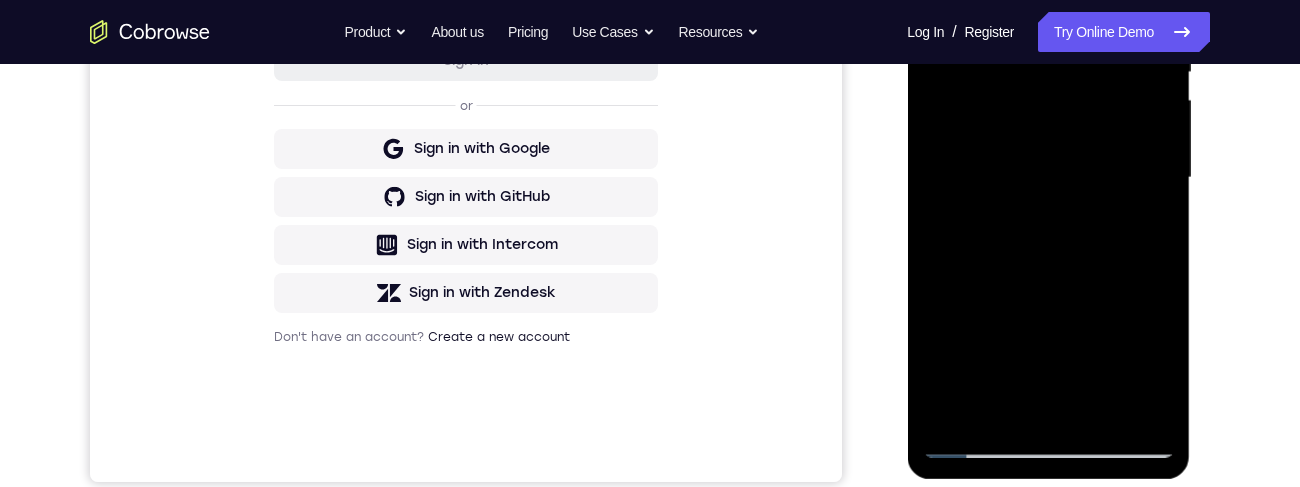 click at bounding box center [1048, 178] 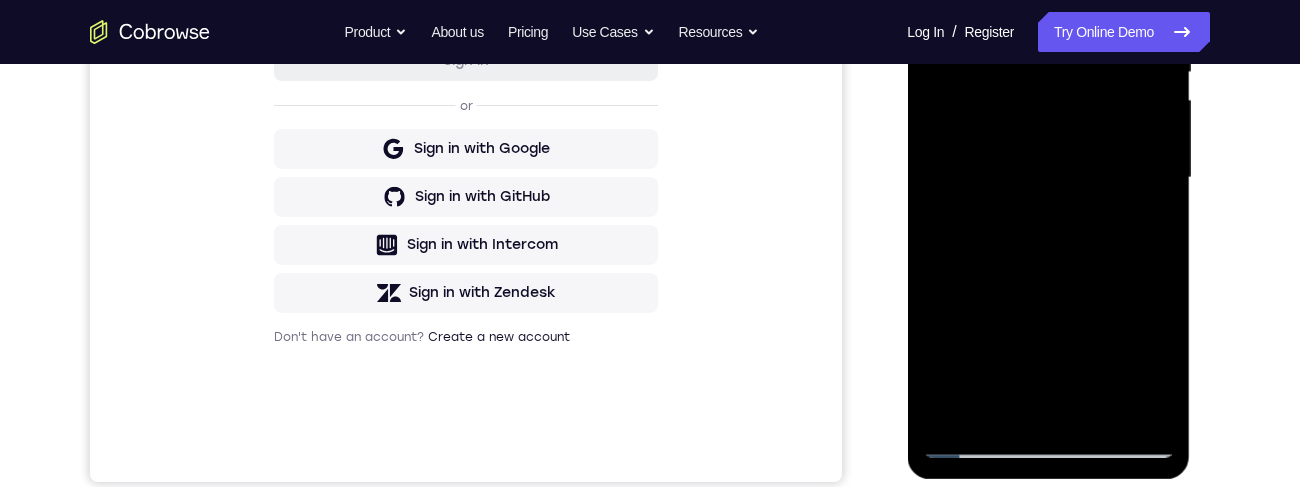click at bounding box center [1048, 178] 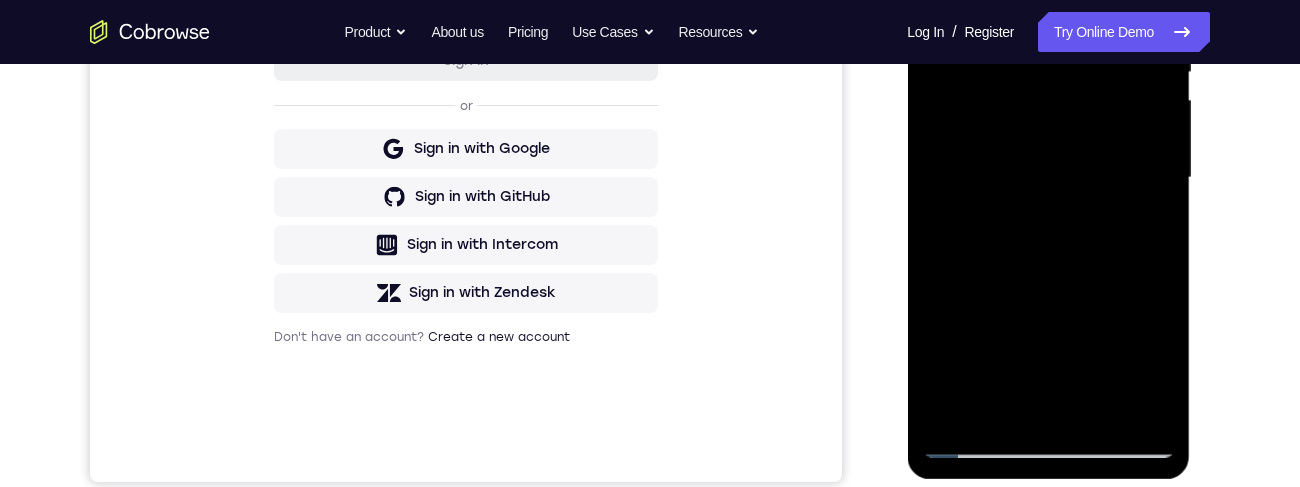 click at bounding box center [1048, 178] 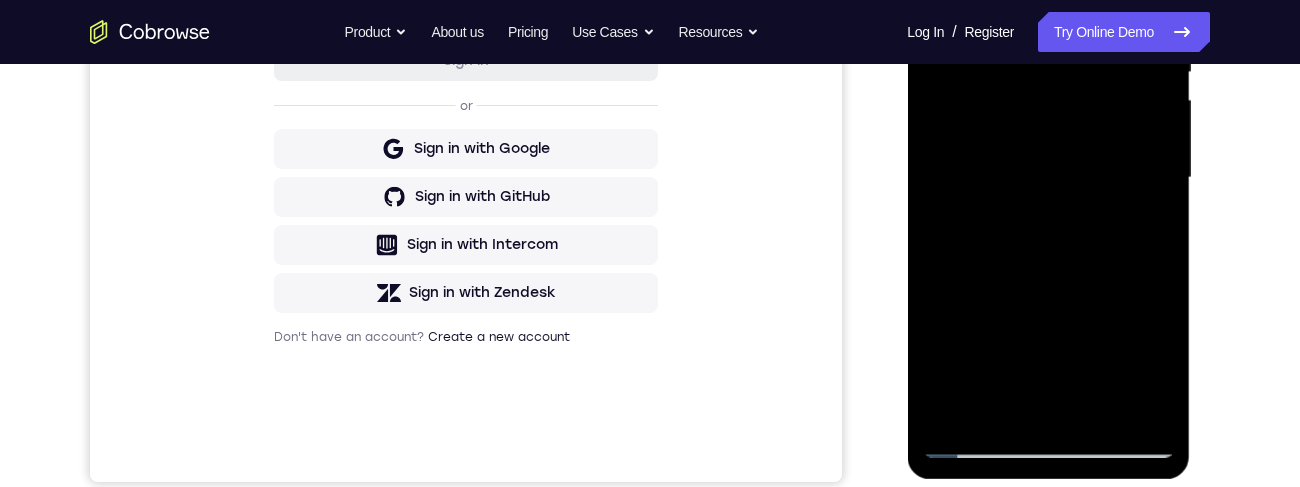 click at bounding box center [1048, 178] 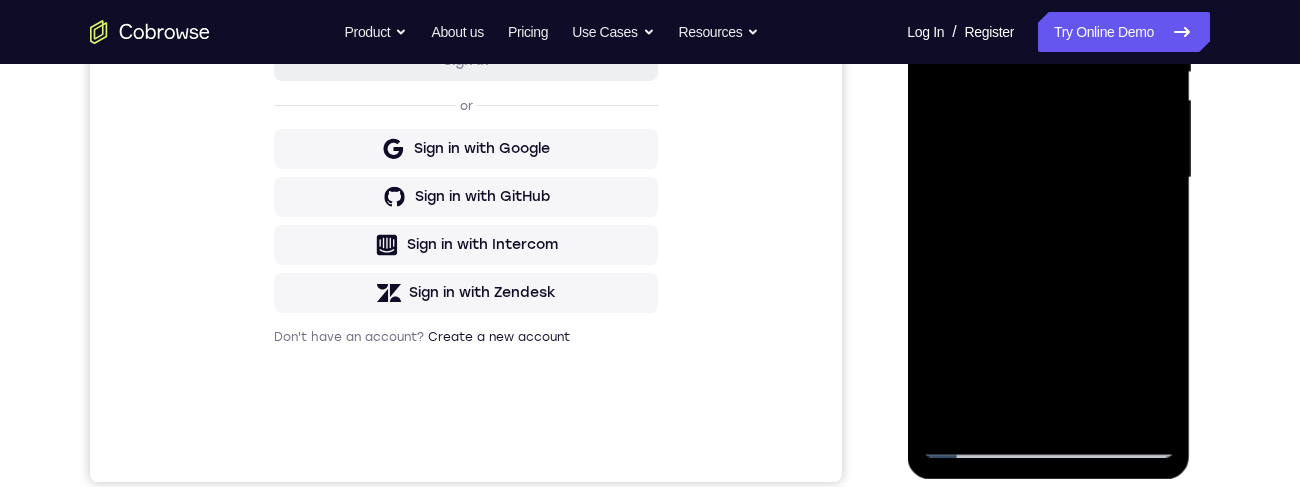 click at bounding box center (1048, 178) 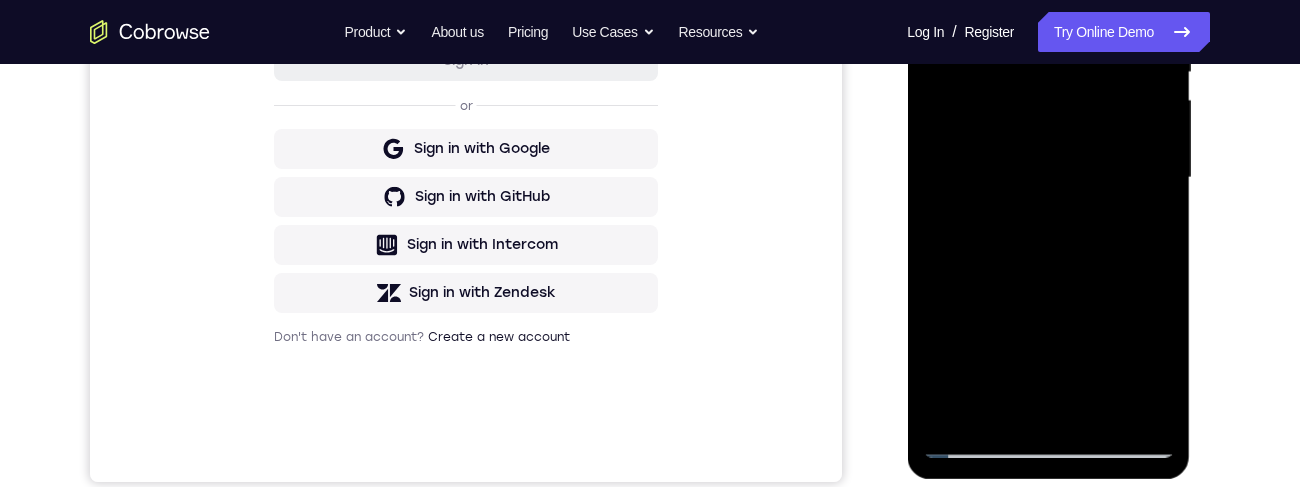 click at bounding box center (1048, 178) 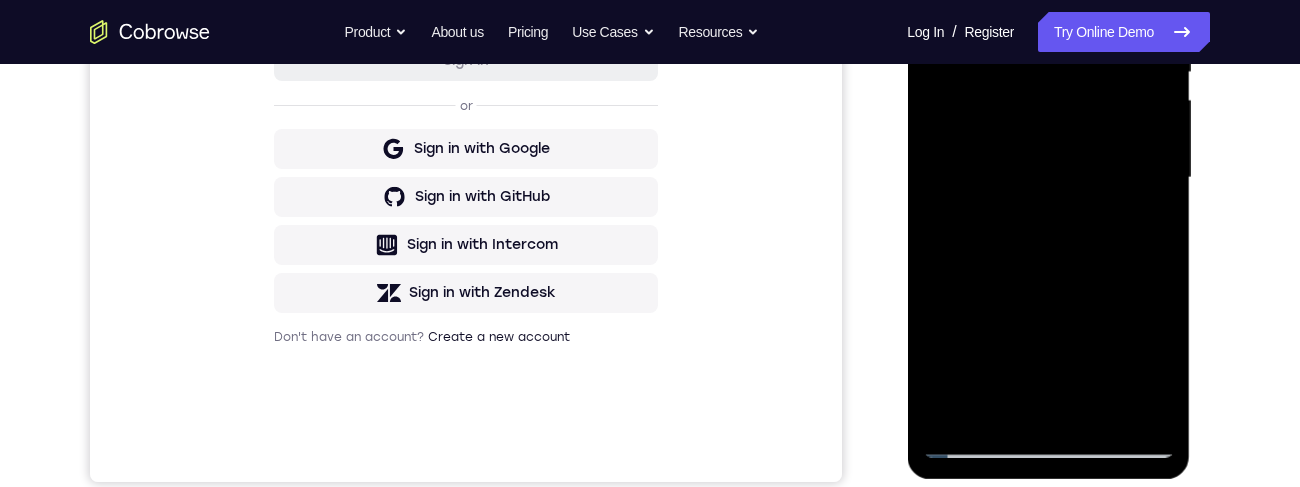 click at bounding box center [1048, 178] 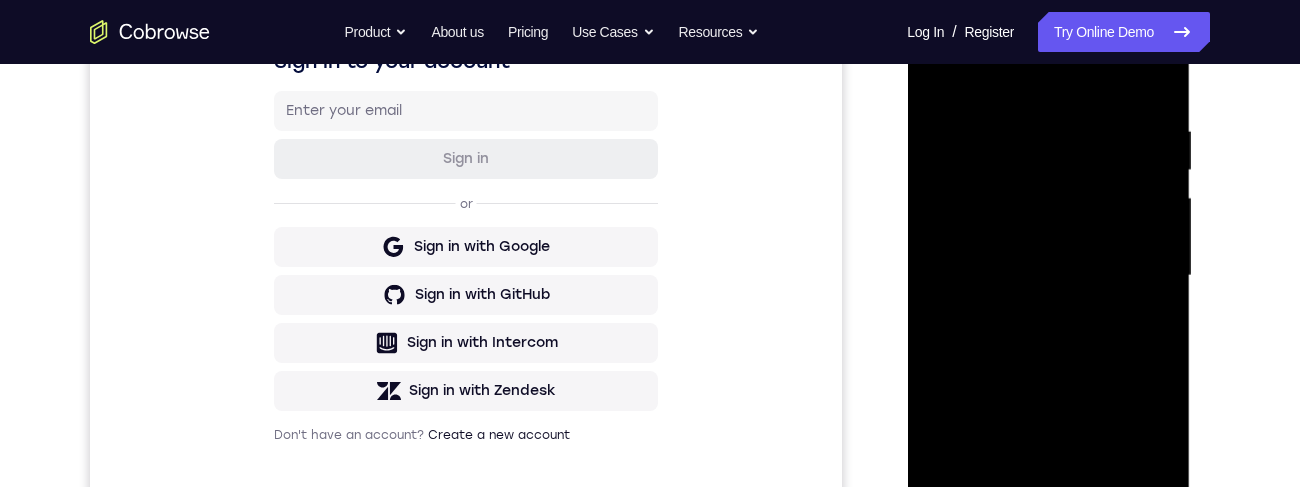 scroll, scrollTop: 349, scrollLeft: 0, axis: vertical 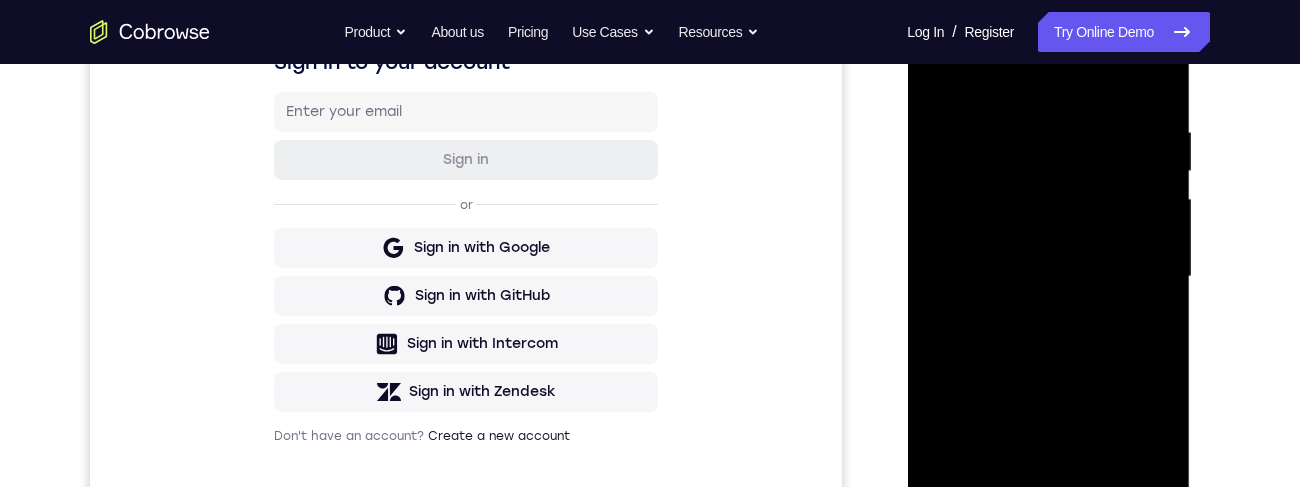 click at bounding box center [1048, 277] 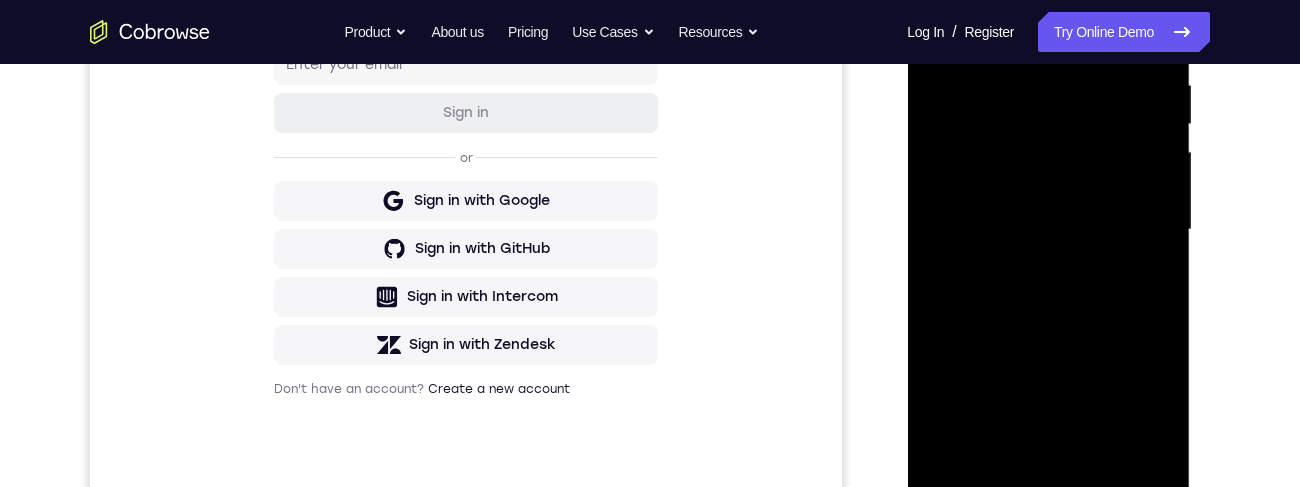 scroll, scrollTop: 318, scrollLeft: 0, axis: vertical 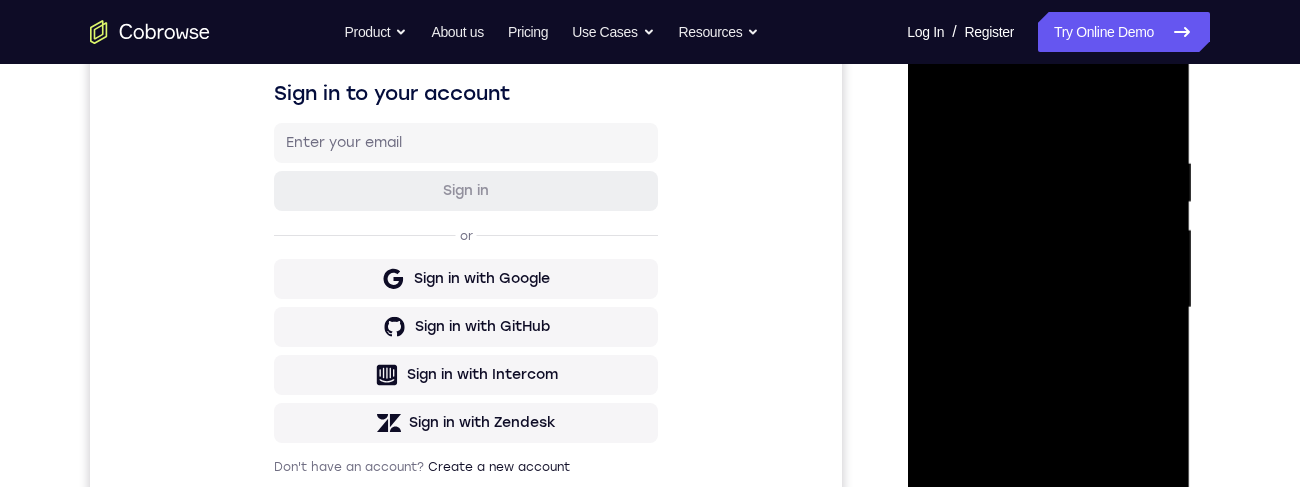 click at bounding box center [1048, 308] 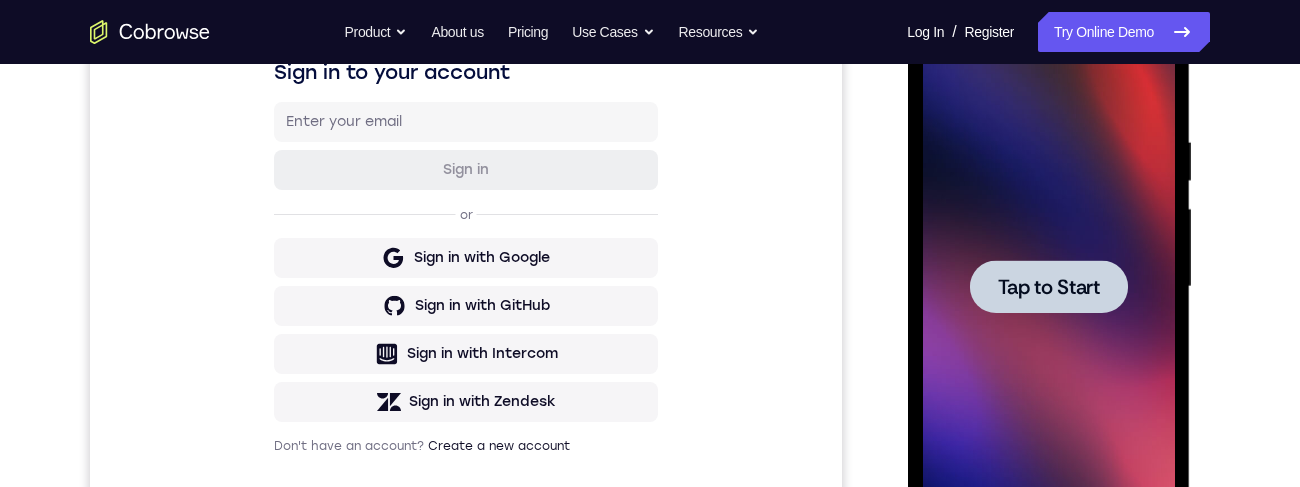 scroll, scrollTop: 336, scrollLeft: 0, axis: vertical 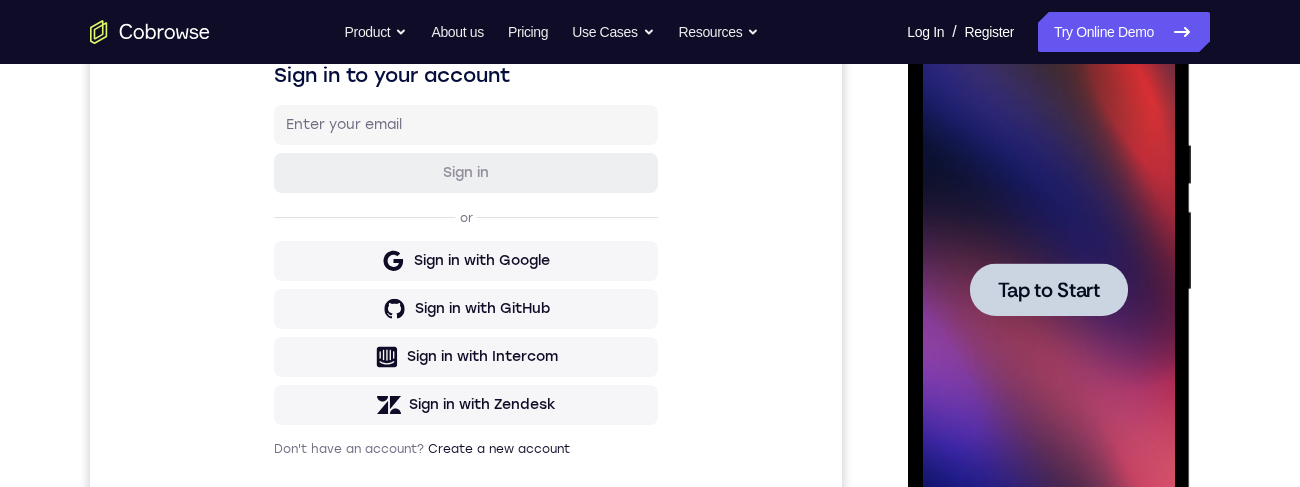 click on "Tap to Start" at bounding box center (1048, 290) 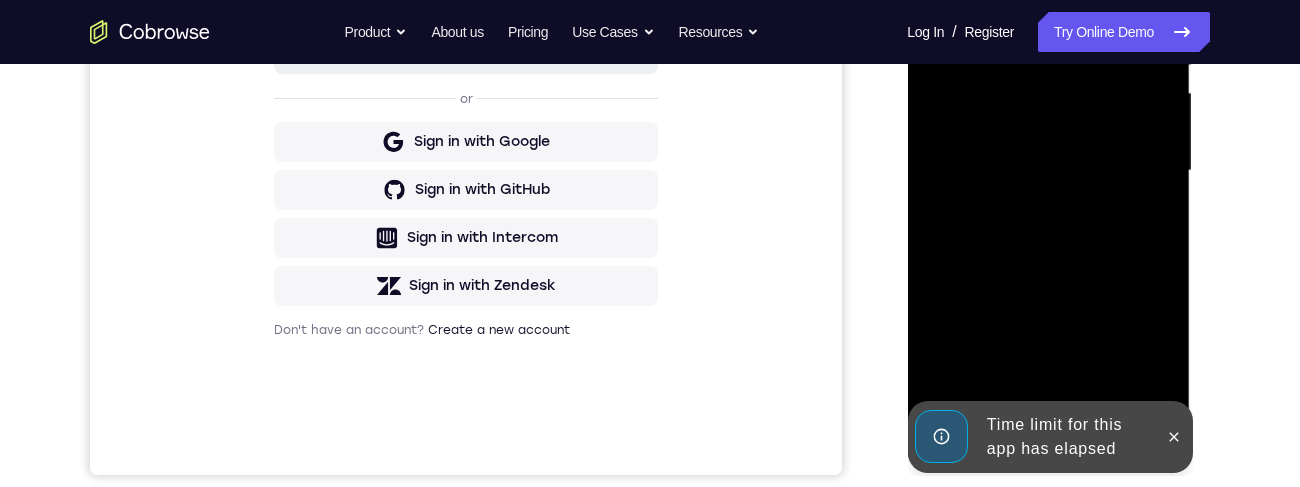 scroll, scrollTop: 673, scrollLeft: 0, axis: vertical 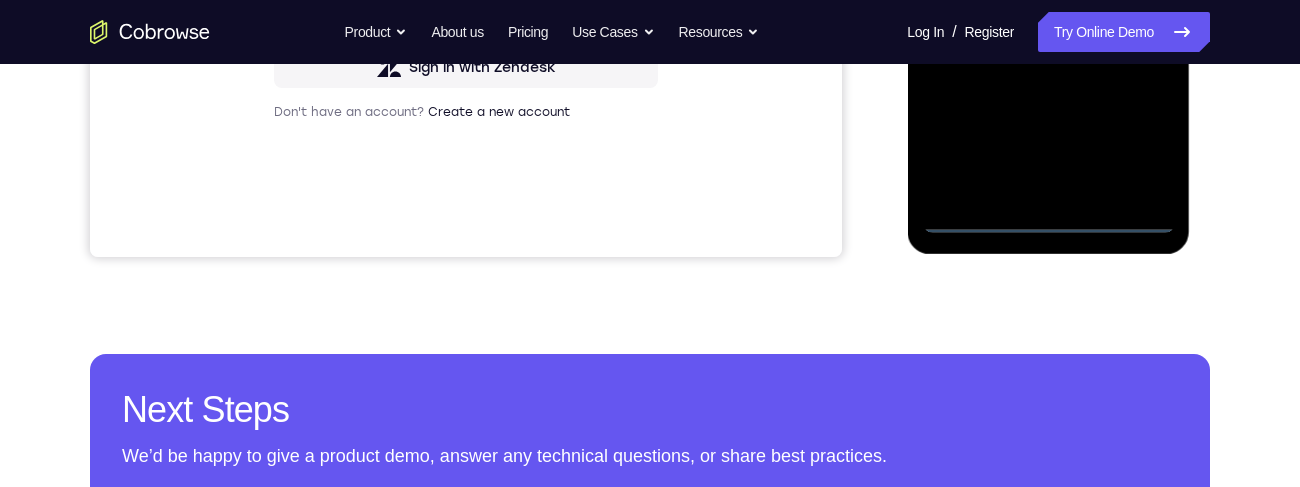 click at bounding box center [1048, -47] 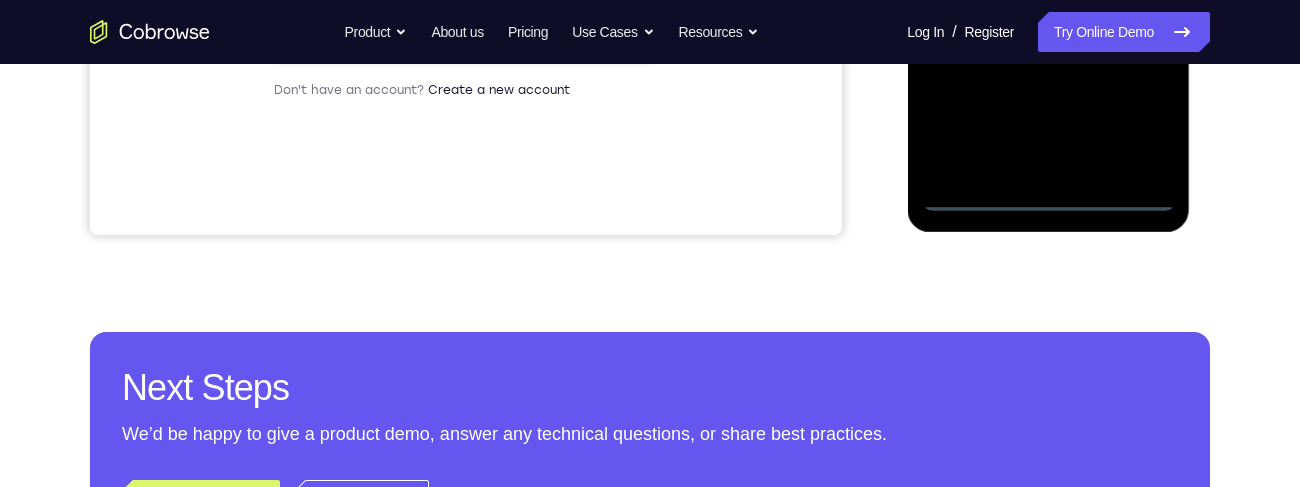 click at bounding box center (1048, -69) 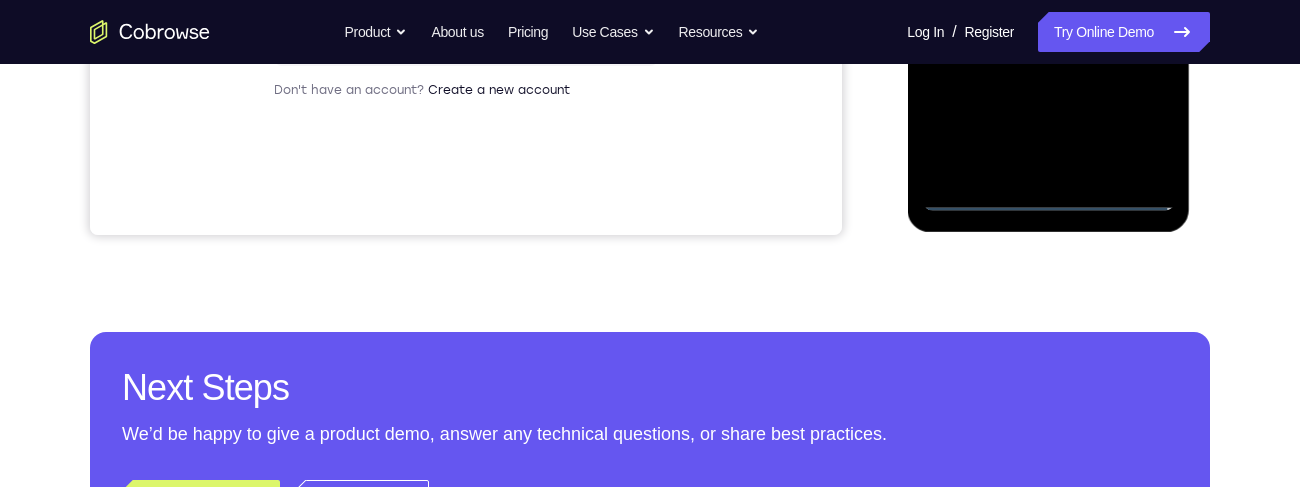 click at bounding box center (1048, -69) 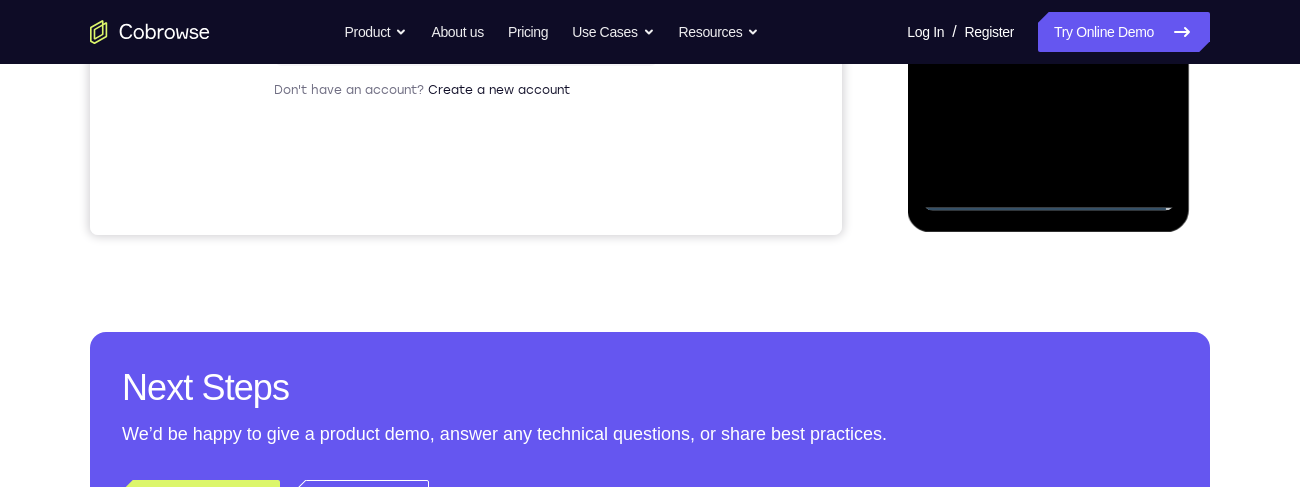 click at bounding box center [1048, -69] 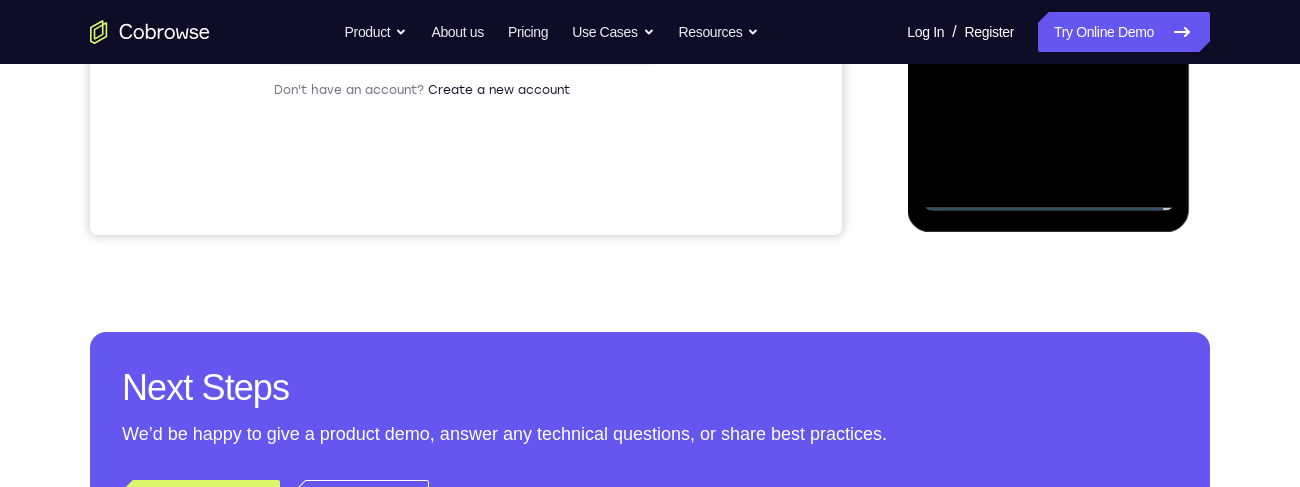 click at bounding box center [1048, -69] 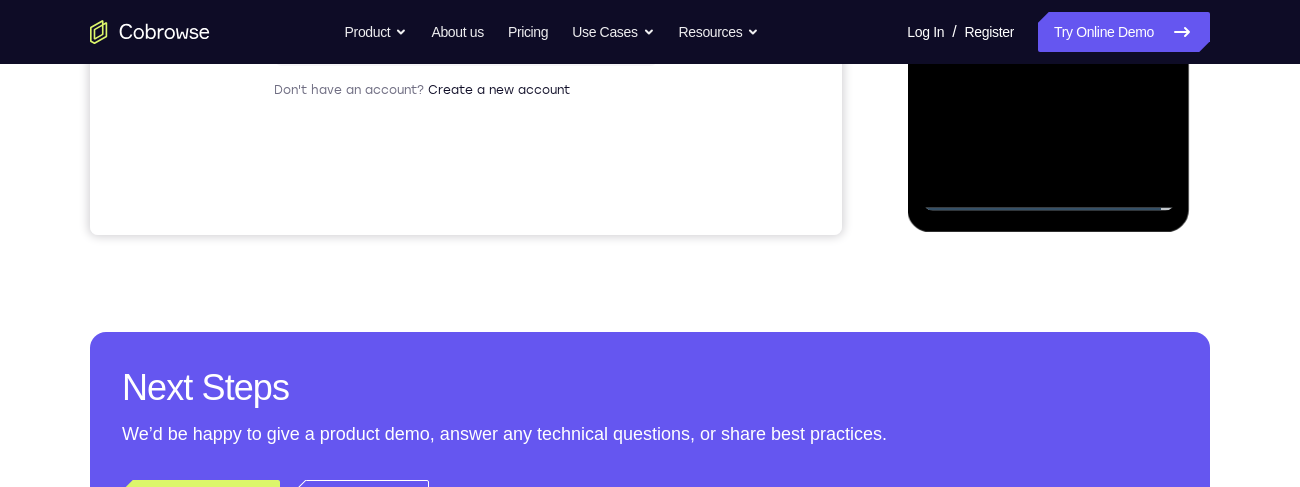 click at bounding box center [1048, -69] 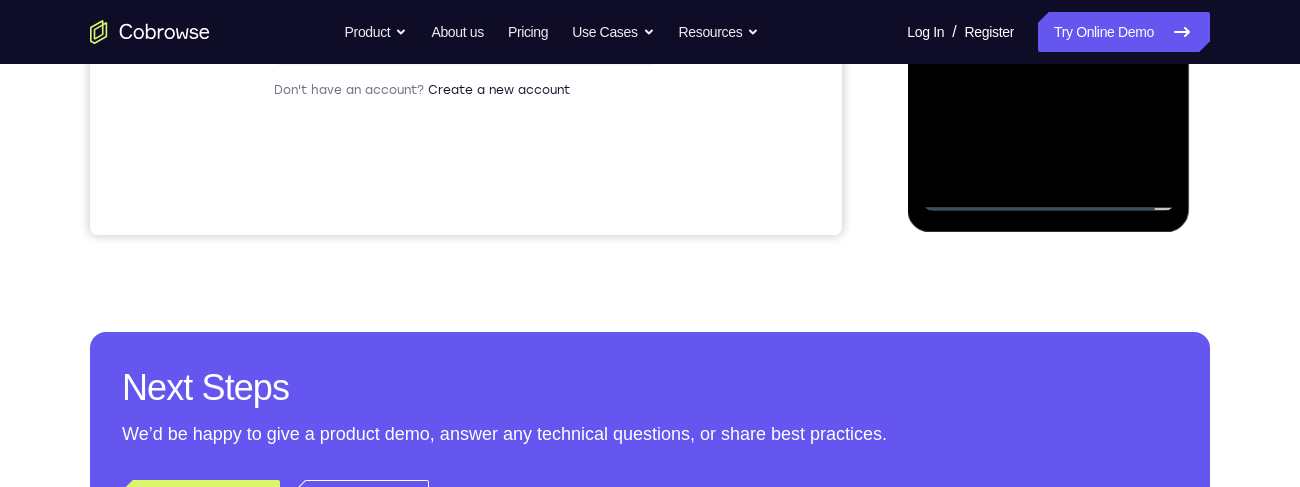 click at bounding box center [1048, -69] 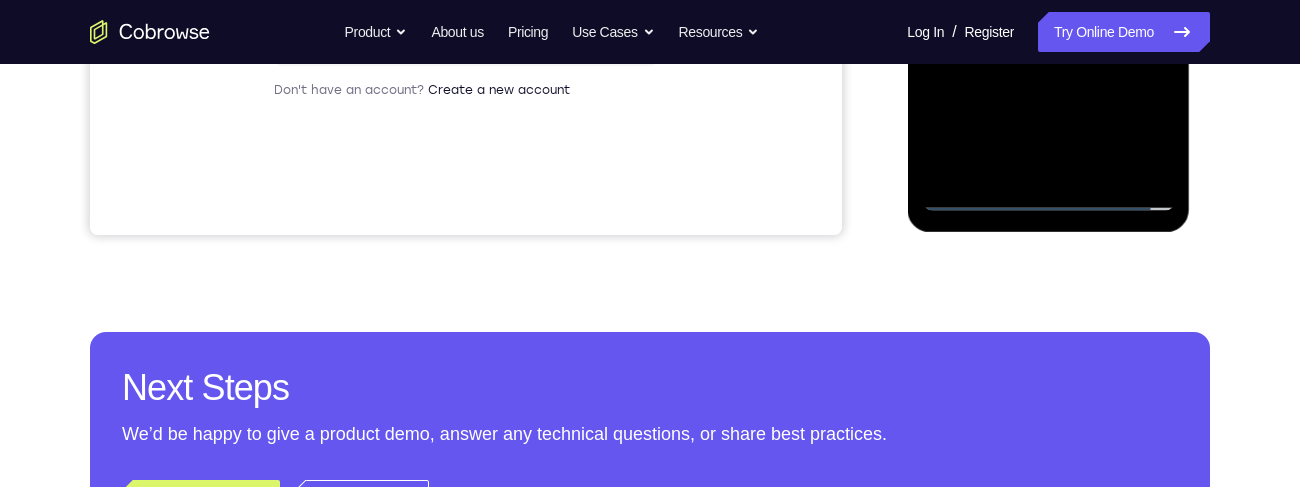 click at bounding box center [1048, -69] 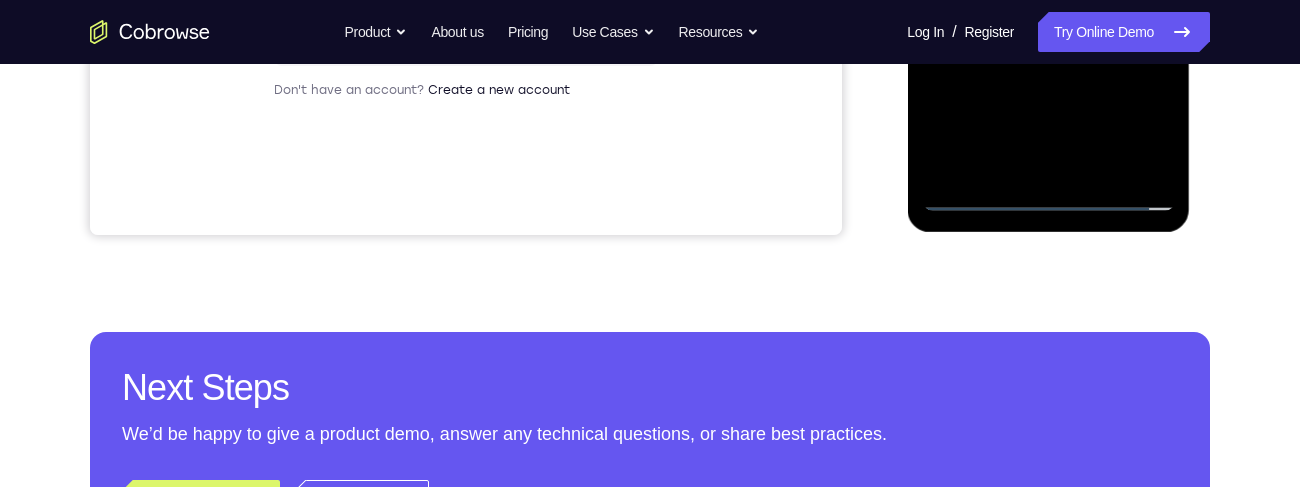 click at bounding box center (1048, -69) 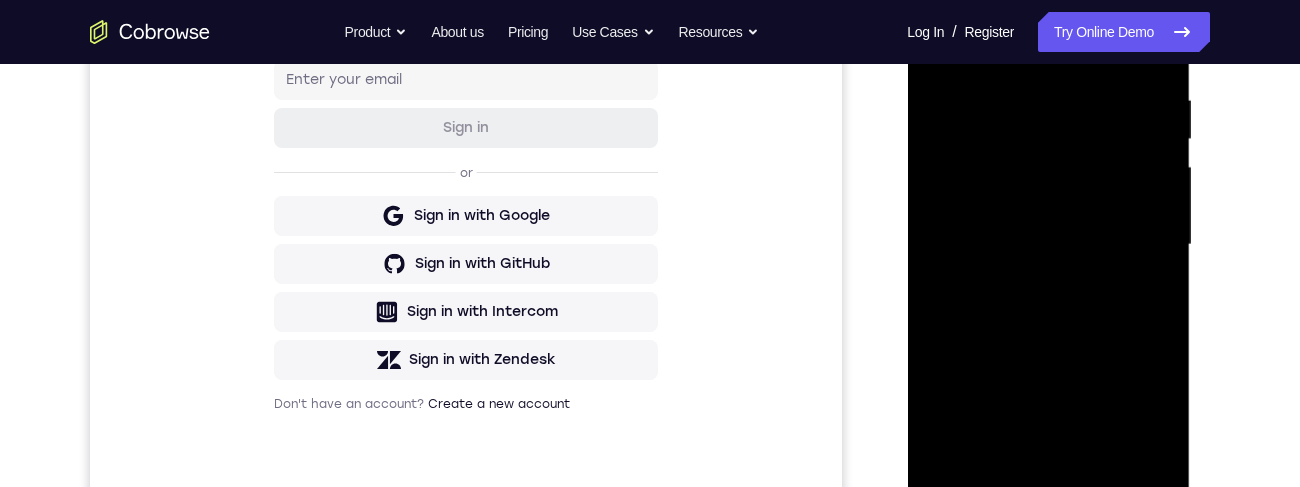 scroll, scrollTop: 369, scrollLeft: 0, axis: vertical 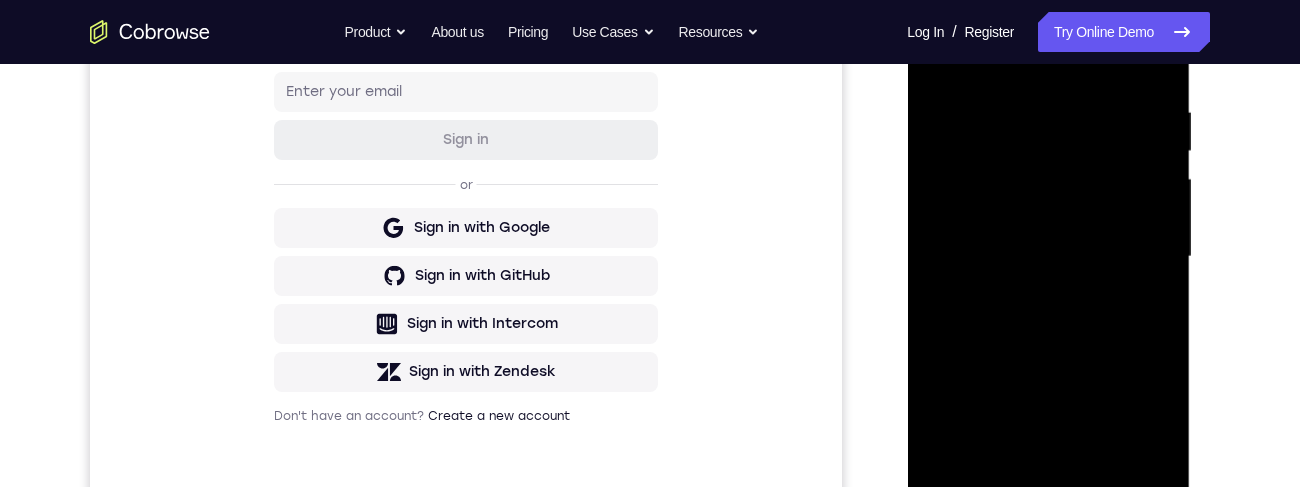 click at bounding box center (1048, 257) 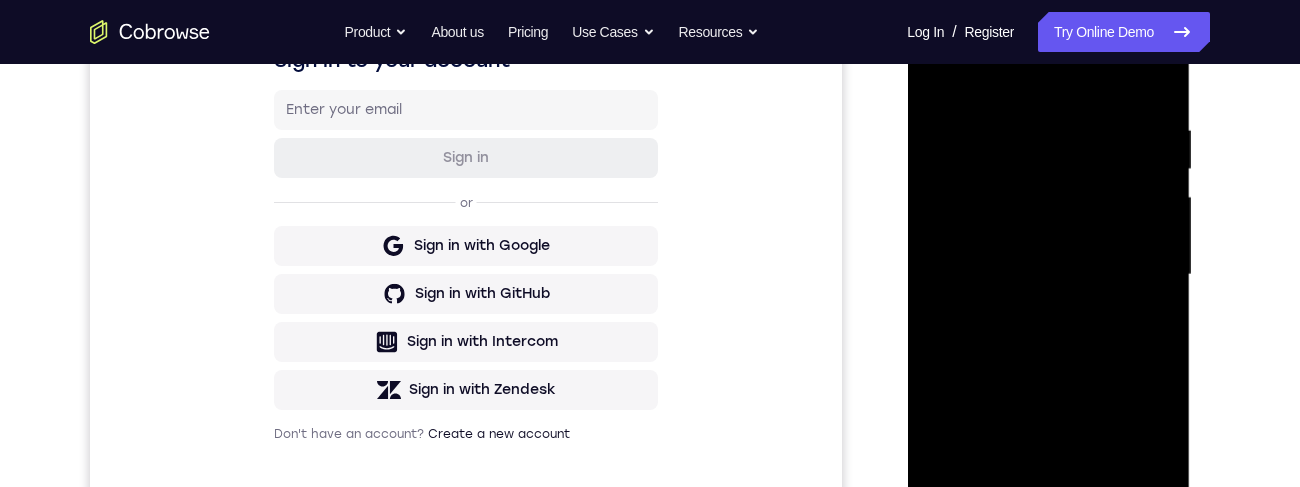 scroll, scrollTop: 406, scrollLeft: 0, axis: vertical 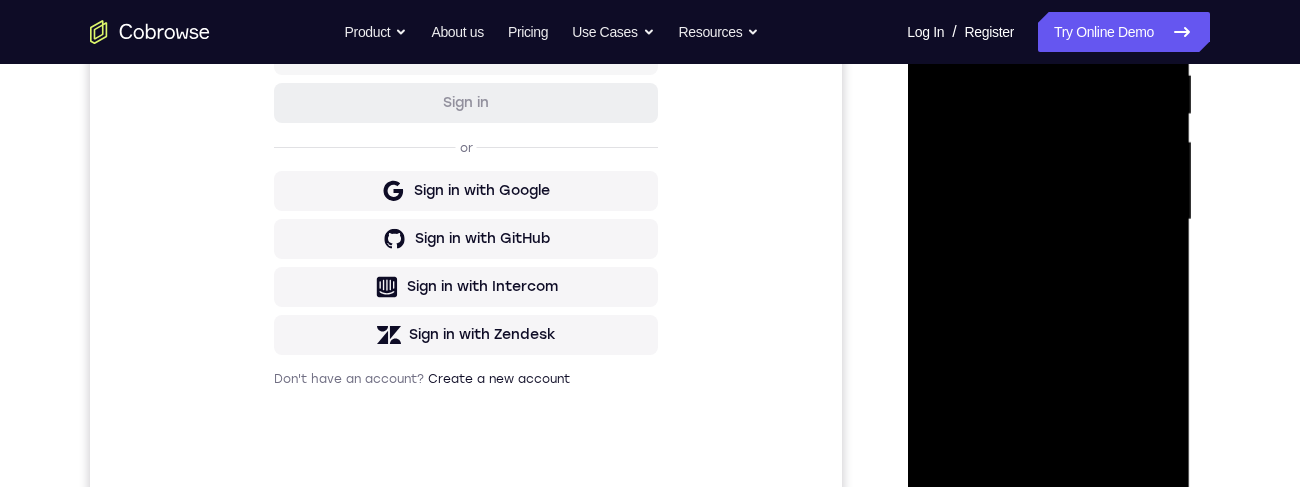 click at bounding box center [1048, 220] 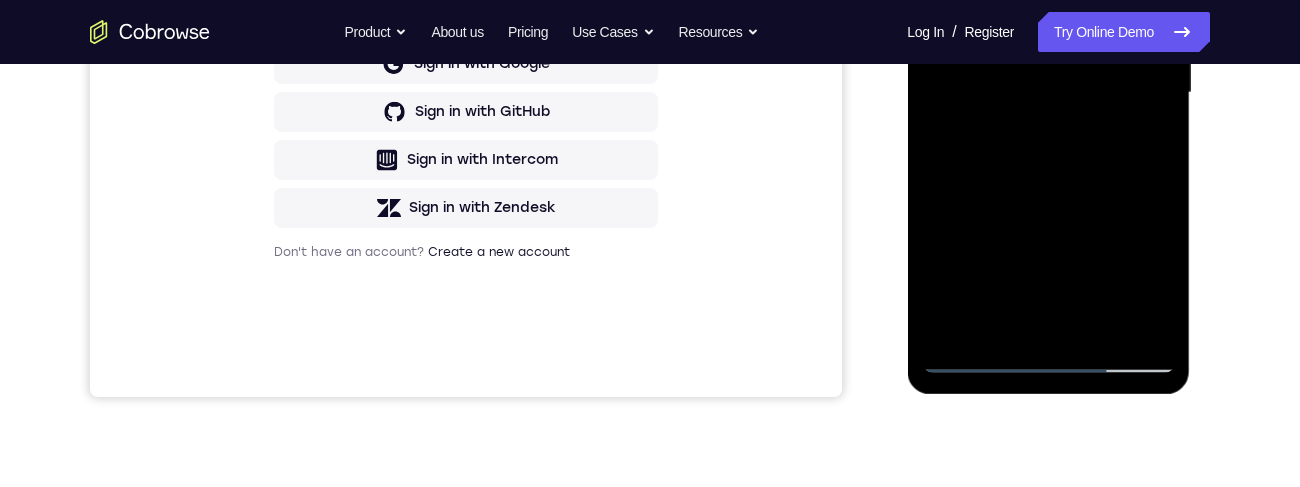 scroll, scrollTop: 537, scrollLeft: 0, axis: vertical 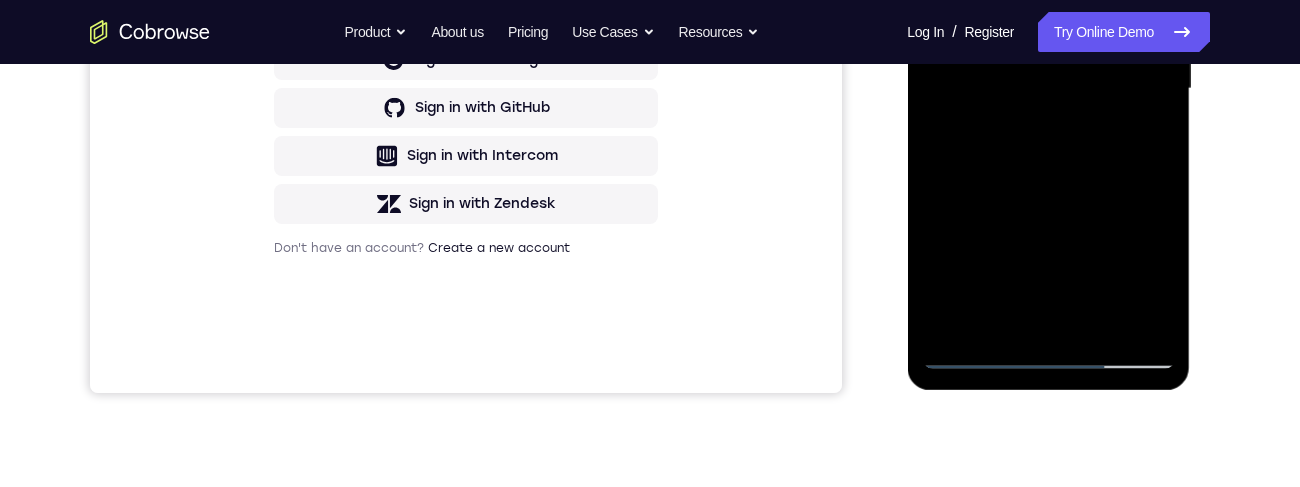 click at bounding box center (1048, 89) 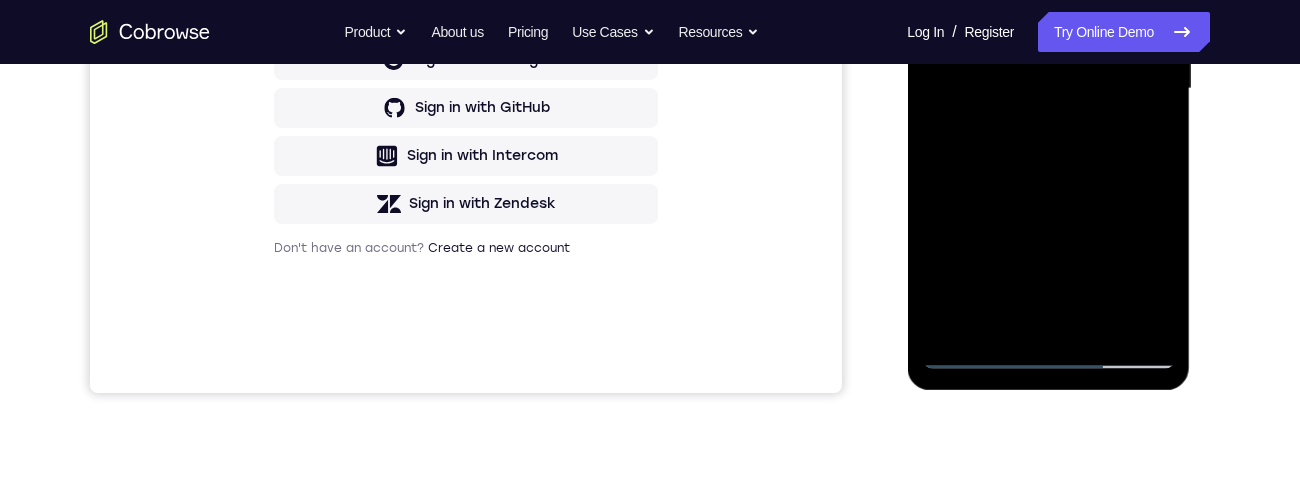 scroll, scrollTop: 453, scrollLeft: 0, axis: vertical 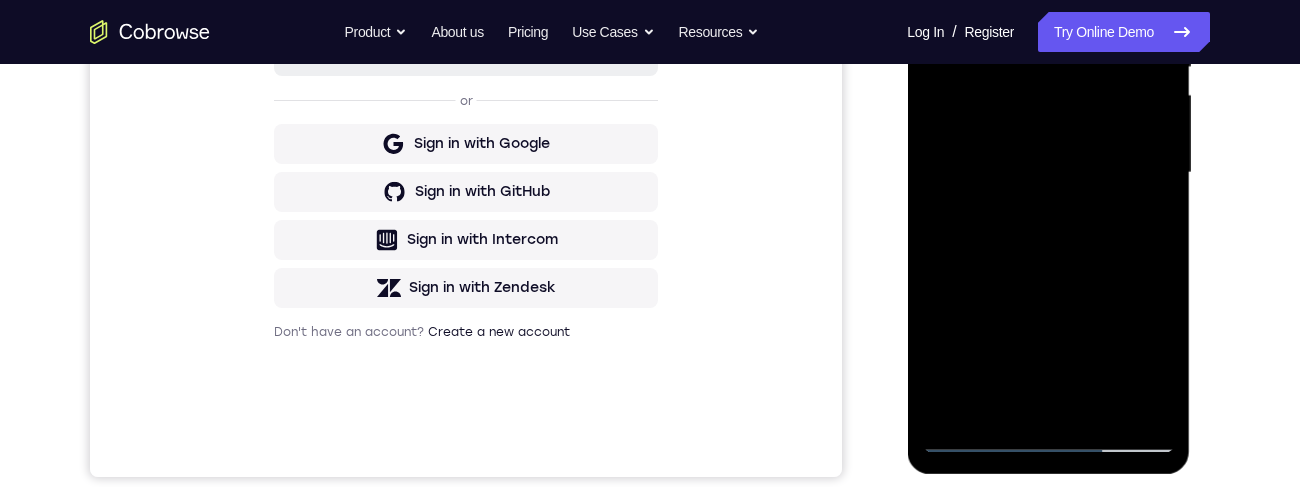 click at bounding box center (1048, 173) 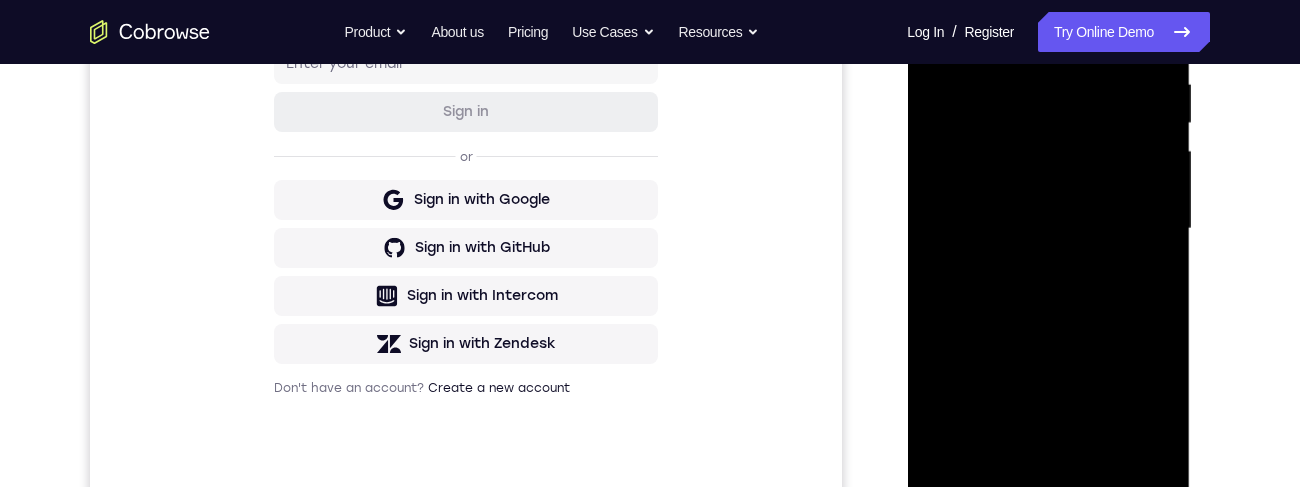scroll, scrollTop: 316, scrollLeft: 0, axis: vertical 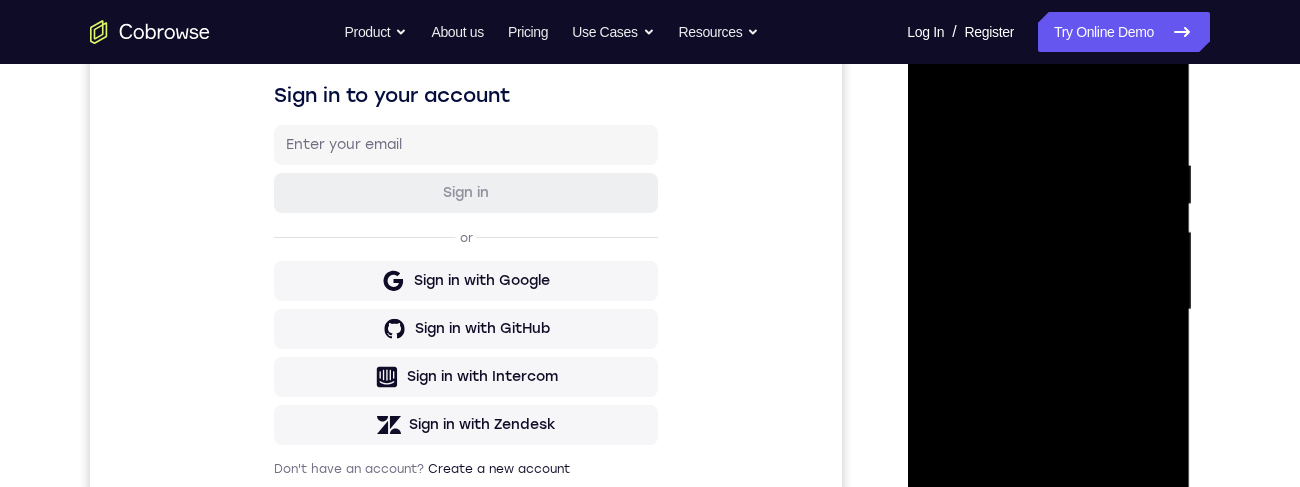 click at bounding box center [1048, 310] 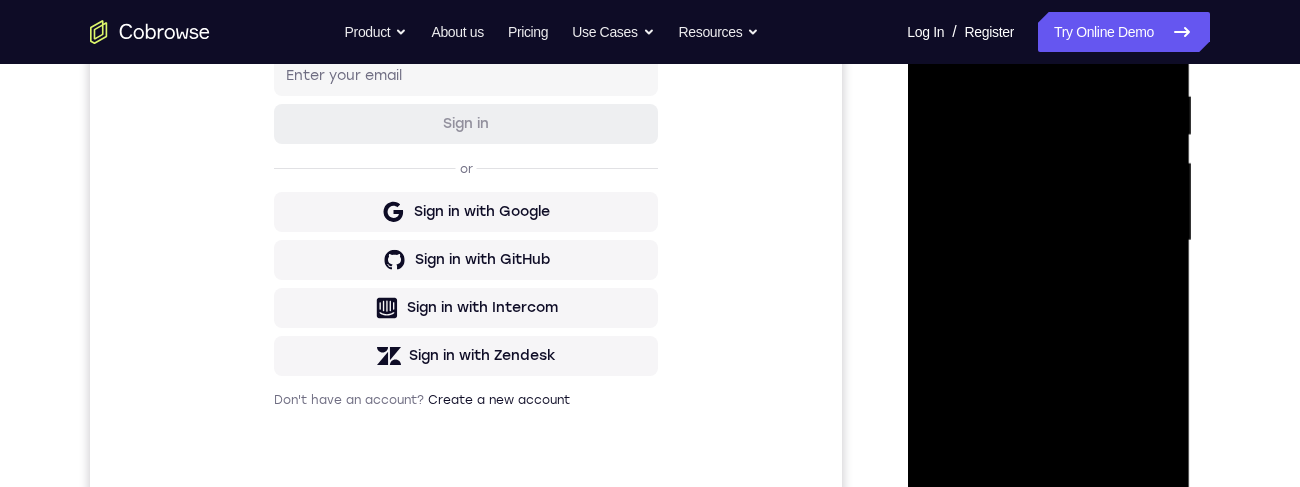 click at bounding box center [1048, 241] 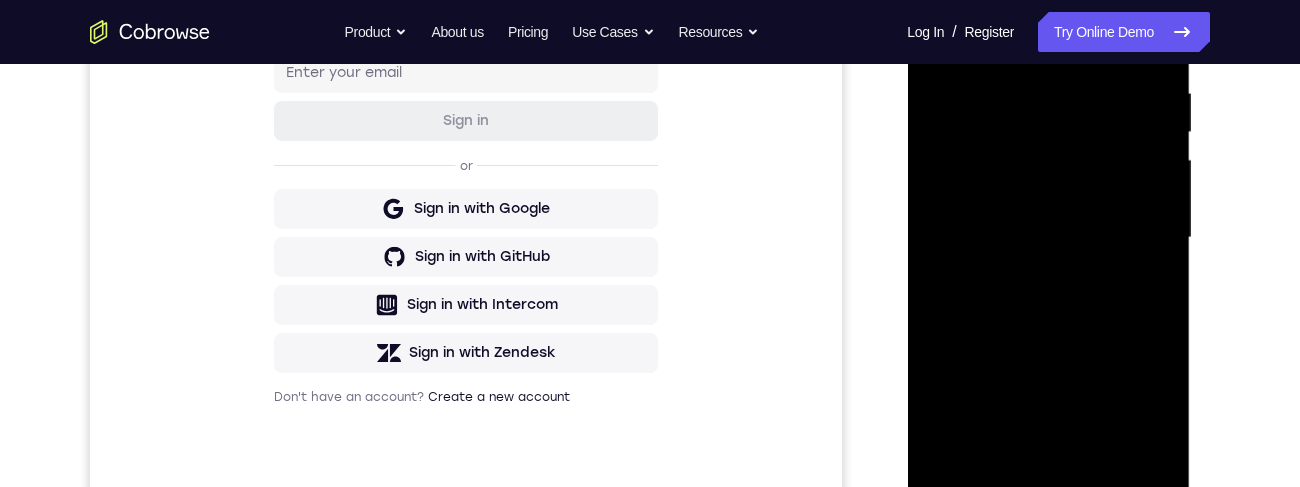 click at bounding box center (1048, 238) 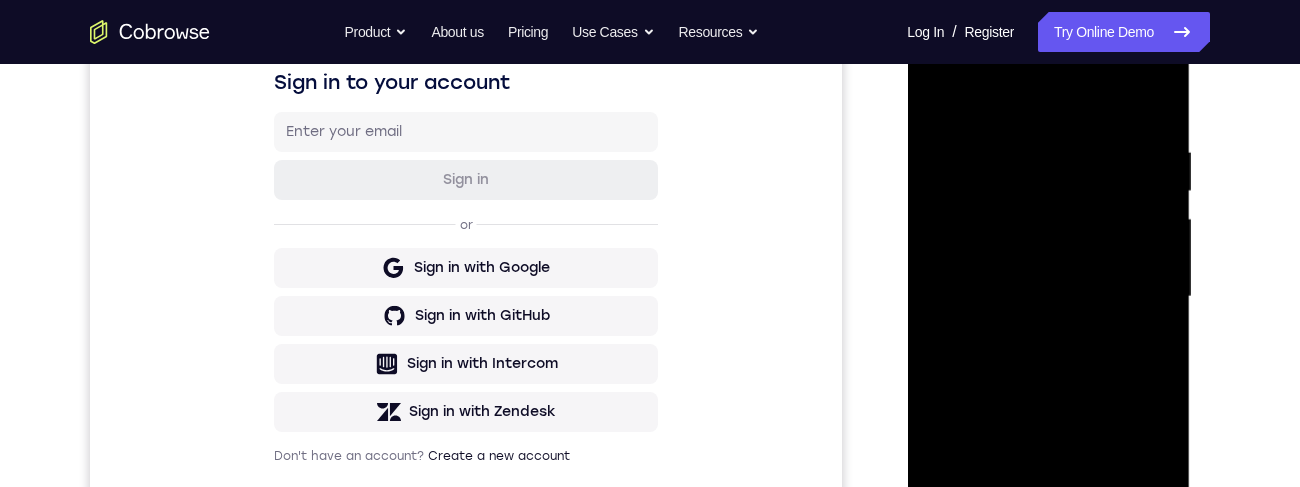 scroll, scrollTop: 322, scrollLeft: 0, axis: vertical 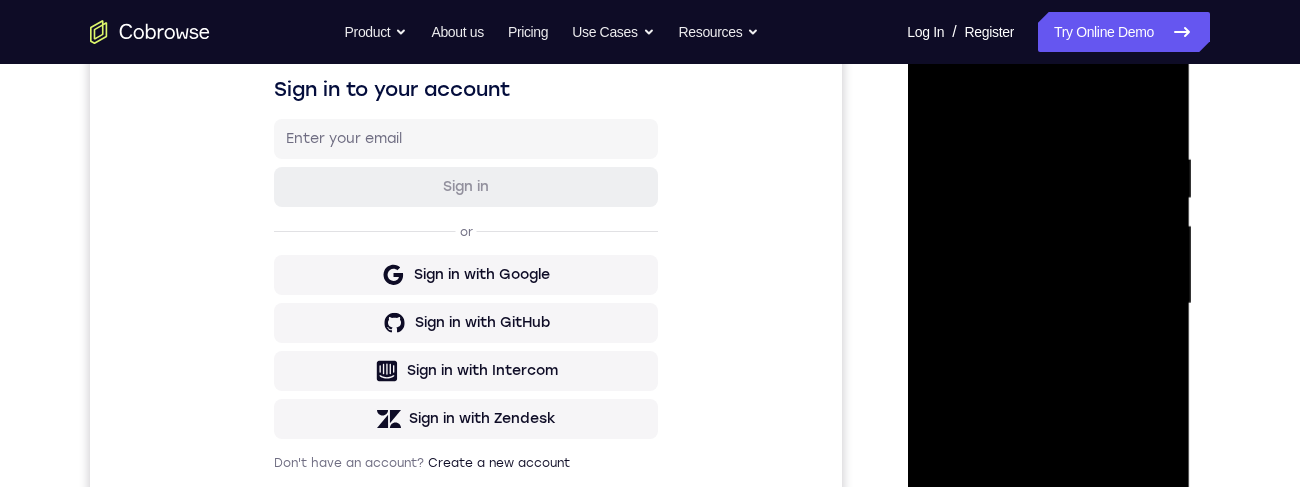 click at bounding box center (1048, 304) 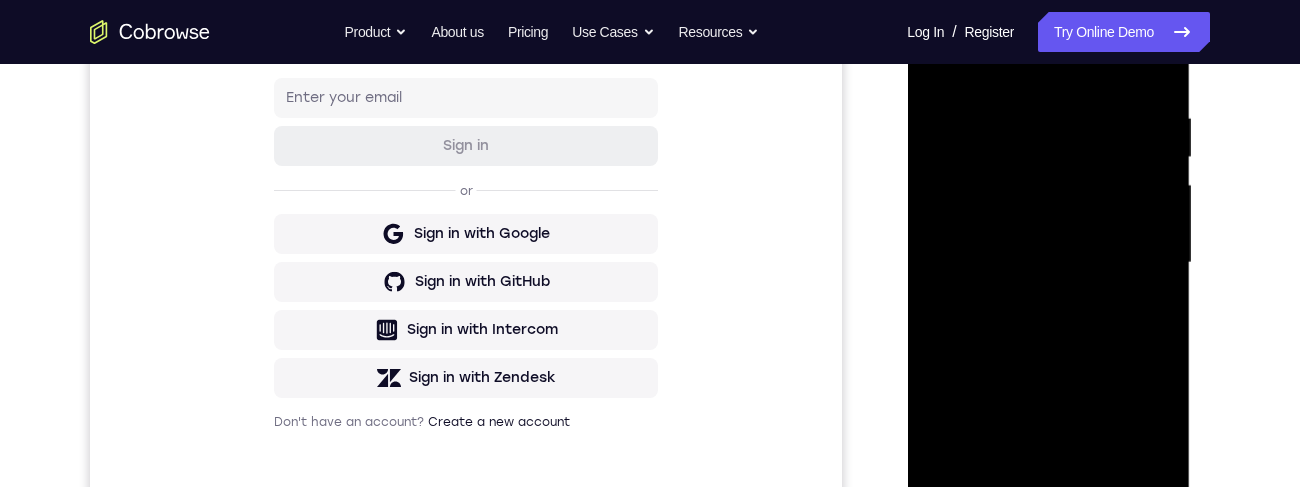 scroll, scrollTop: 374, scrollLeft: 0, axis: vertical 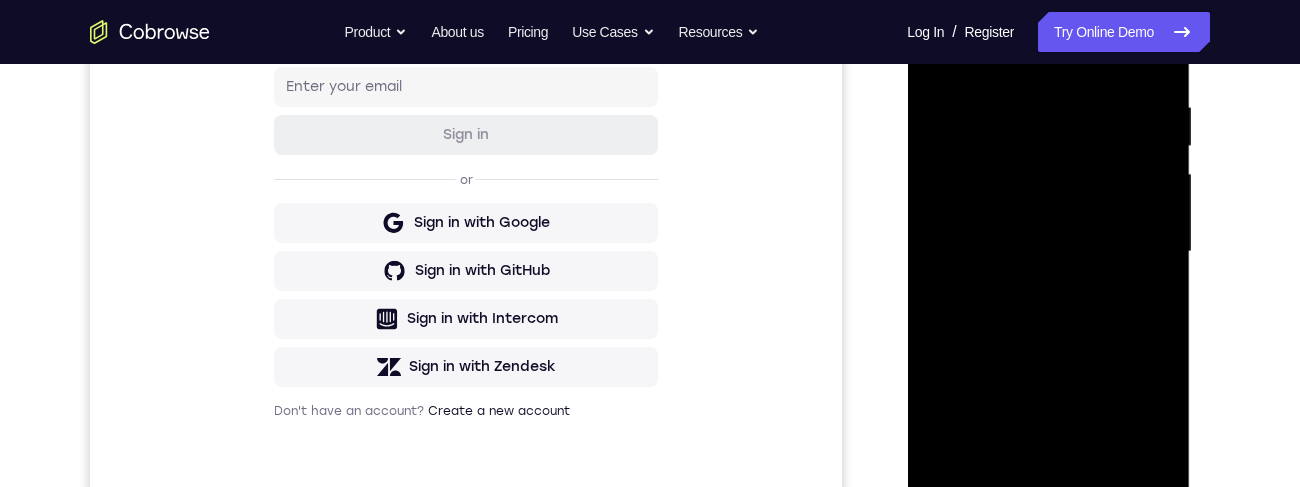 click at bounding box center (1048, 252) 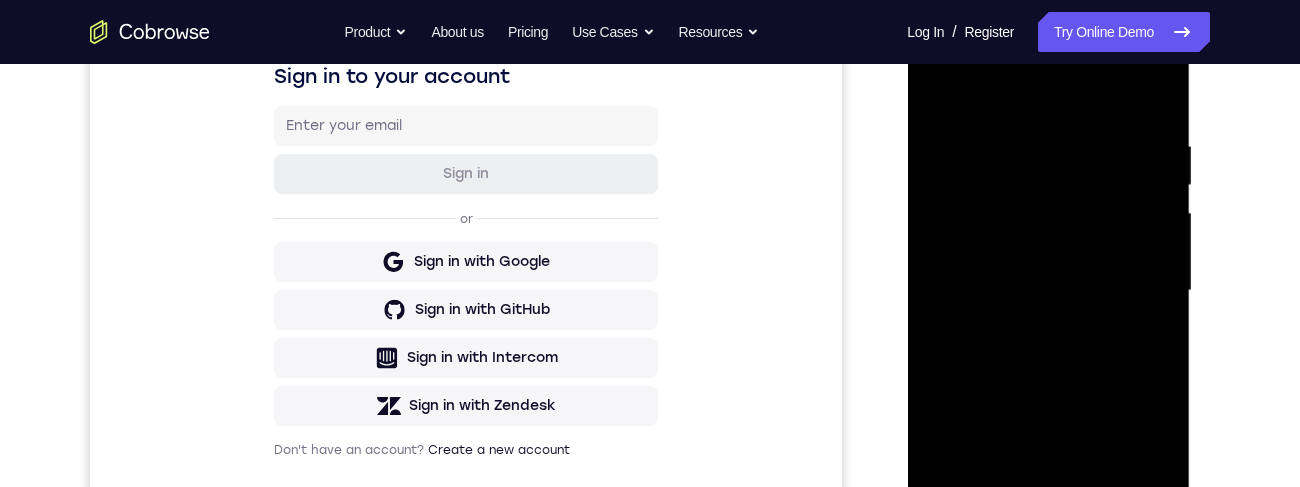 scroll, scrollTop: 347, scrollLeft: 0, axis: vertical 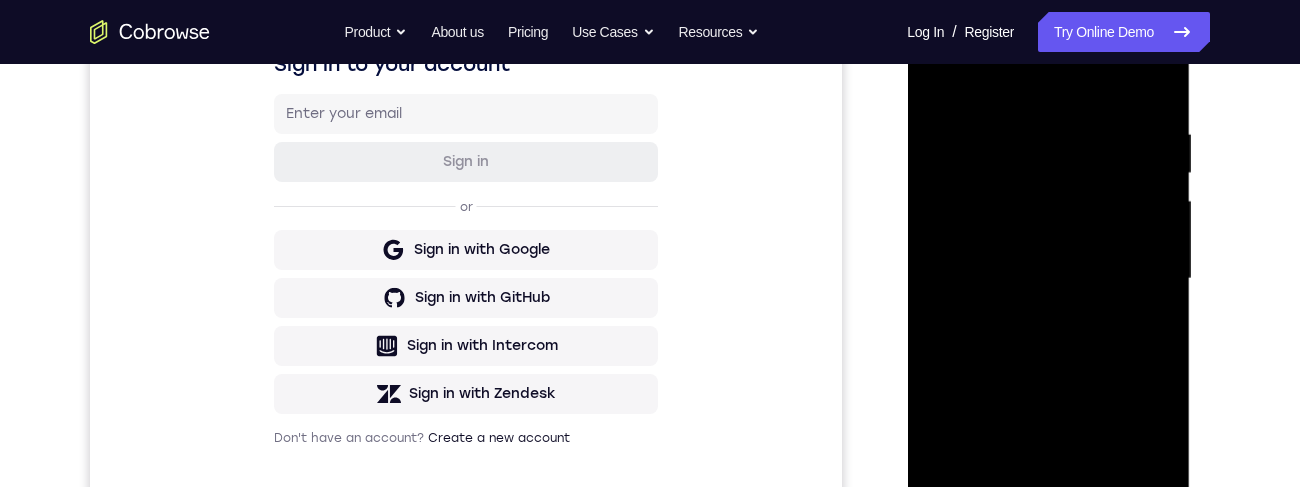 click at bounding box center [1048, 279] 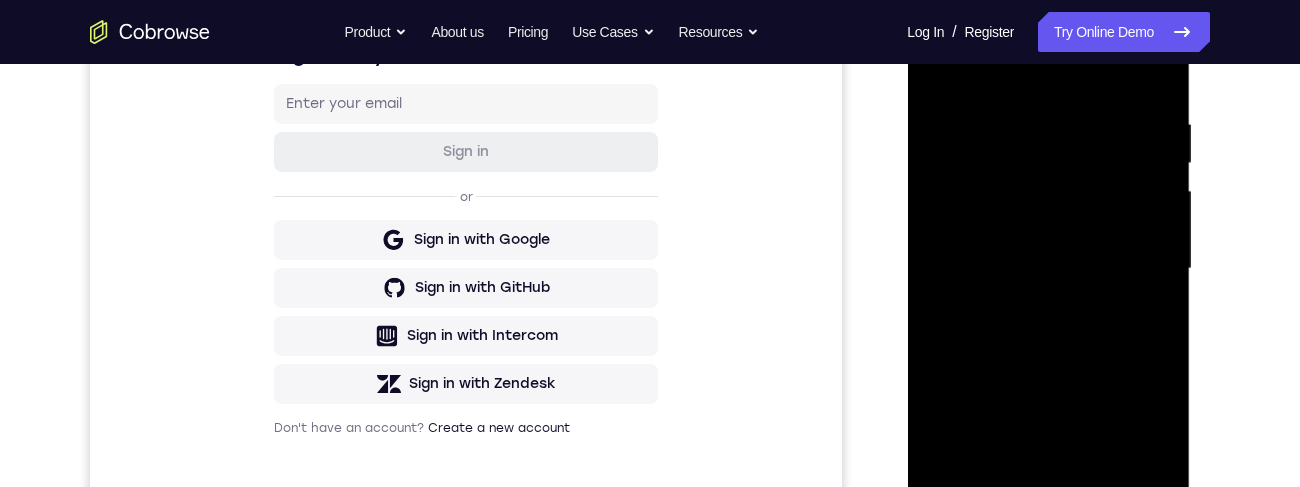 click at bounding box center [1048, 269] 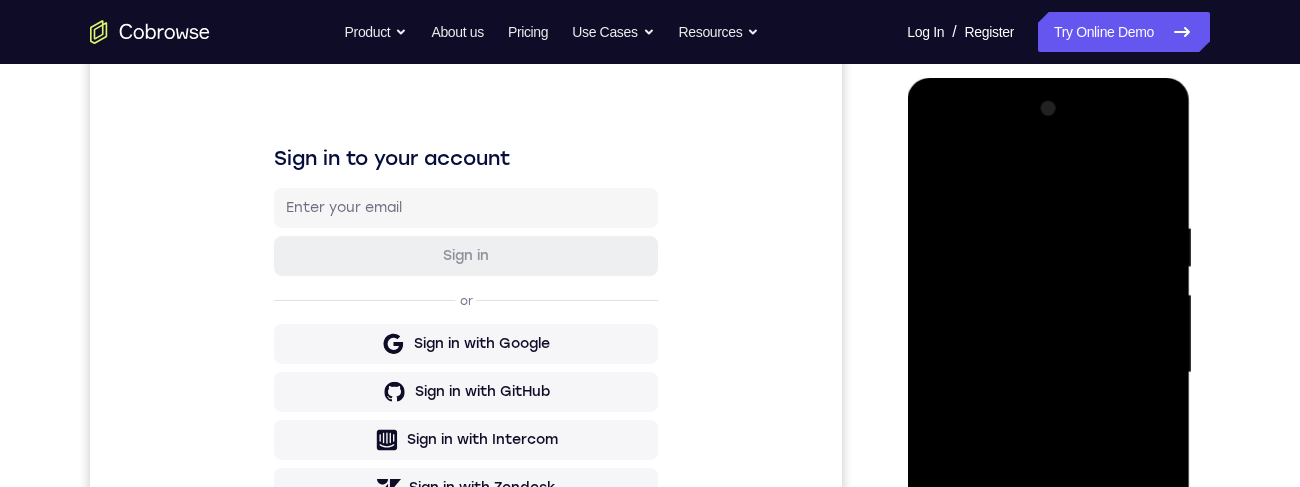 scroll, scrollTop: 263, scrollLeft: 0, axis: vertical 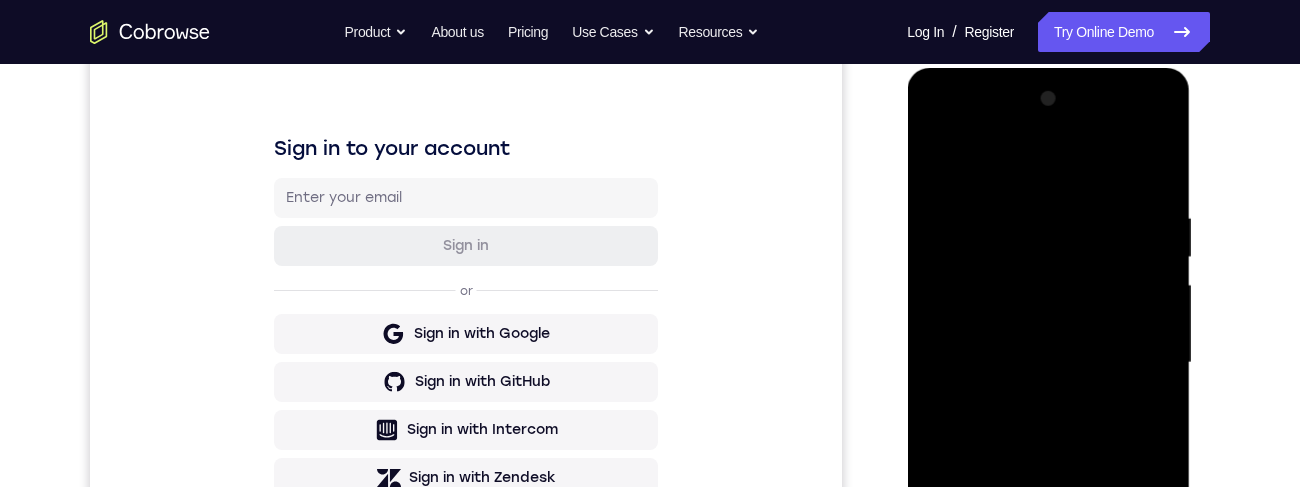 click at bounding box center [1048, 363] 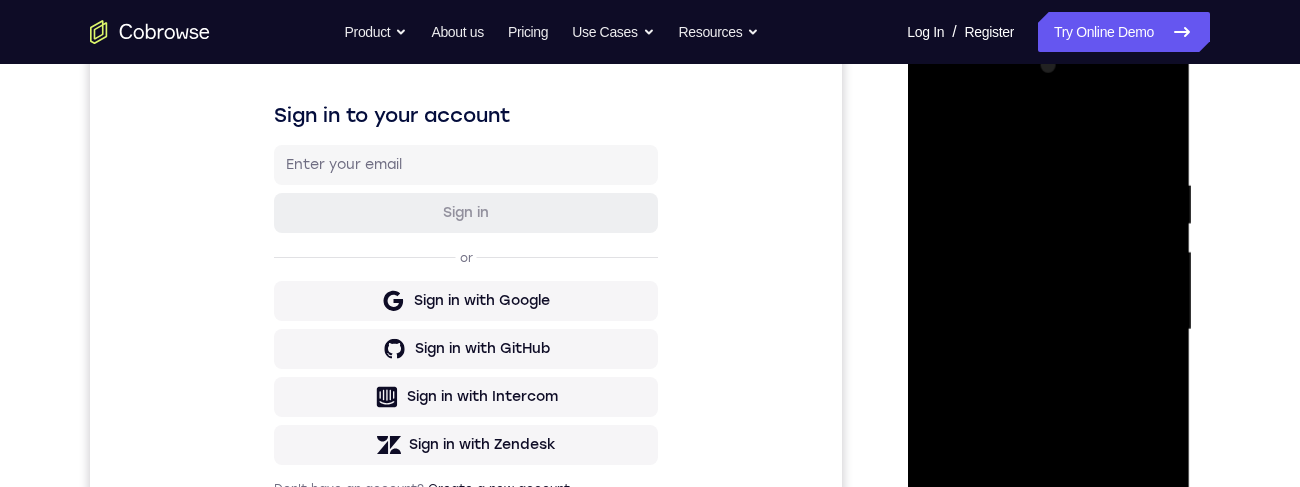scroll, scrollTop: 306, scrollLeft: 0, axis: vertical 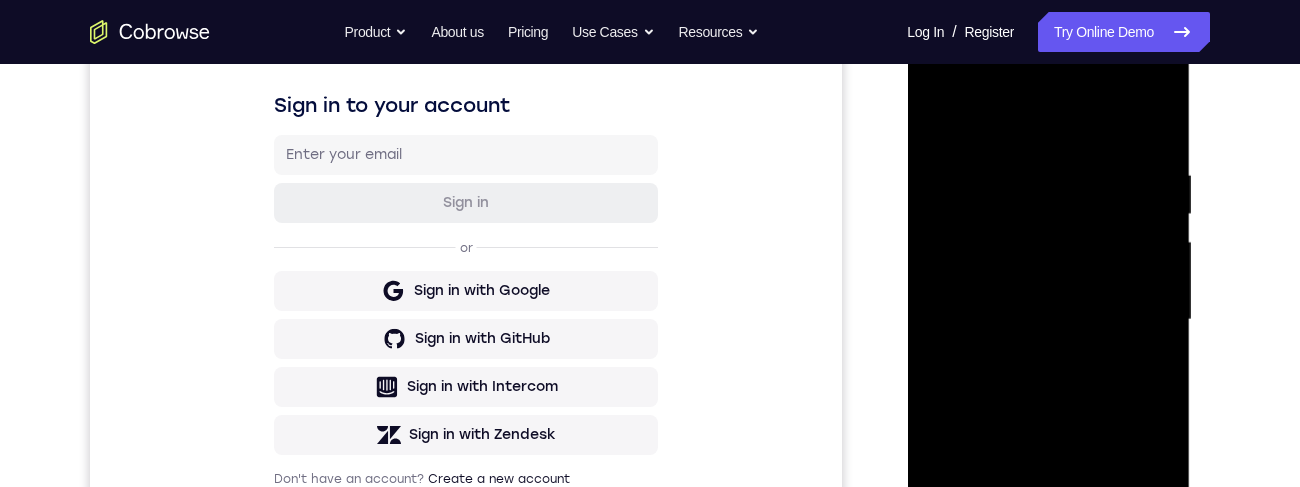 click at bounding box center [1048, 320] 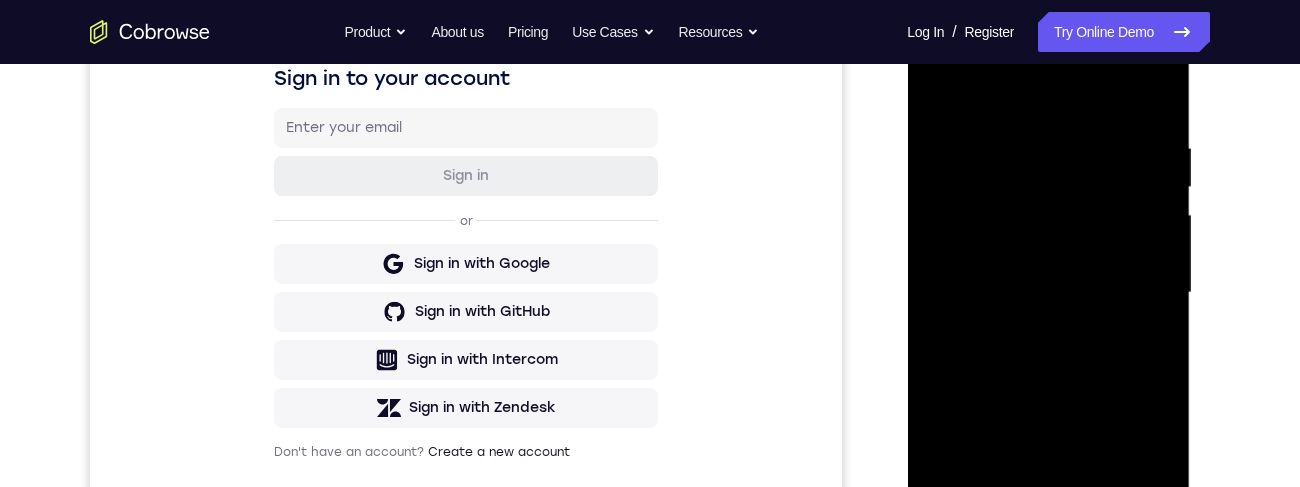 click at bounding box center (1048, 293) 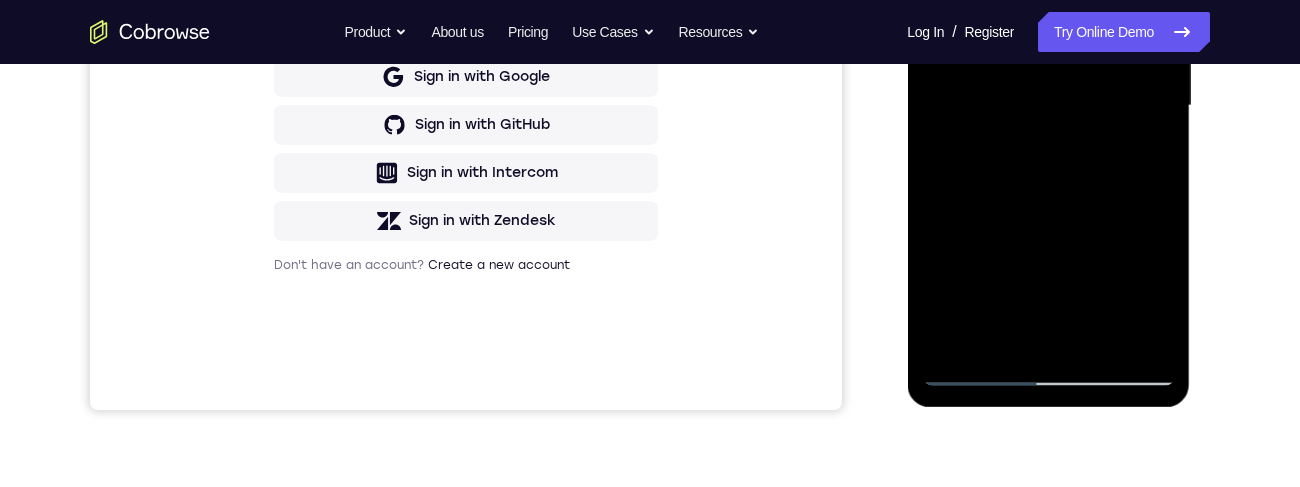scroll, scrollTop: 512, scrollLeft: 0, axis: vertical 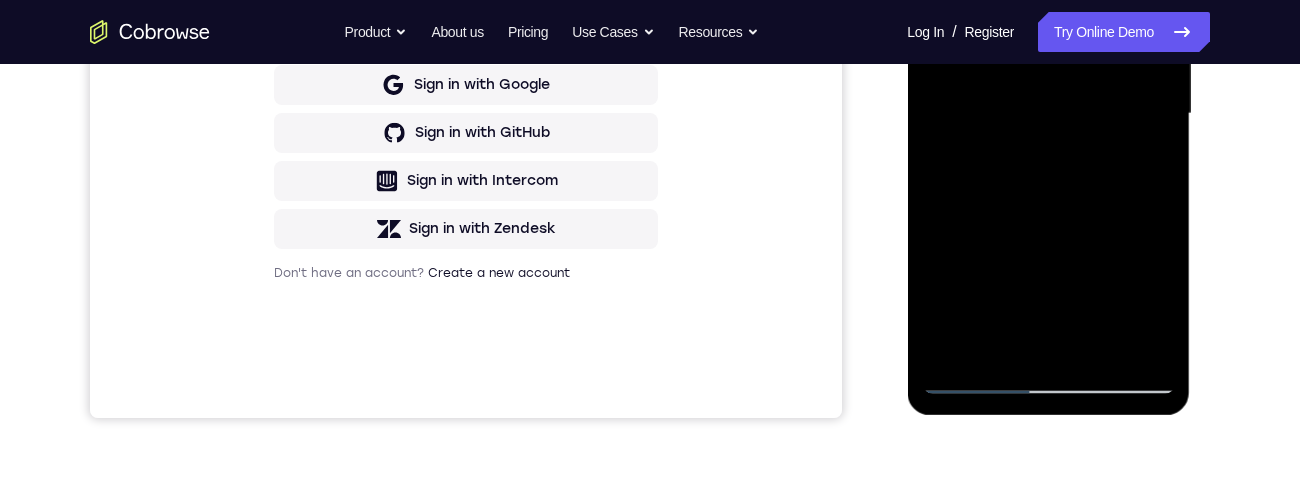 click at bounding box center (1048, 114) 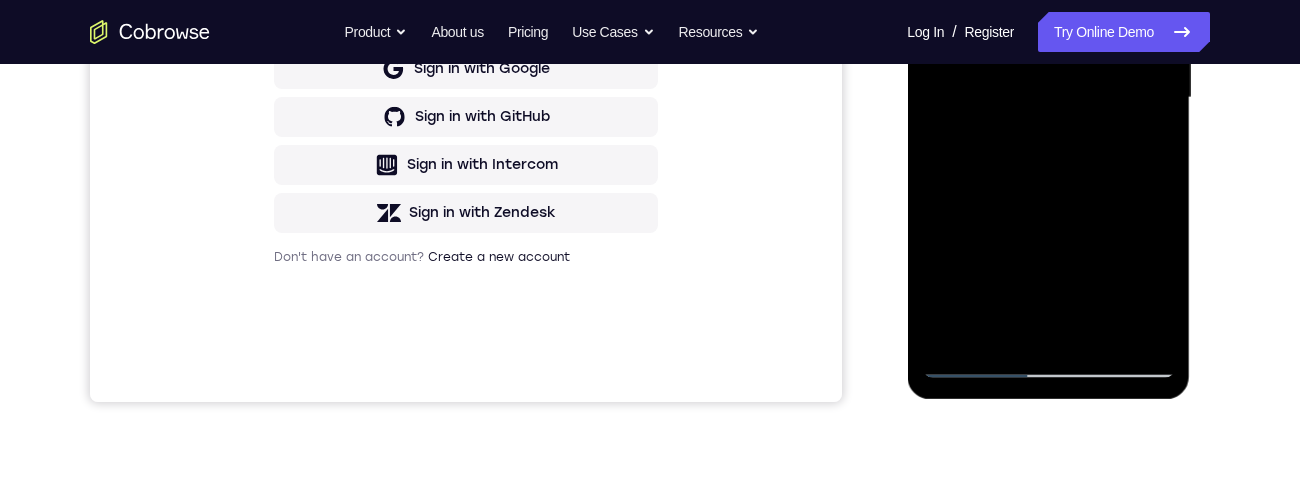 click at bounding box center (1048, 98) 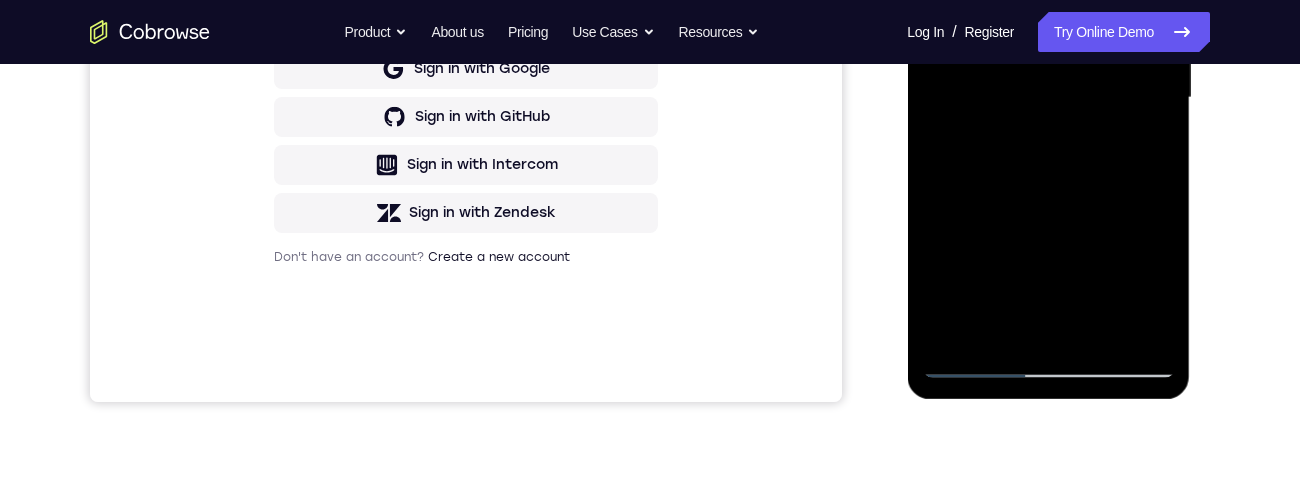 click at bounding box center (1048, 98) 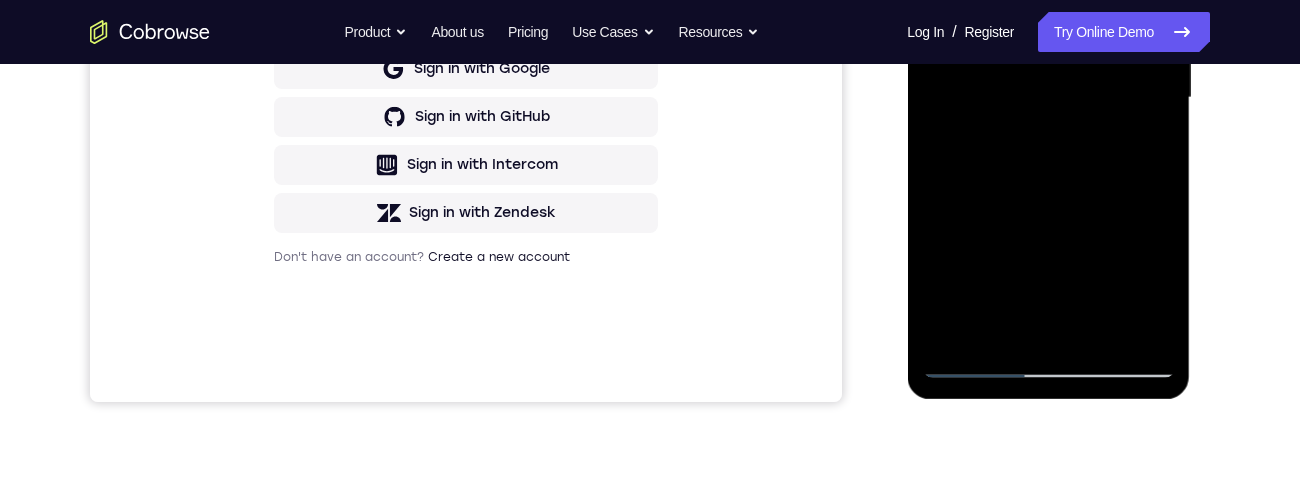 click at bounding box center [1048, 98] 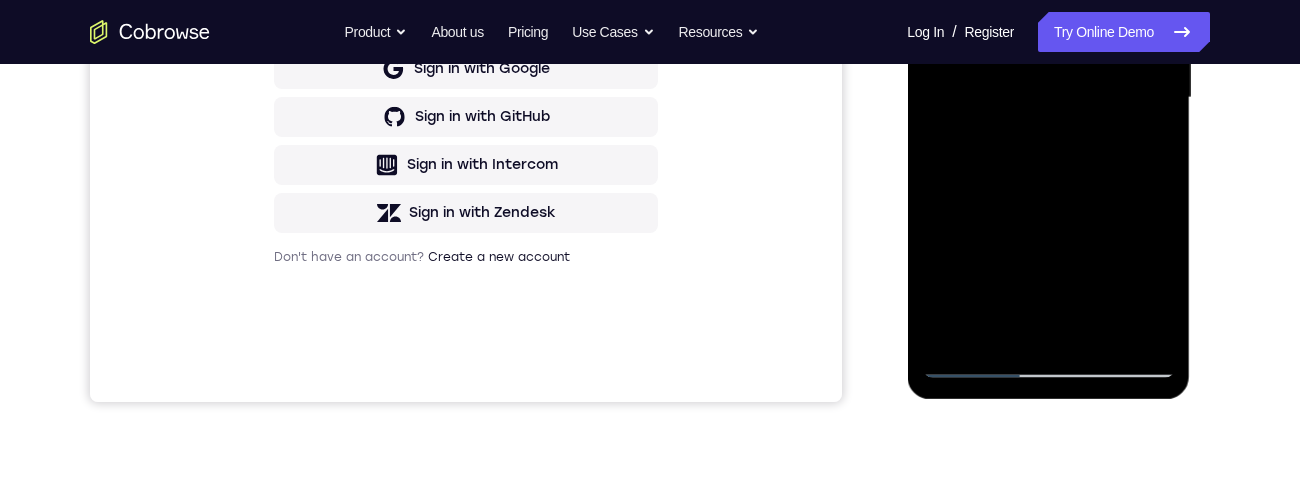 click at bounding box center [1048, 98] 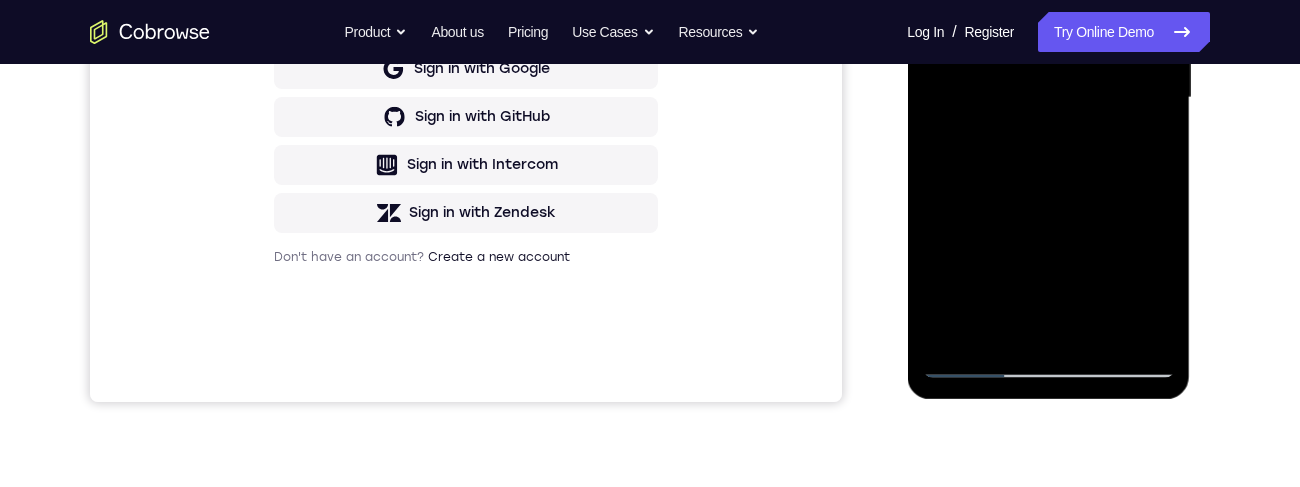 click at bounding box center (1048, 98) 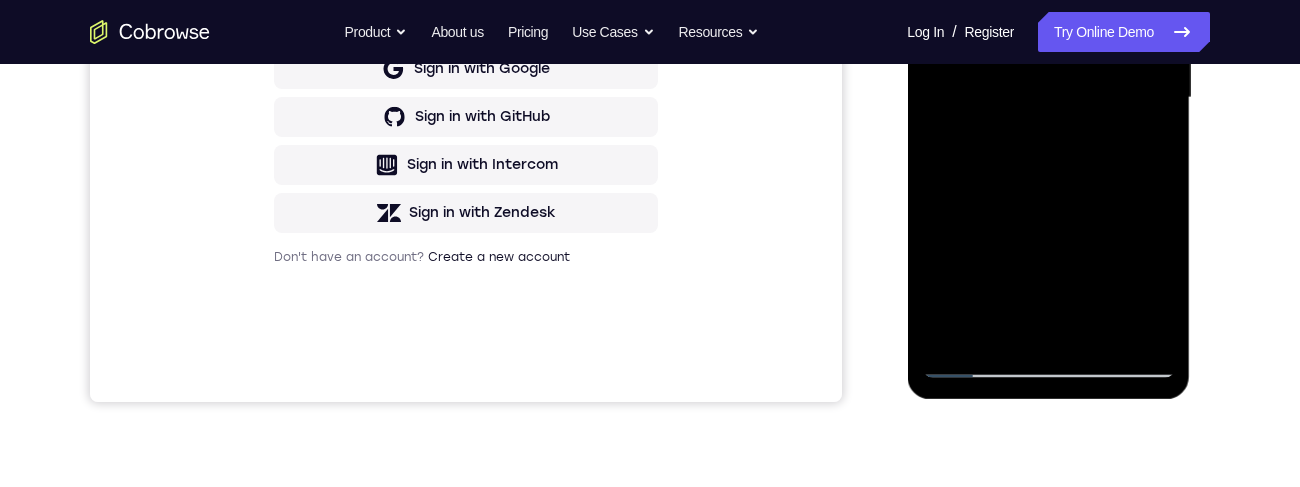 click at bounding box center [1048, 98] 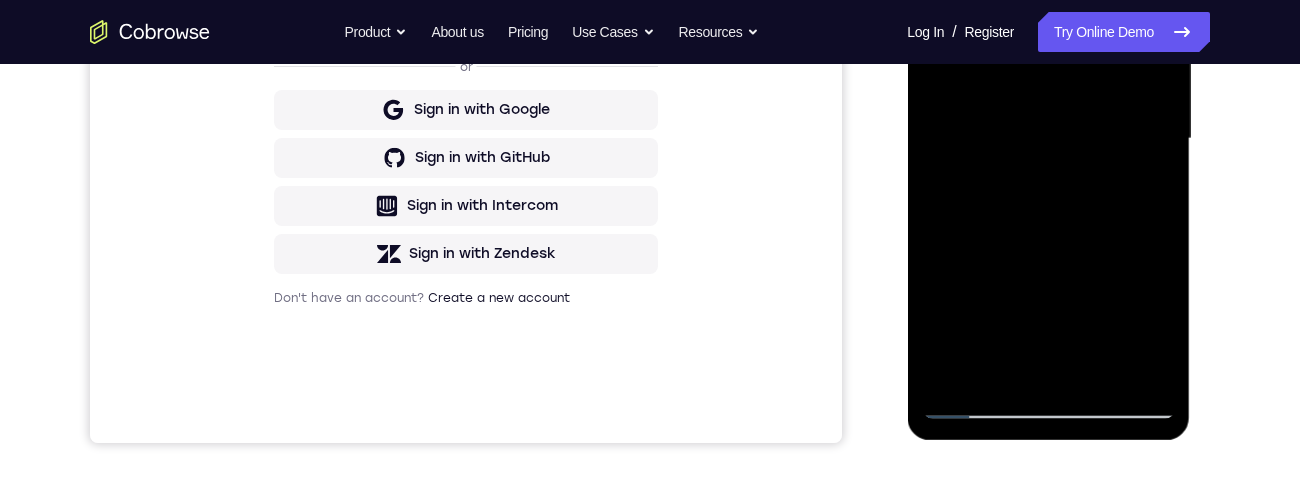 scroll, scrollTop: 520, scrollLeft: 0, axis: vertical 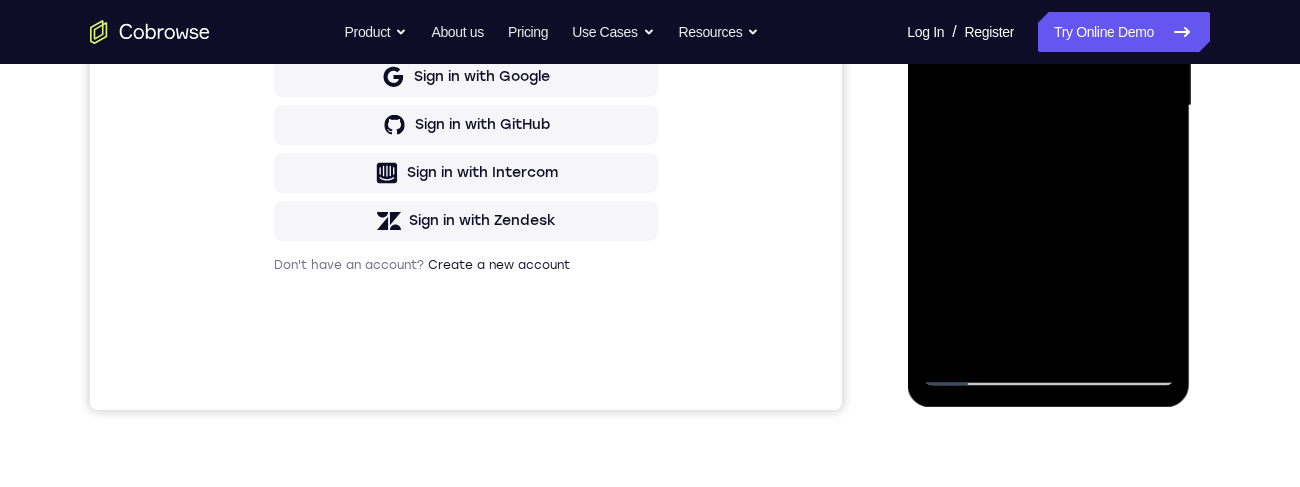click at bounding box center [1048, 106] 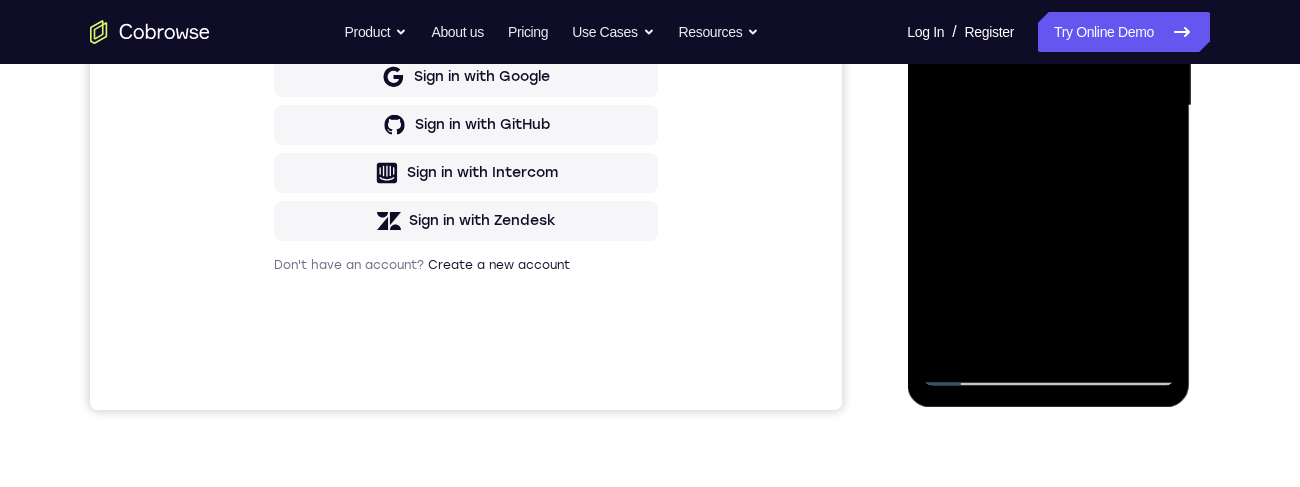 click at bounding box center [1048, 106] 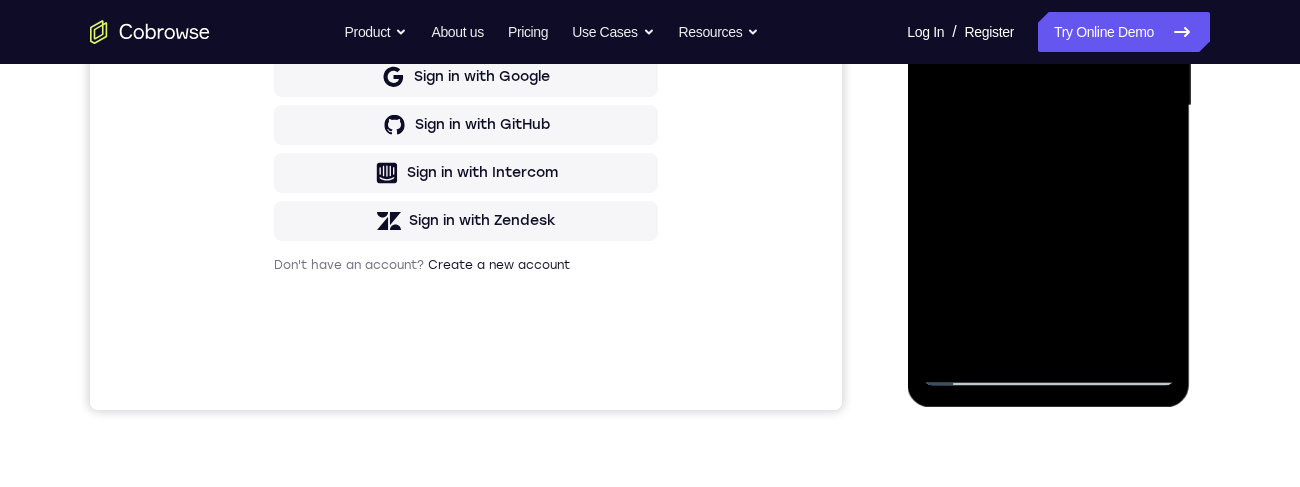 click at bounding box center (1048, 106) 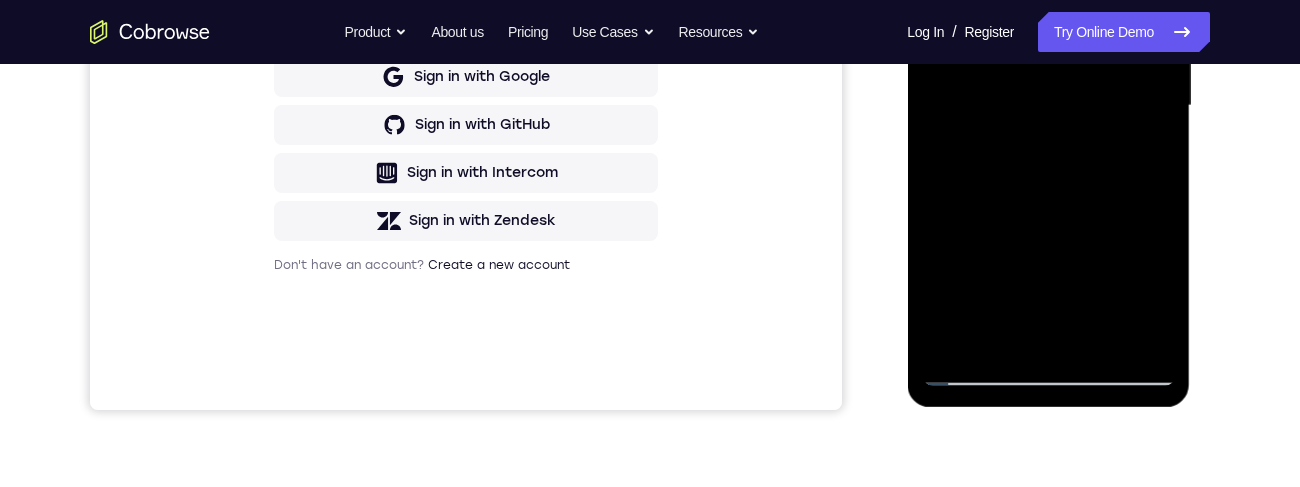 click at bounding box center [1048, 106] 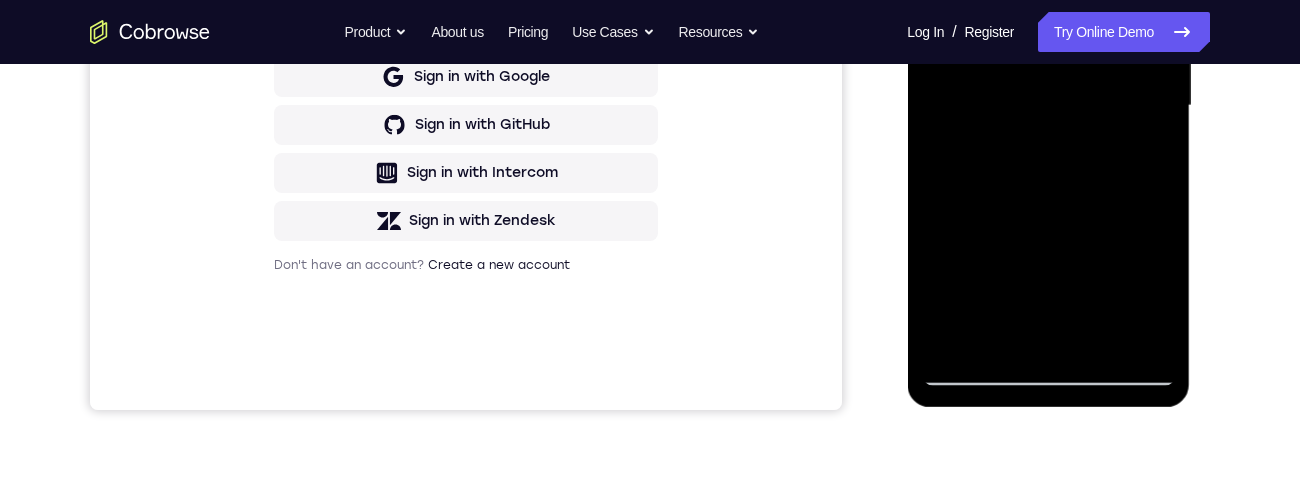 click at bounding box center (1048, 106) 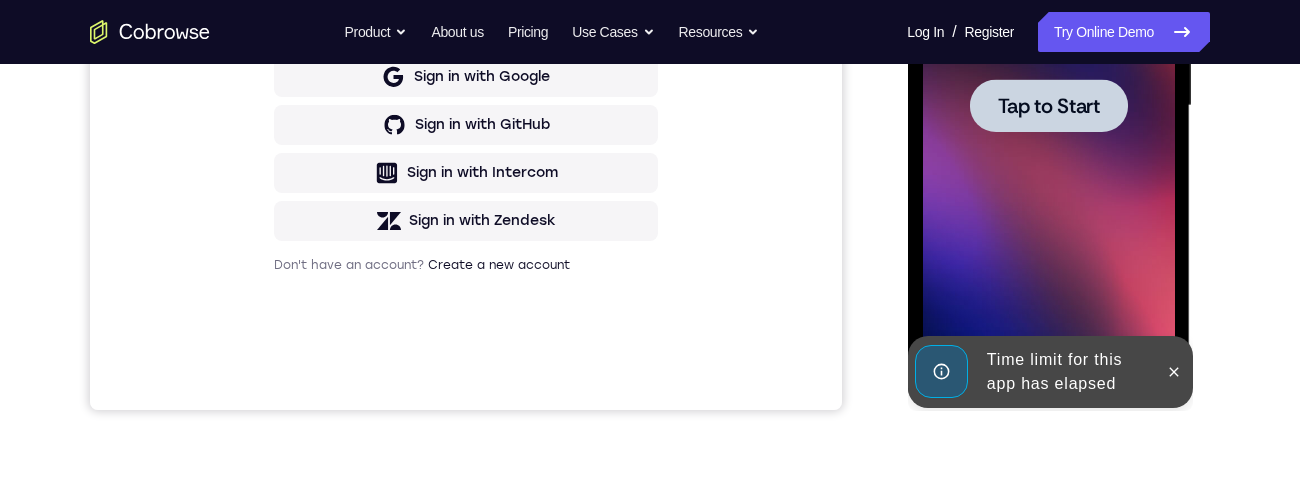 click at bounding box center (1048, 105) 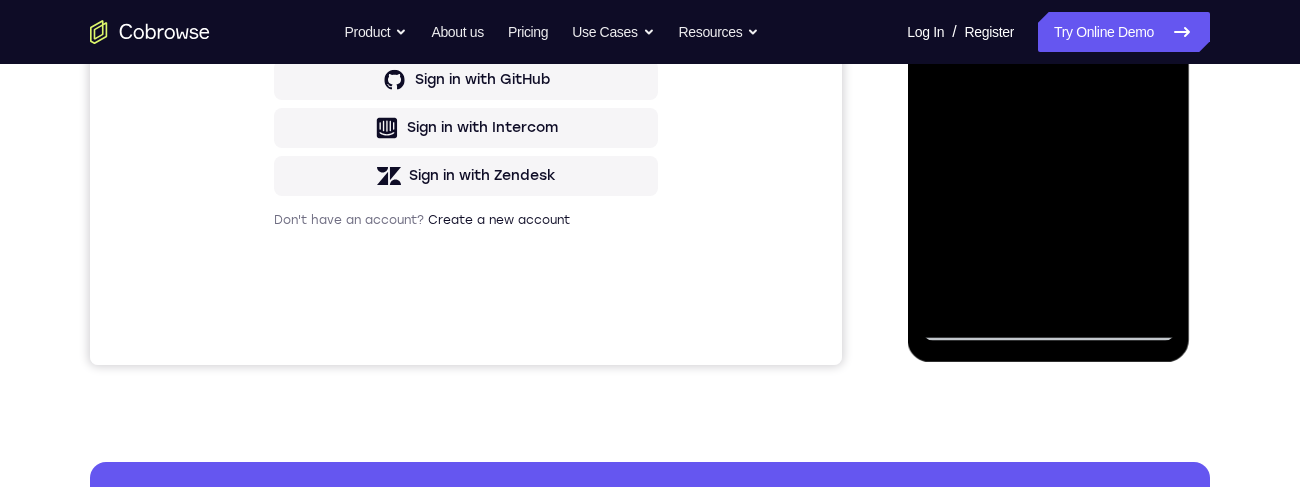scroll, scrollTop: 678, scrollLeft: 0, axis: vertical 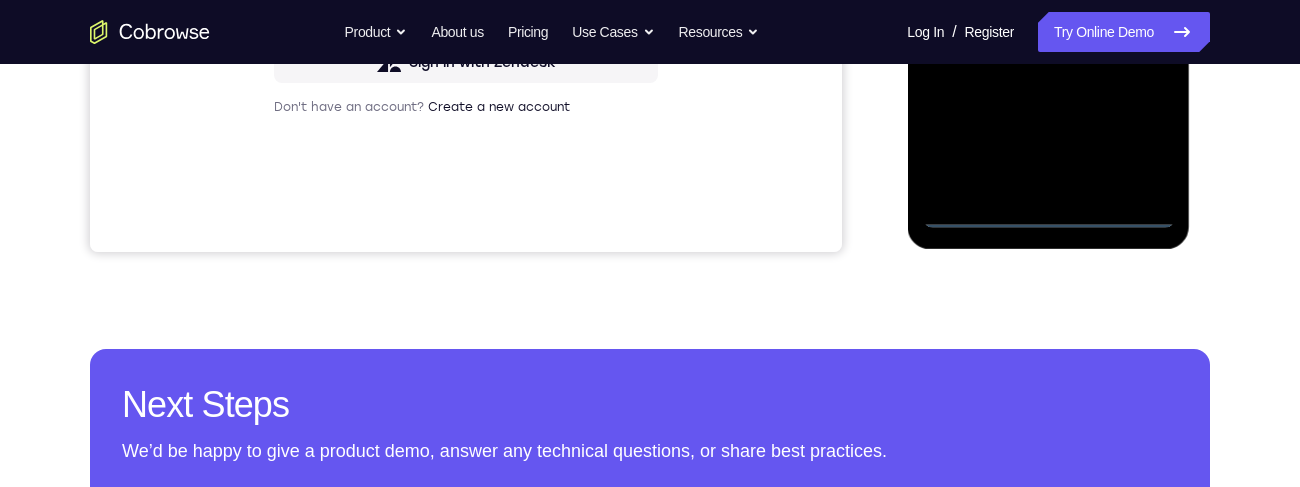 click at bounding box center [1048, -52] 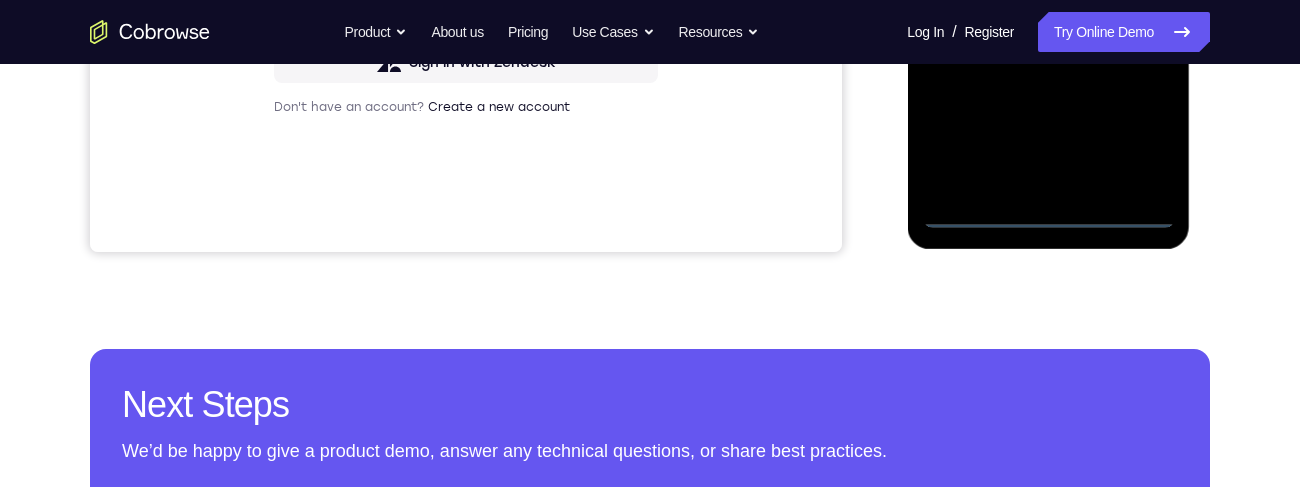 scroll, scrollTop: 669, scrollLeft: 0, axis: vertical 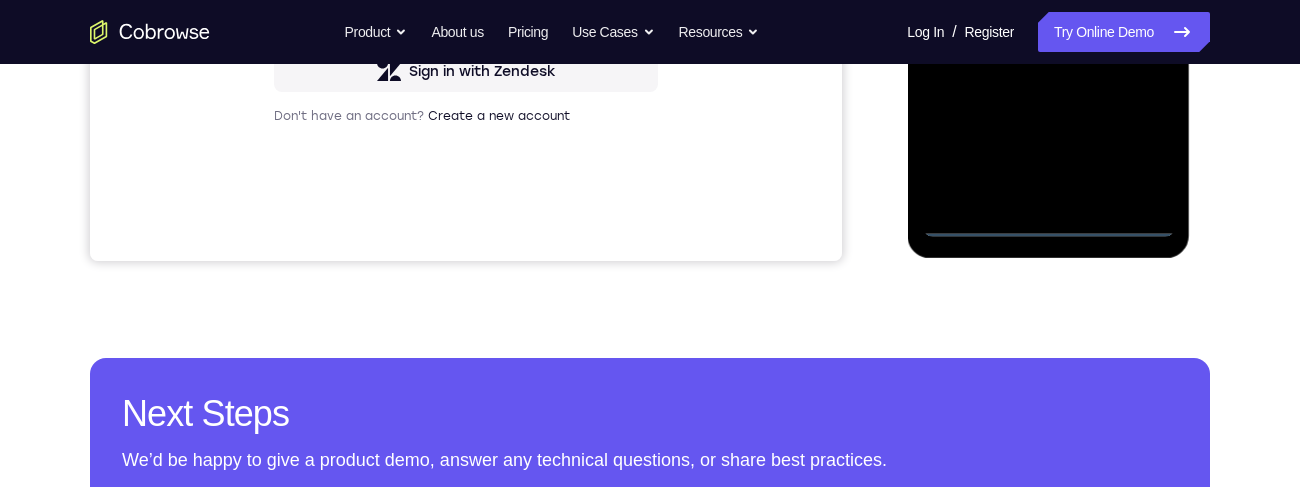 click at bounding box center [1048, -43] 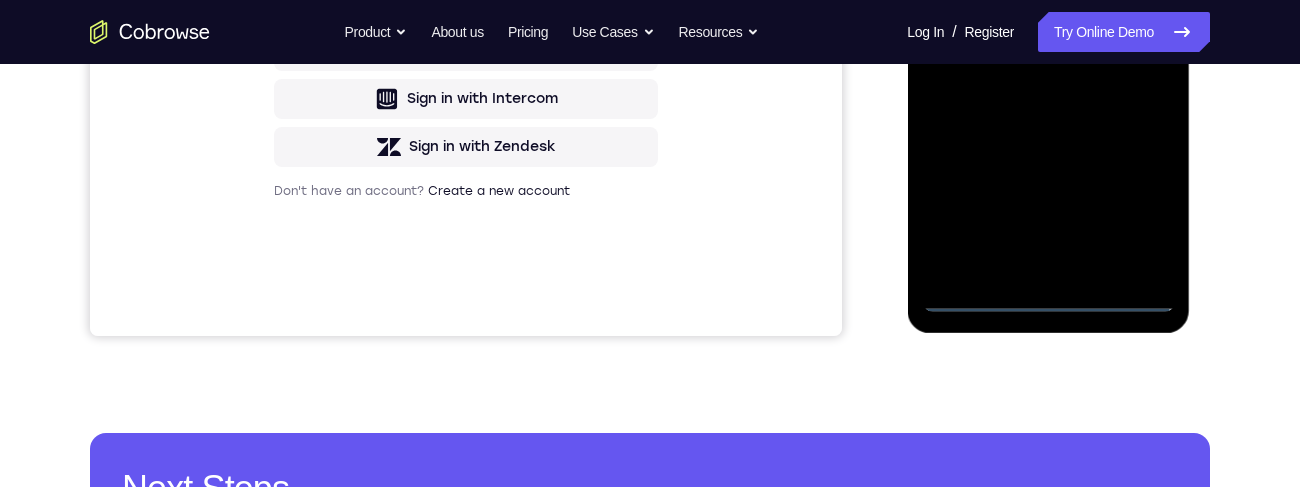 scroll, scrollTop: 0, scrollLeft: 0, axis: both 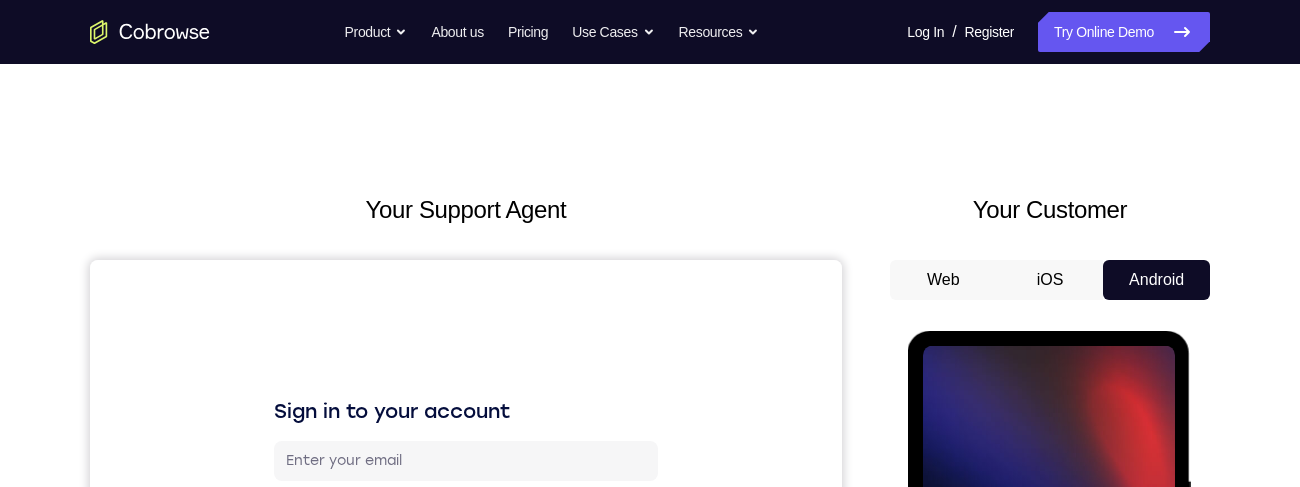 click at bounding box center [1048, 625] 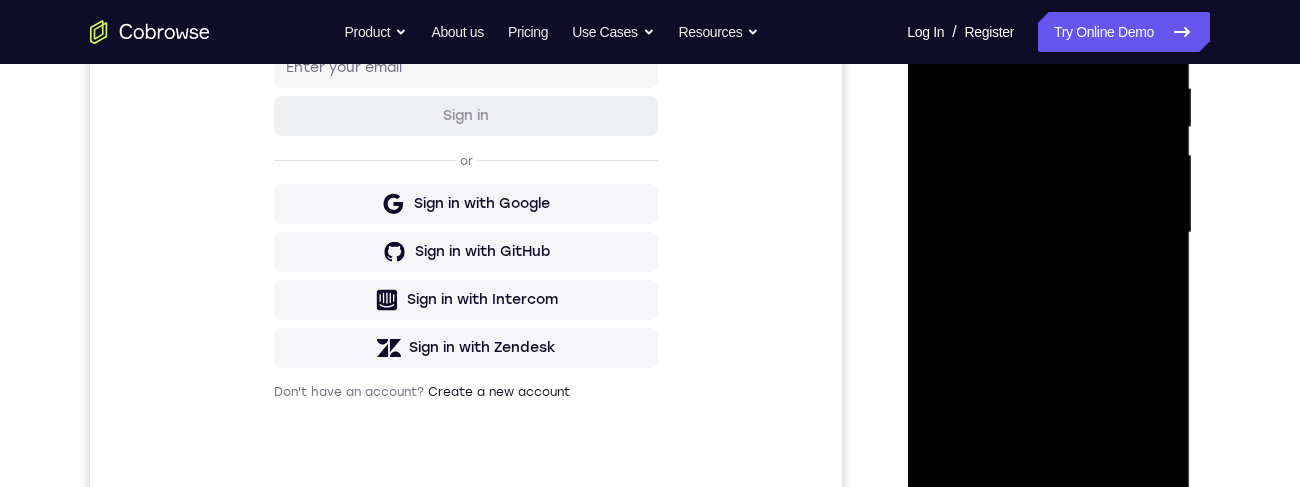 scroll, scrollTop: 492, scrollLeft: 0, axis: vertical 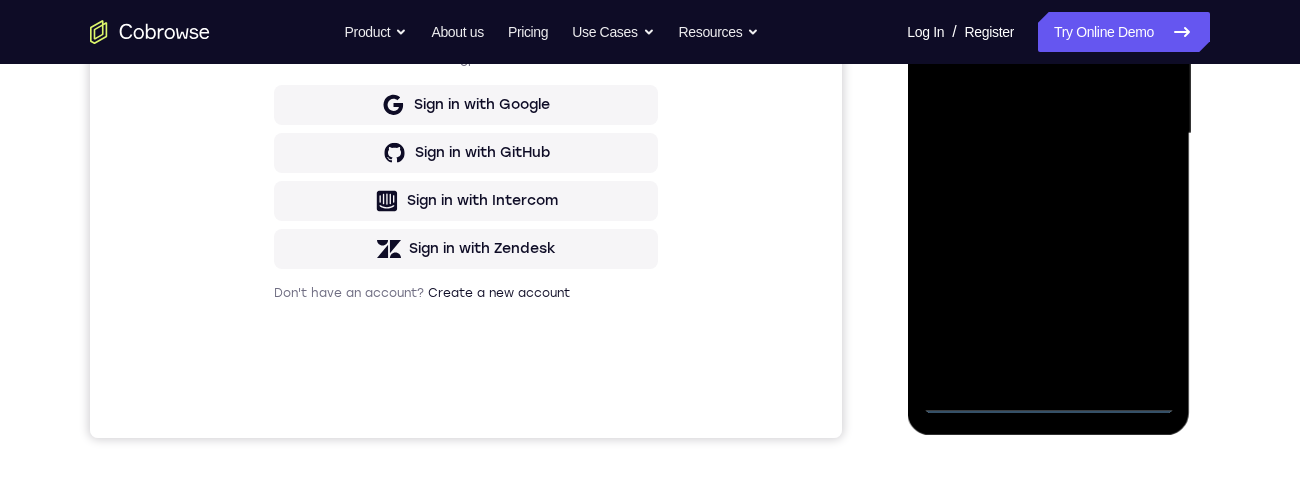 click at bounding box center (1048, 134) 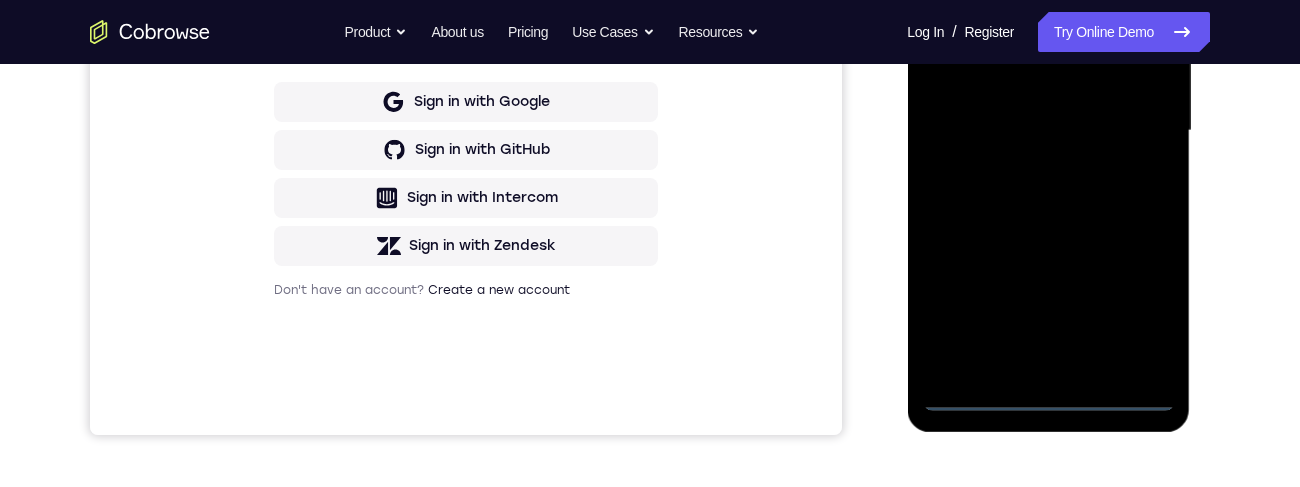 click at bounding box center [1048, 131] 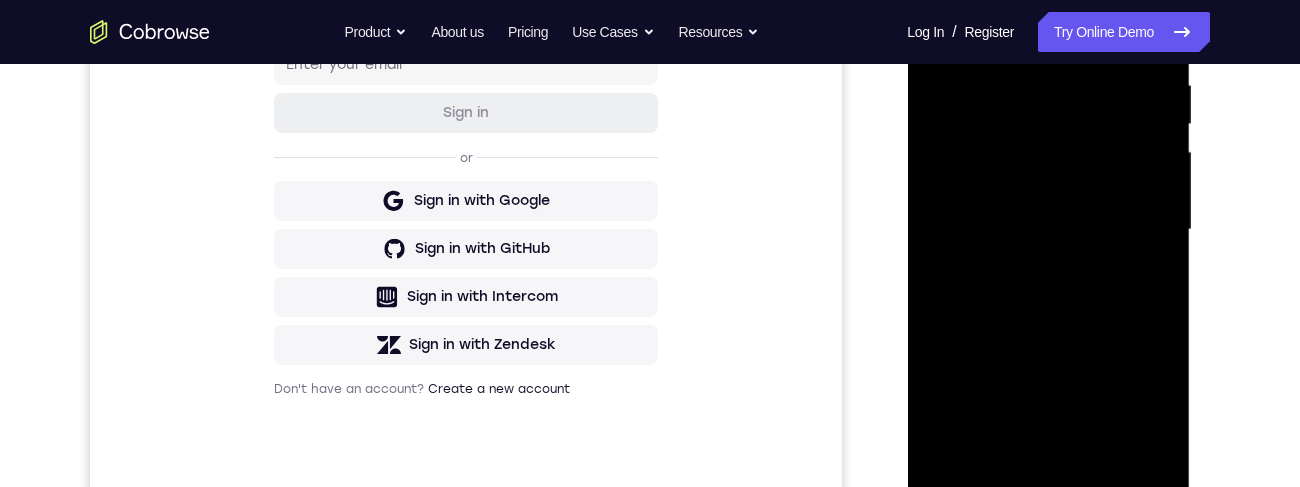 scroll, scrollTop: 389, scrollLeft: 0, axis: vertical 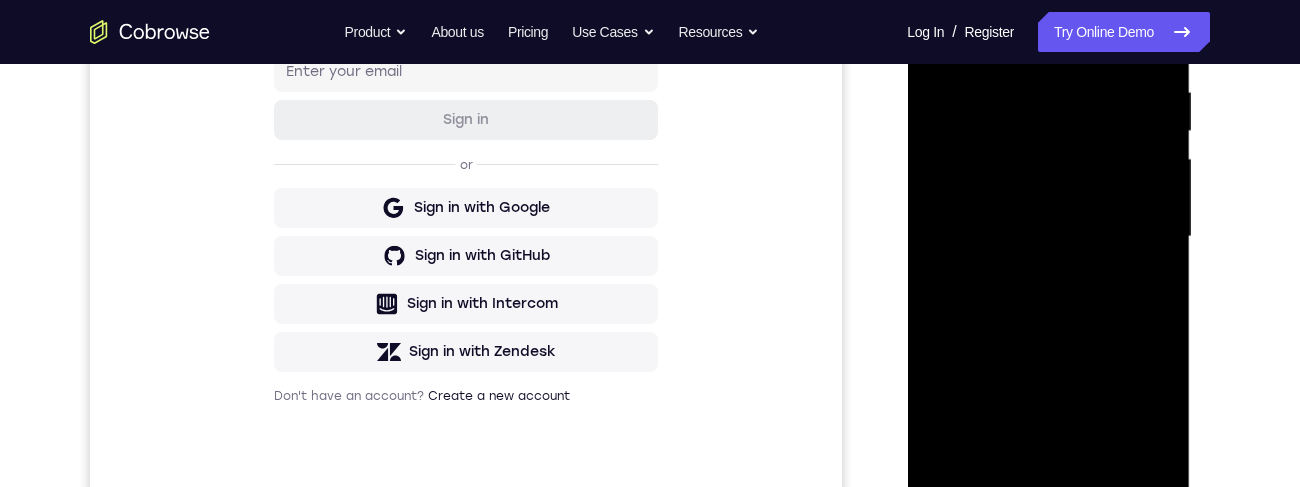 click at bounding box center (1048, 237) 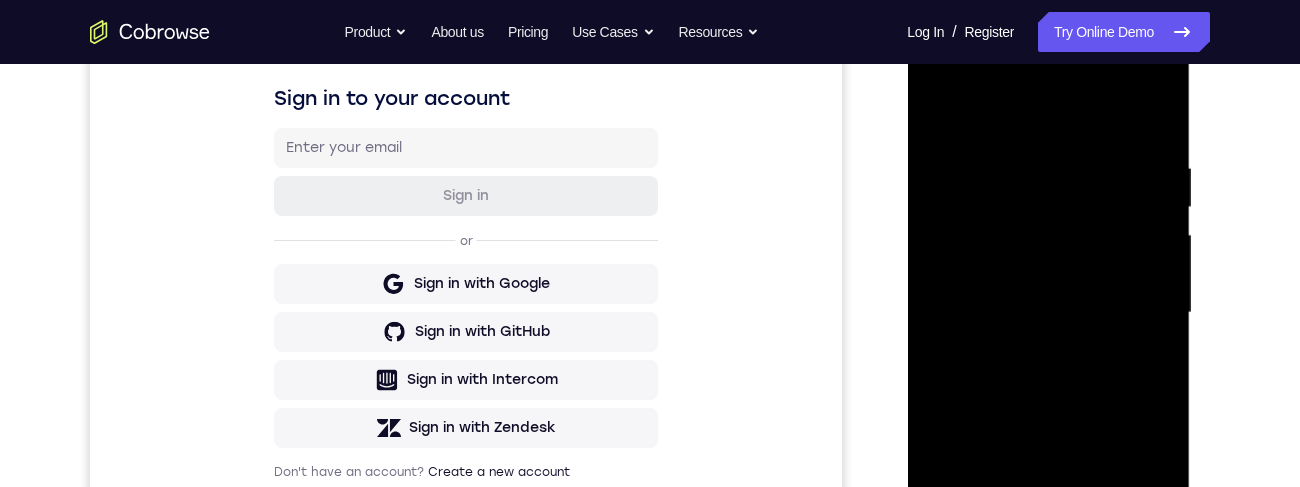 click at bounding box center [1048, 313] 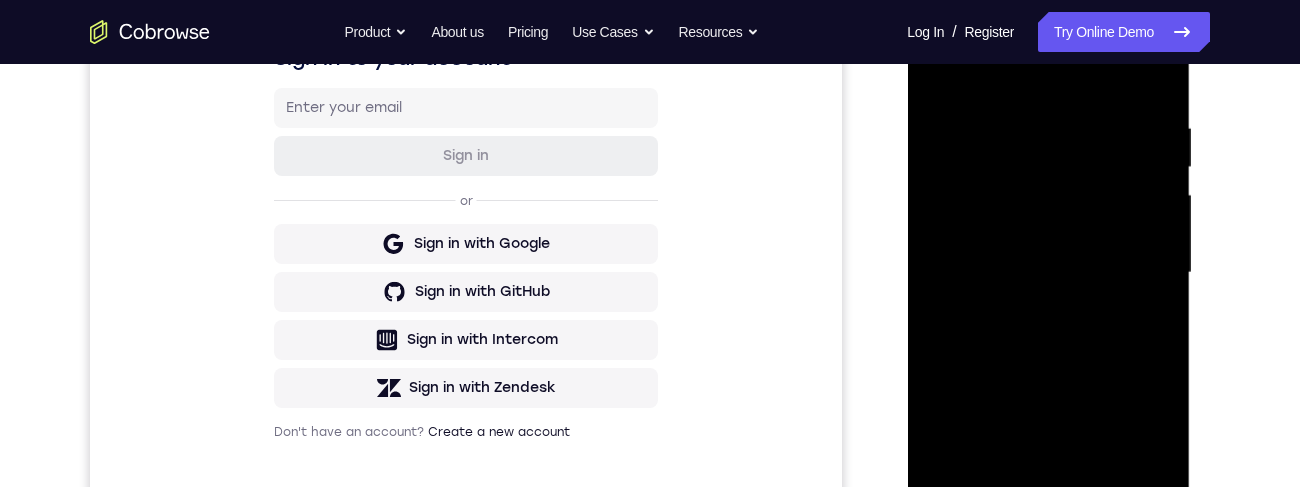 click at bounding box center [1048, 273] 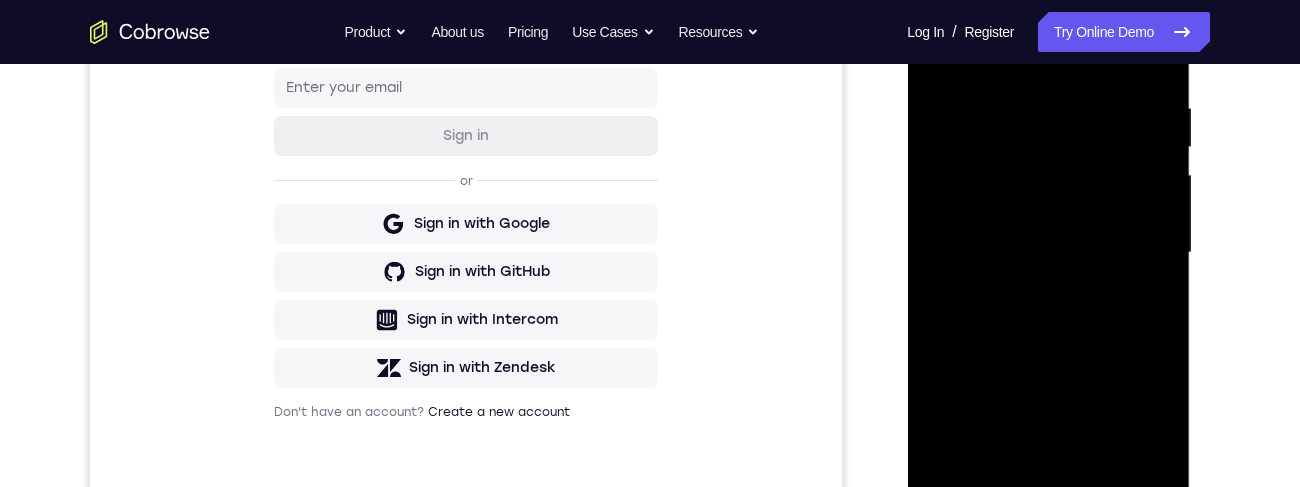 click at bounding box center (1048, 253) 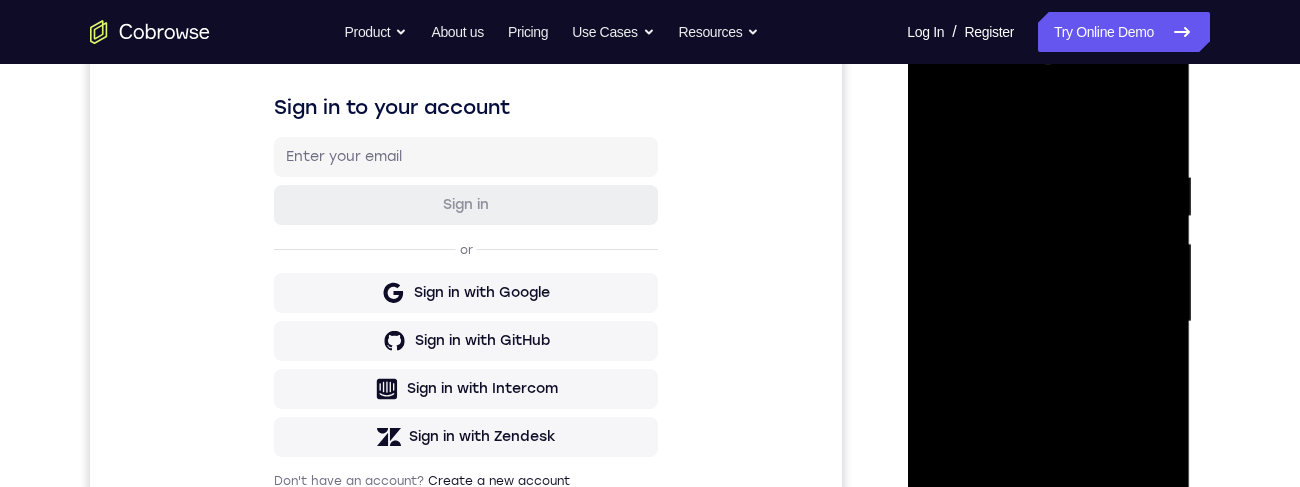 scroll, scrollTop: 375, scrollLeft: 0, axis: vertical 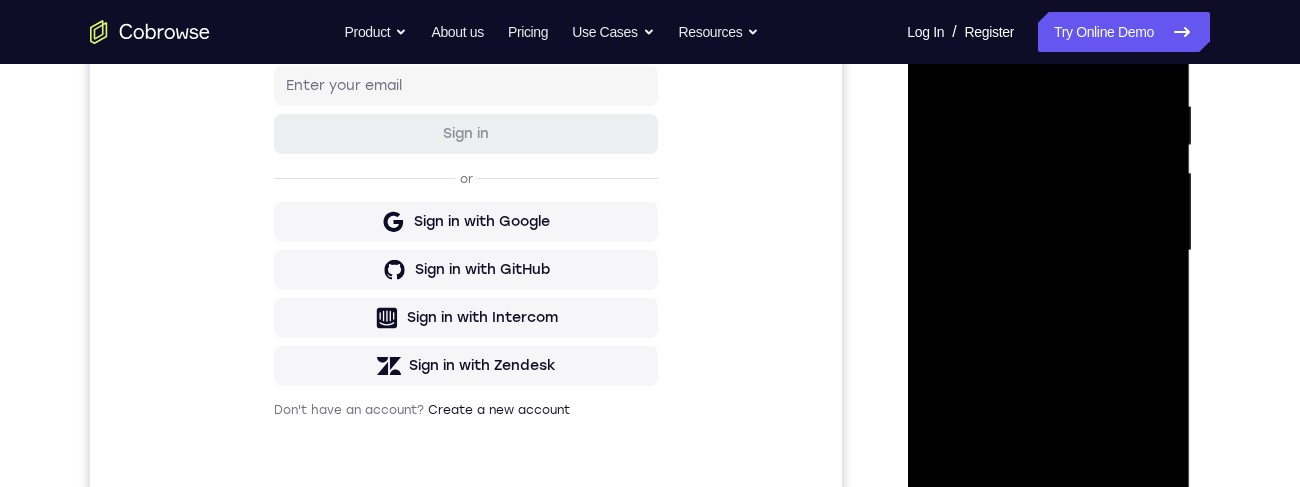 click at bounding box center (1048, 251) 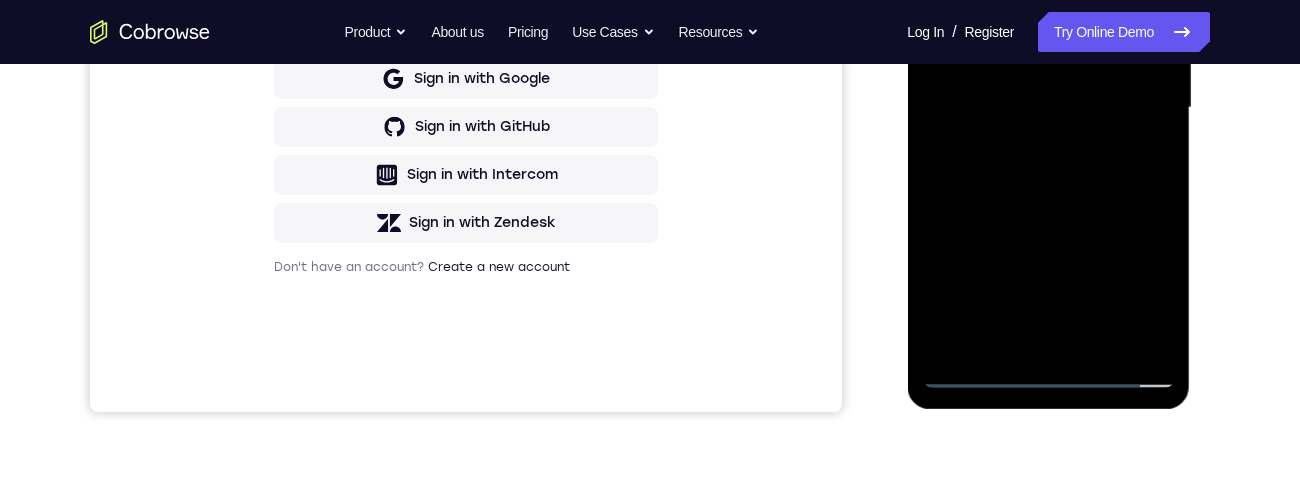 scroll, scrollTop: 520, scrollLeft: 0, axis: vertical 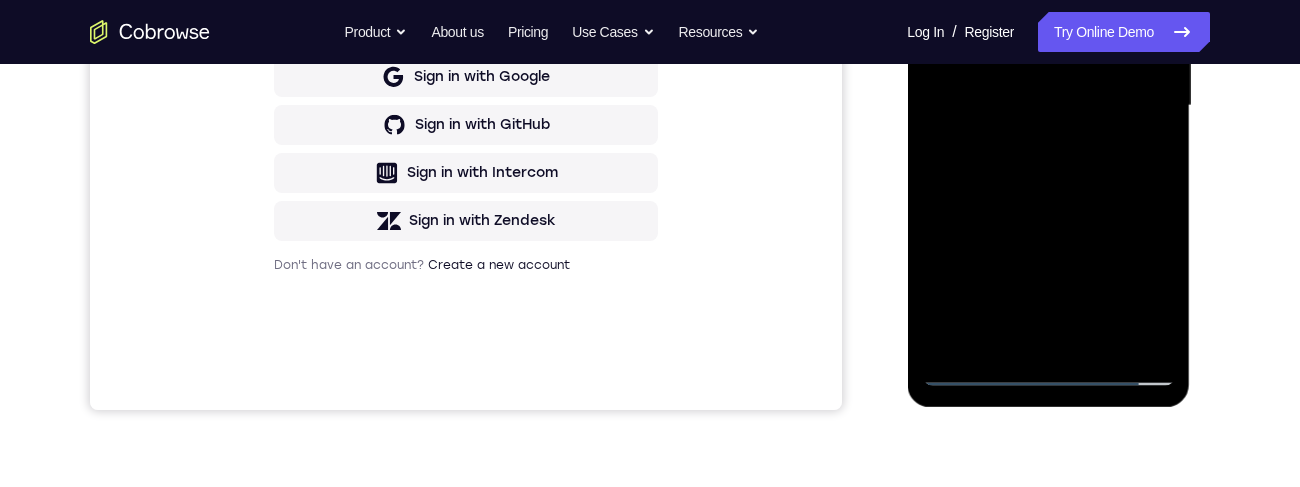 click at bounding box center [1048, 106] 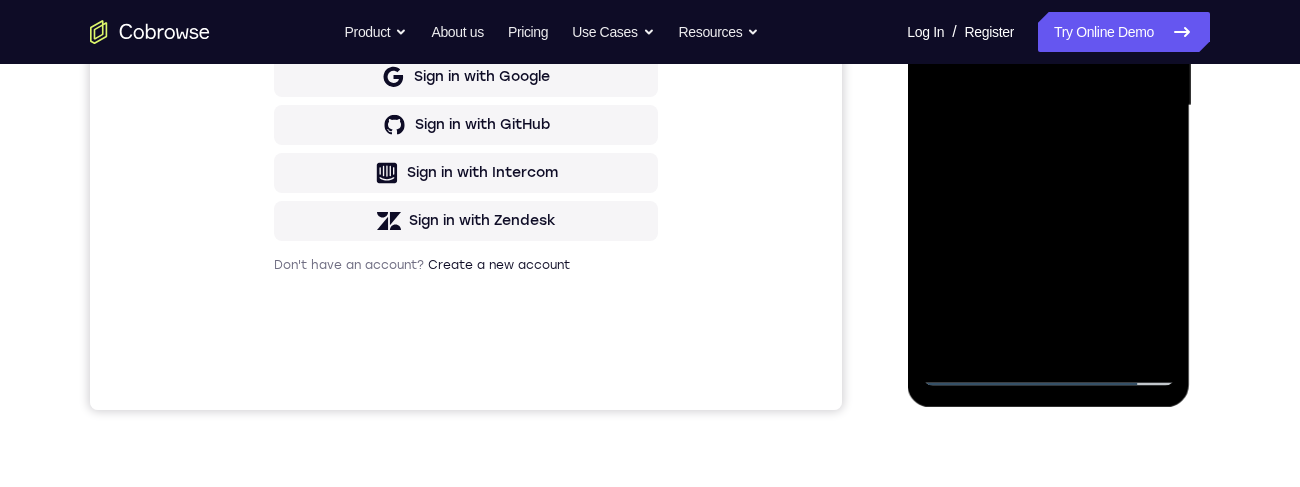 scroll, scrollTop: 422, scrollLeft: 0, axis: vertical 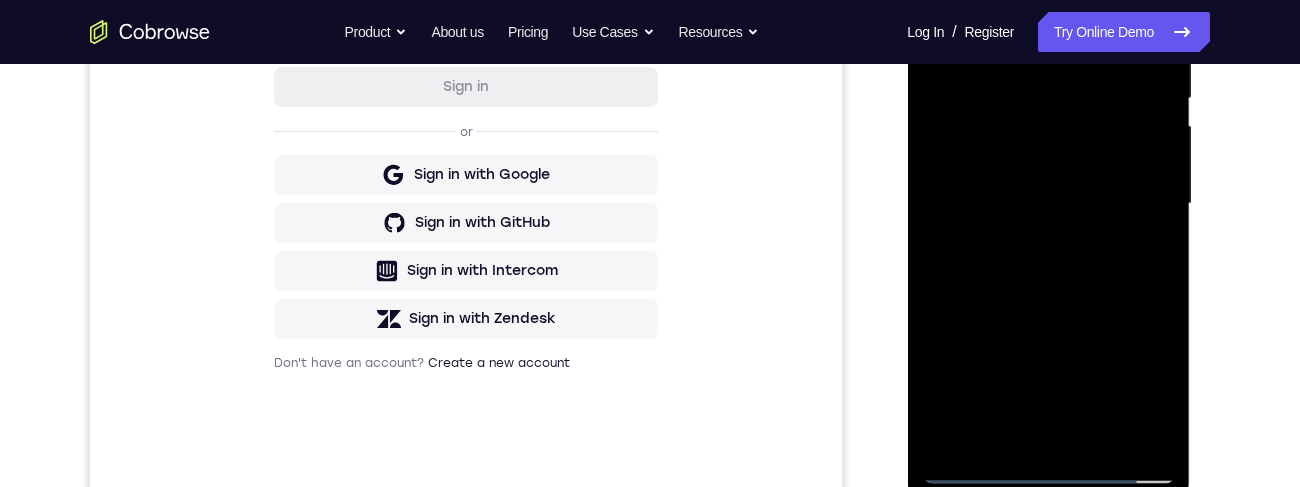 click at bounding box center (1048, 204) 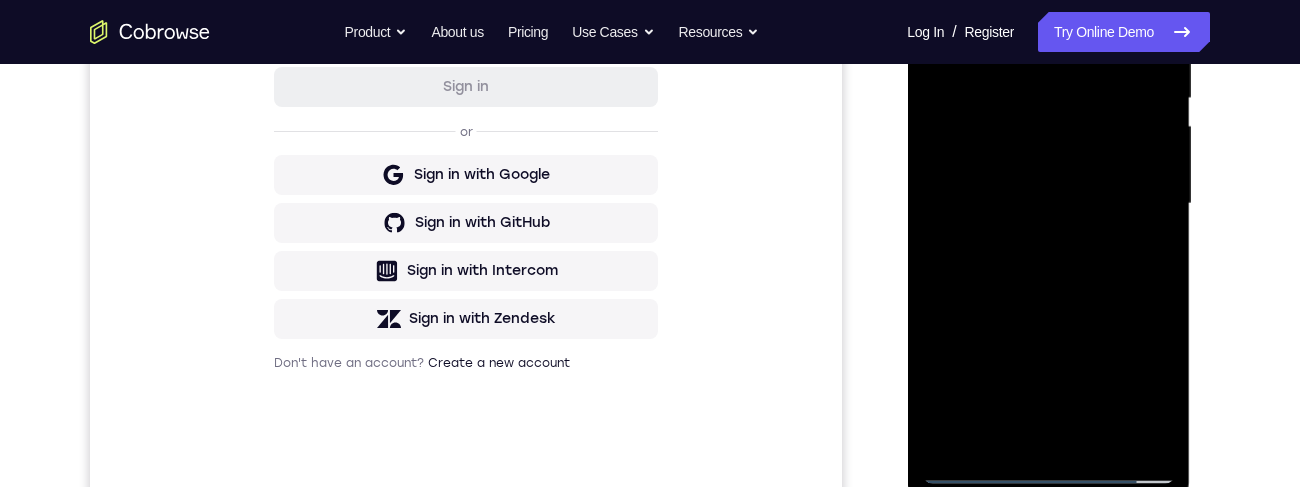 scroll, scrollTop: 390, scrollLeft: 0, axis: vertical 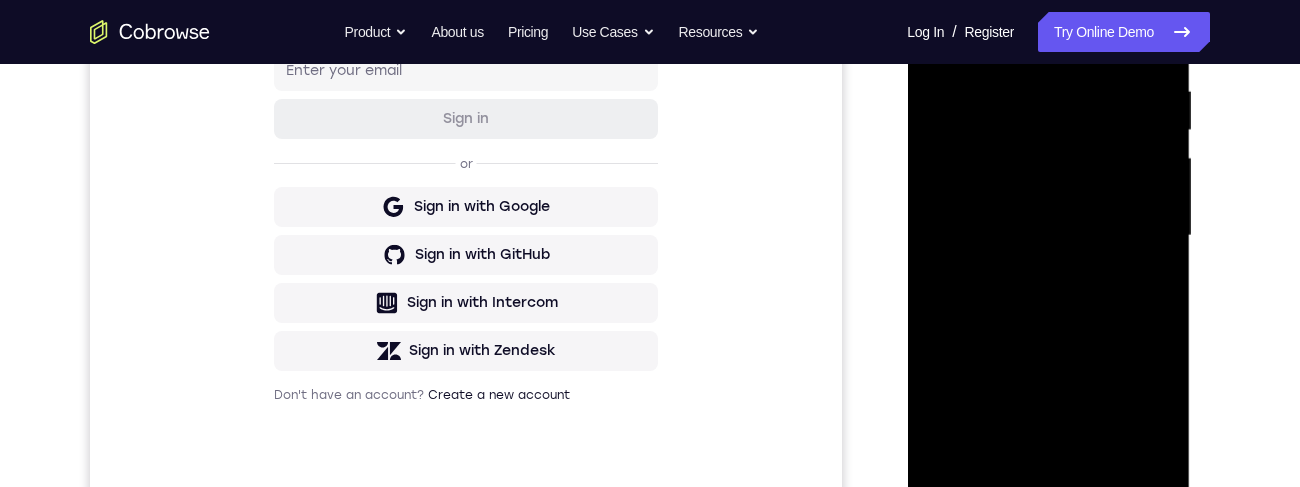 click at bounding box center (1048, 236) 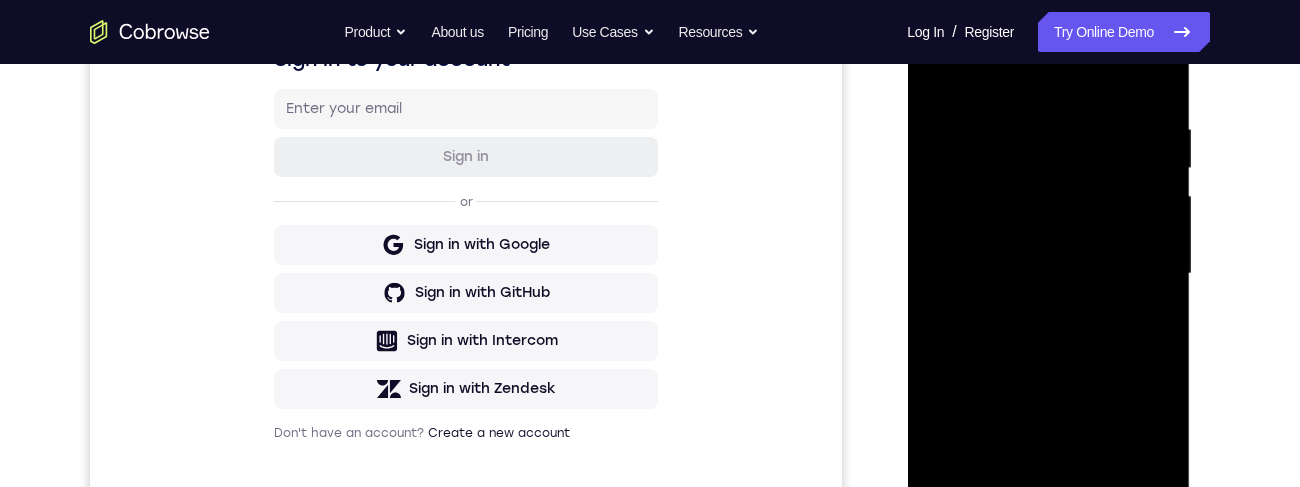 scroll, scrollTop: 283, scrollLeft: 0, axis: vertical 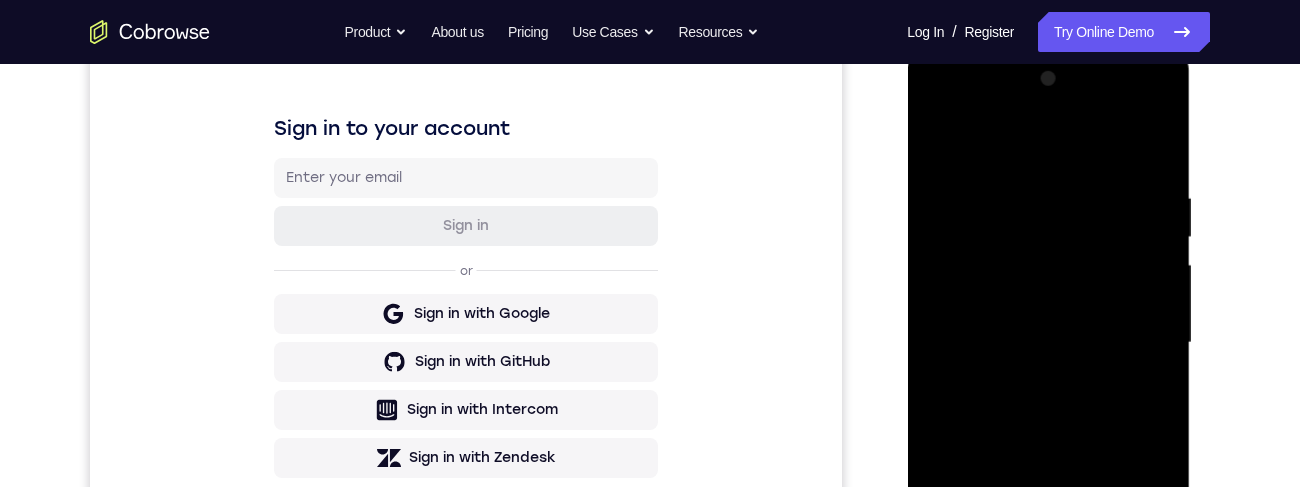 click at bounding box center (1048, 343) 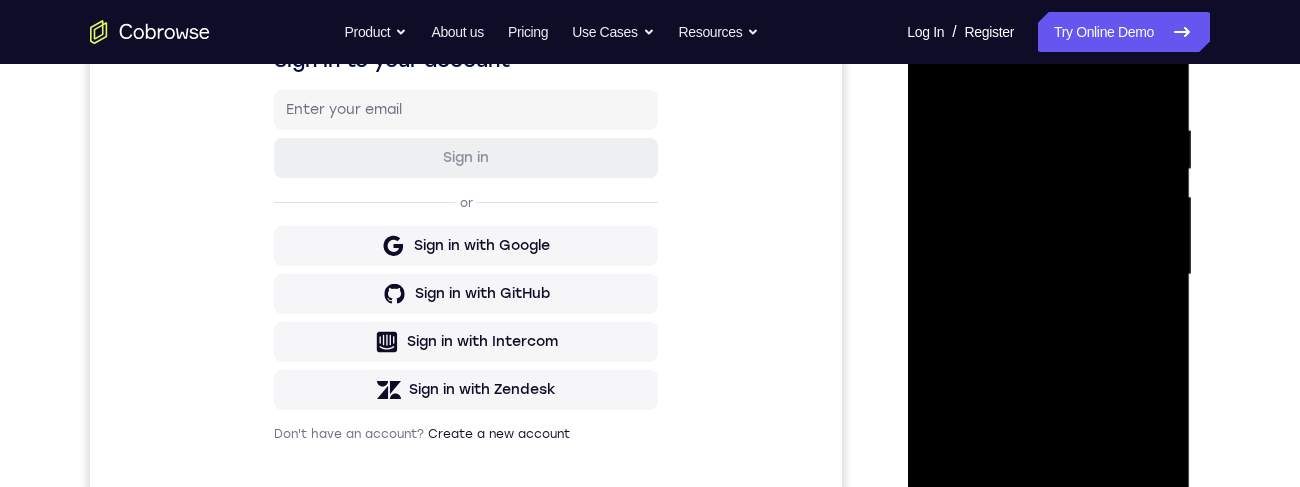 click at bounding box center (1048, 275) 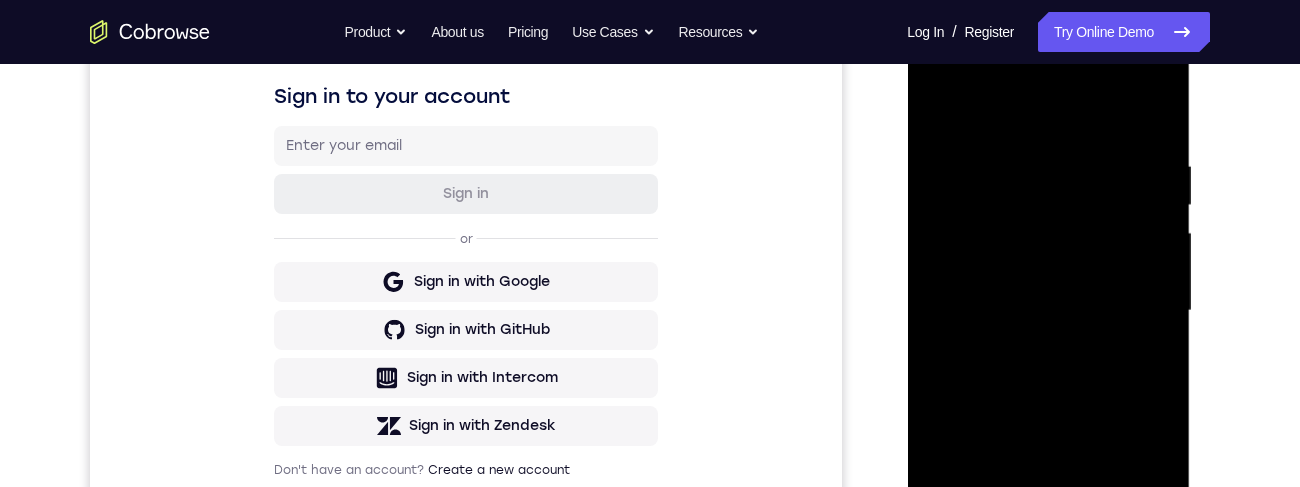 scroll, scrollTop: 315, scrollLeft: 0, axis: vertical 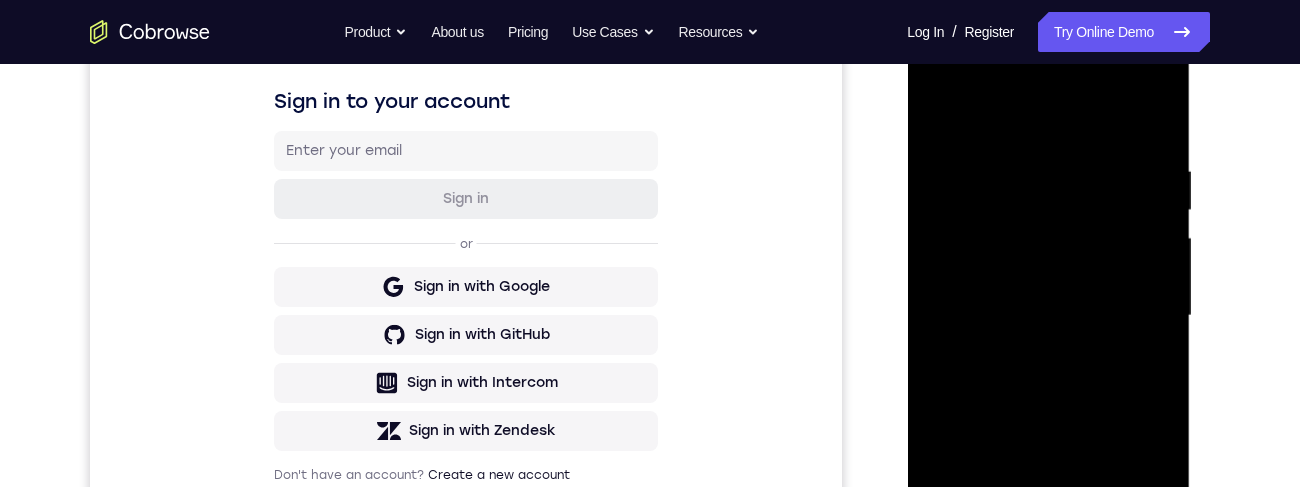 click at bounding box center [1048, 316] 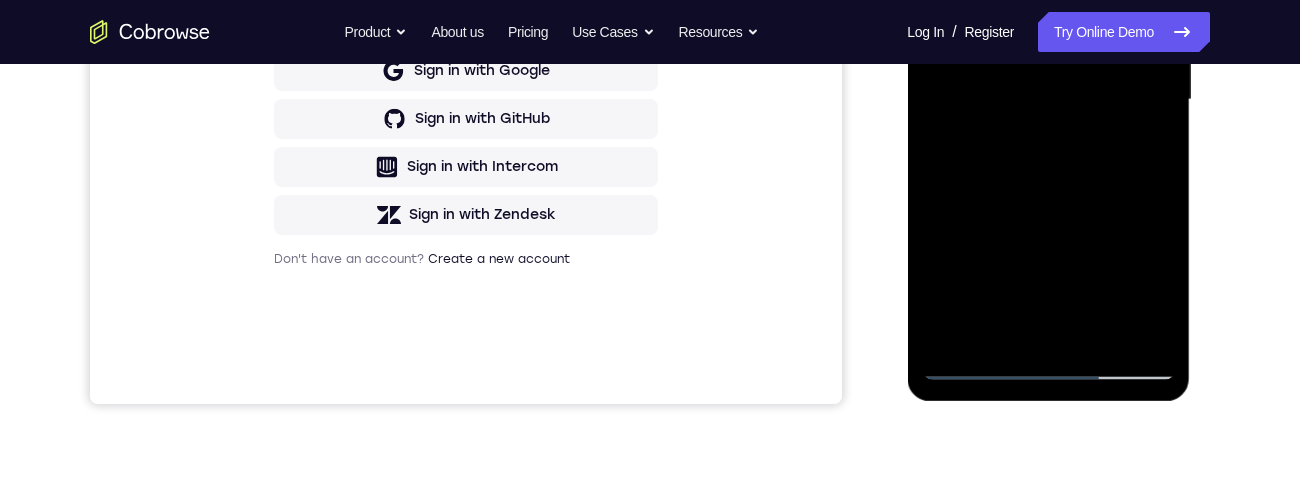 scroll, scrollTop: 537, scrollLeft: 0, axis: vertical 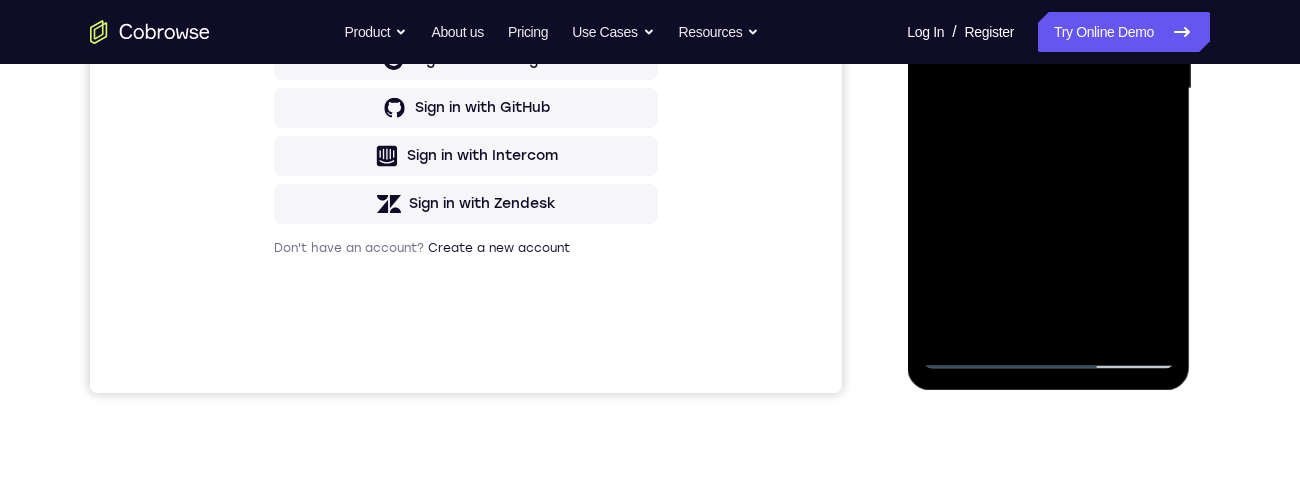click at bounding box center [1048, 89] 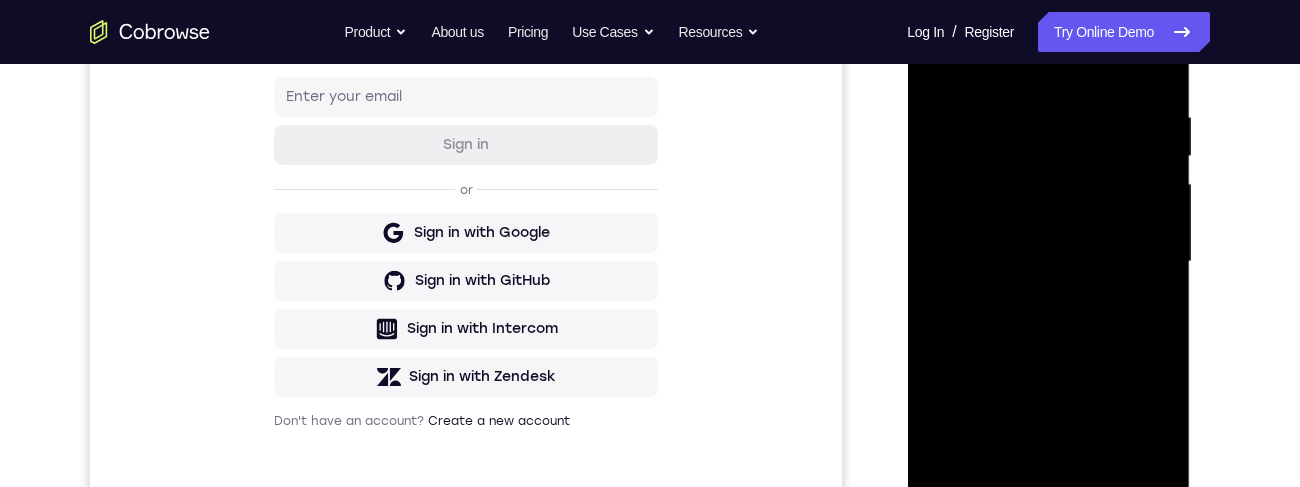 scroll, scrollTop: 354, scrollLeft: 0, axis: vertical 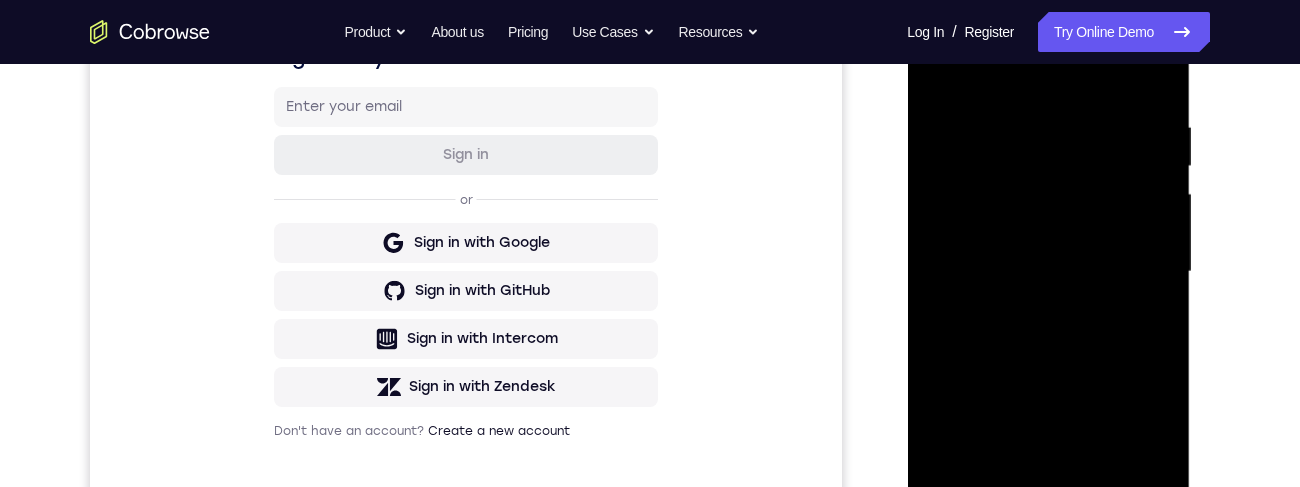 click at bounding box center [1048, 272] 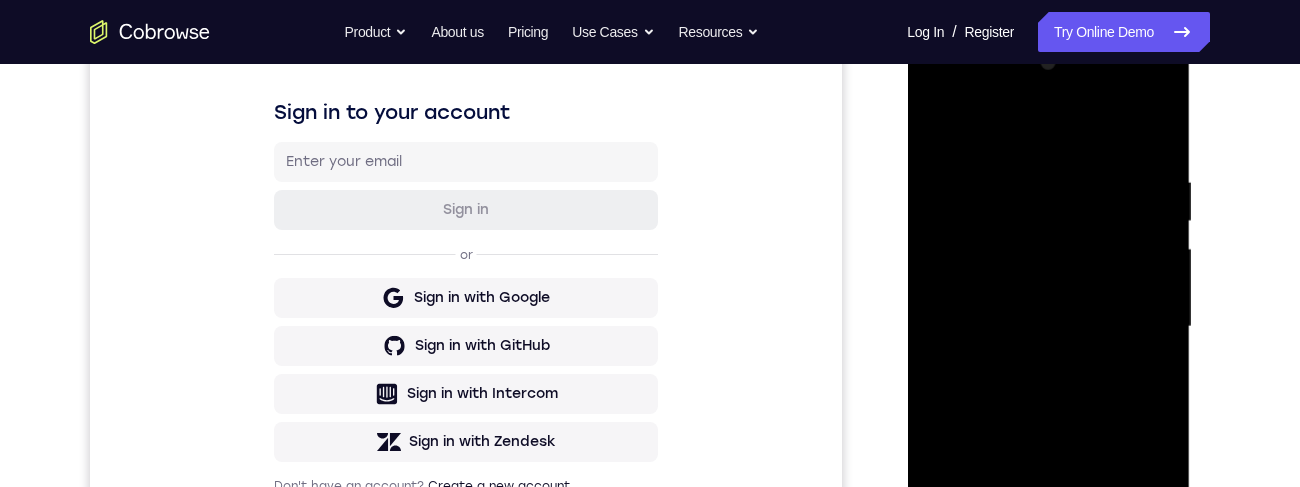 click at bounding box center [1048, 327] 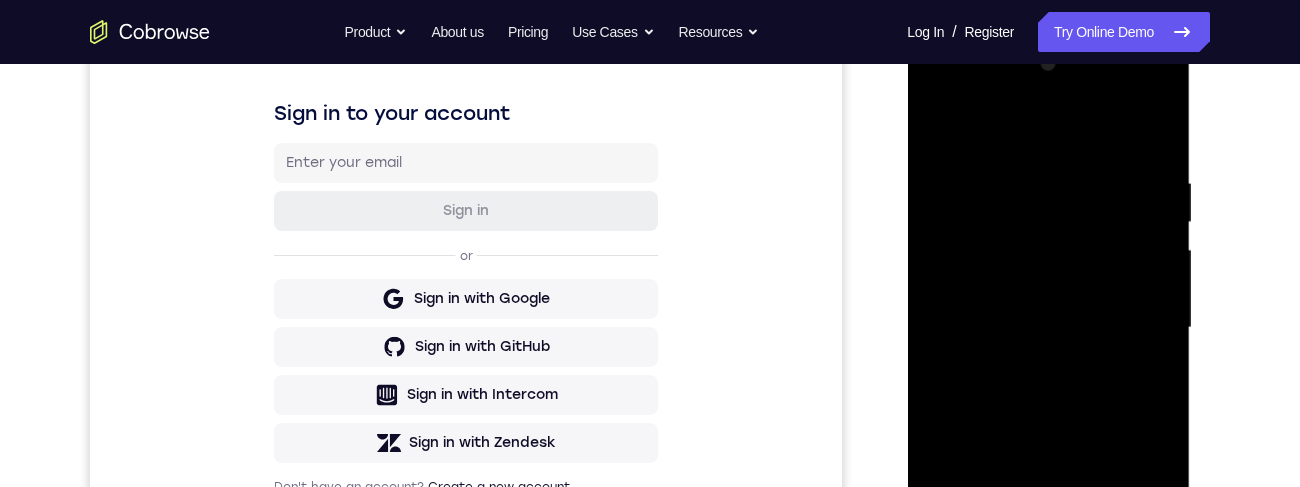 click at bounding box center (1048, 328) 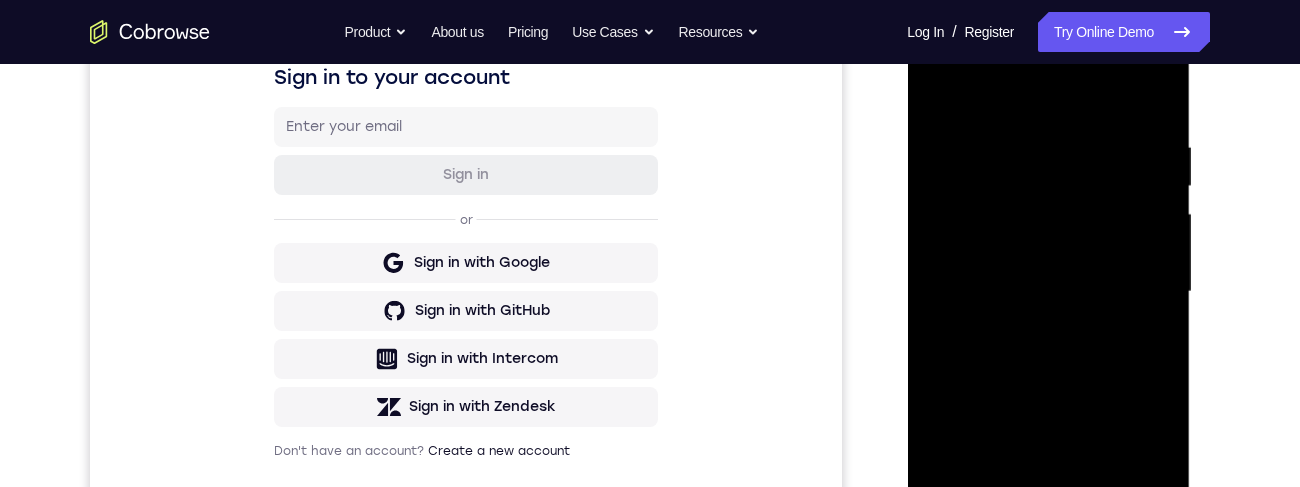 scroll, scrollTop: 335, scrollLeft: 0, axis: vertical 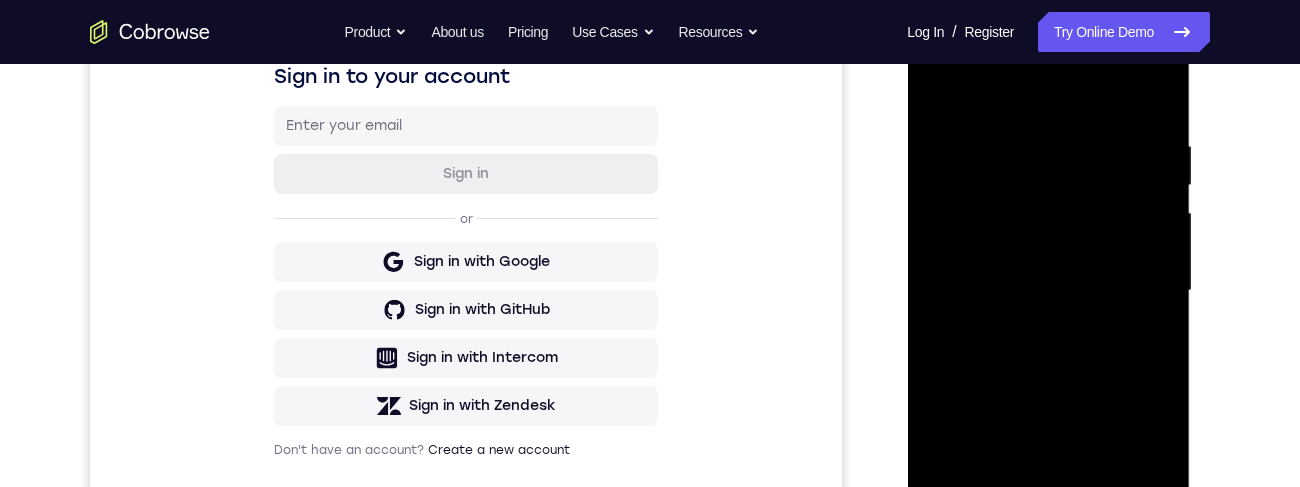 click at bounding box center (1048, 291) 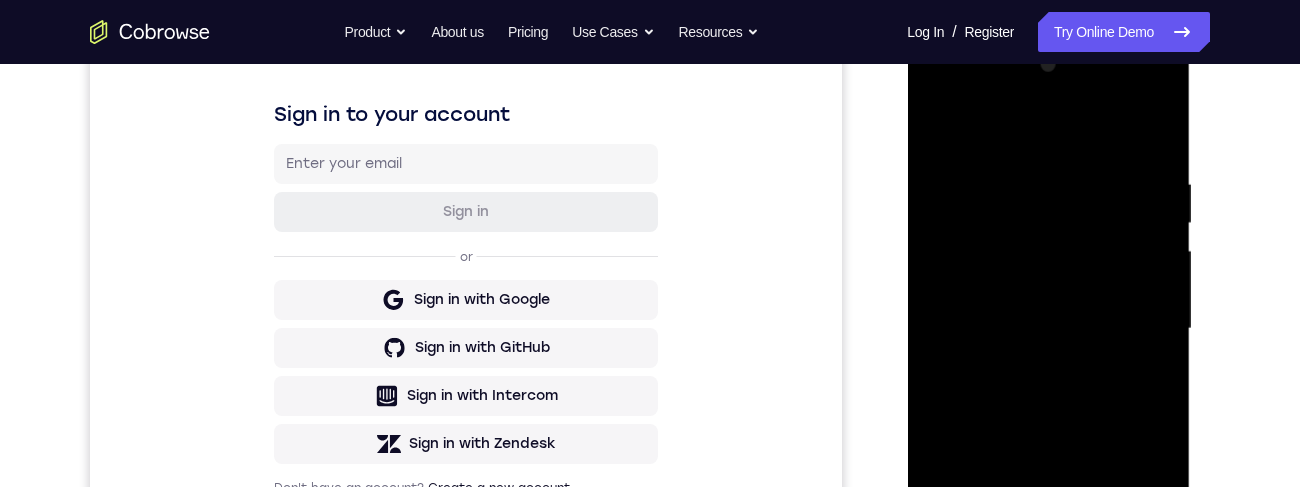 click at bounding box center (1048, 329) 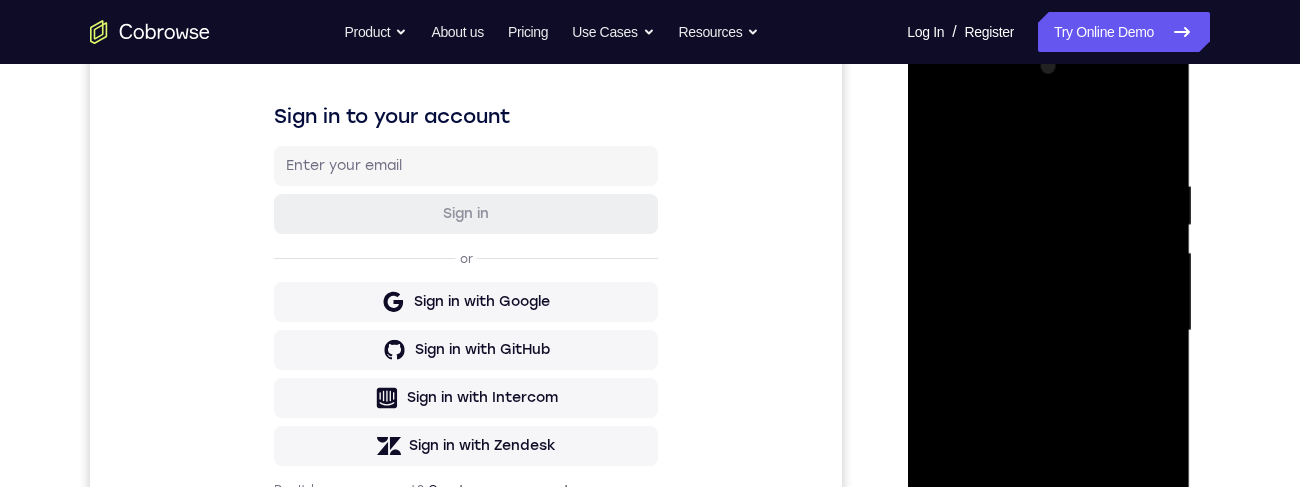 click at bounding box center [1048, 331] 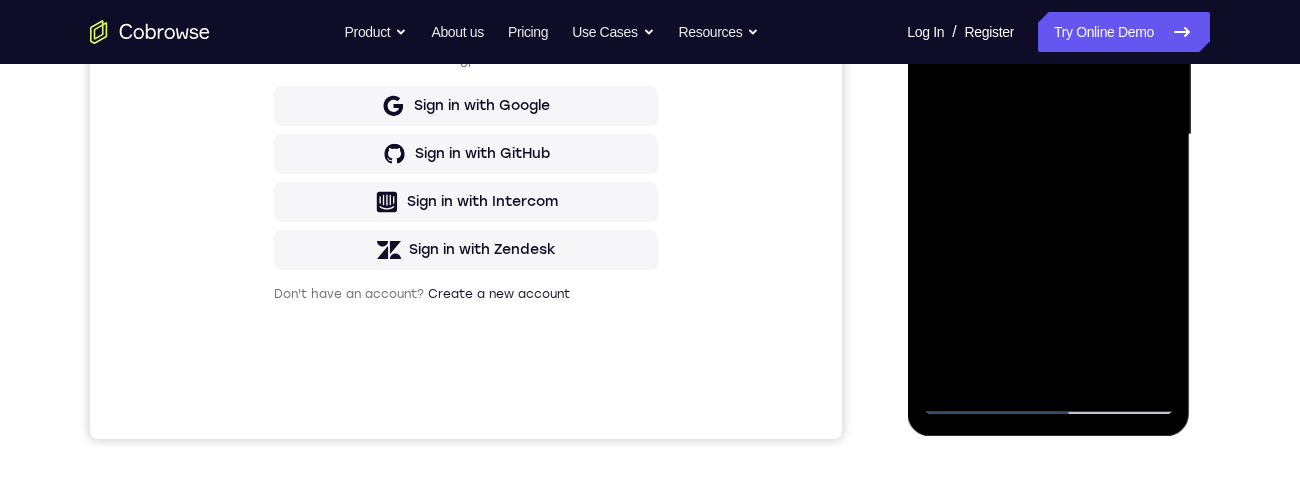 scroll, scrollTop: 506, scrollLeft: 0, axis: vertical 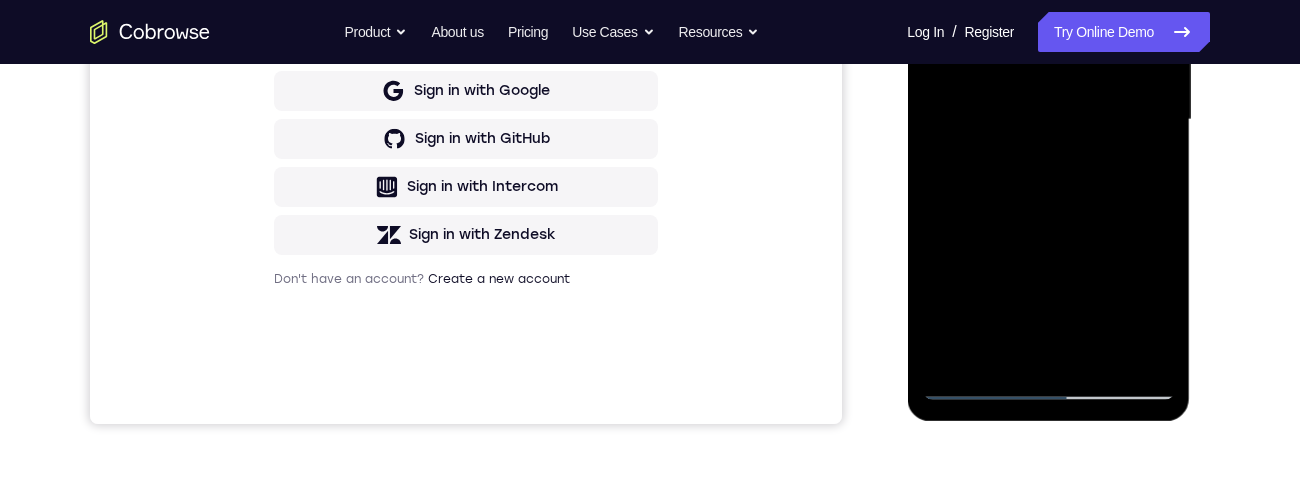 click at bounding box center (1048, 120) 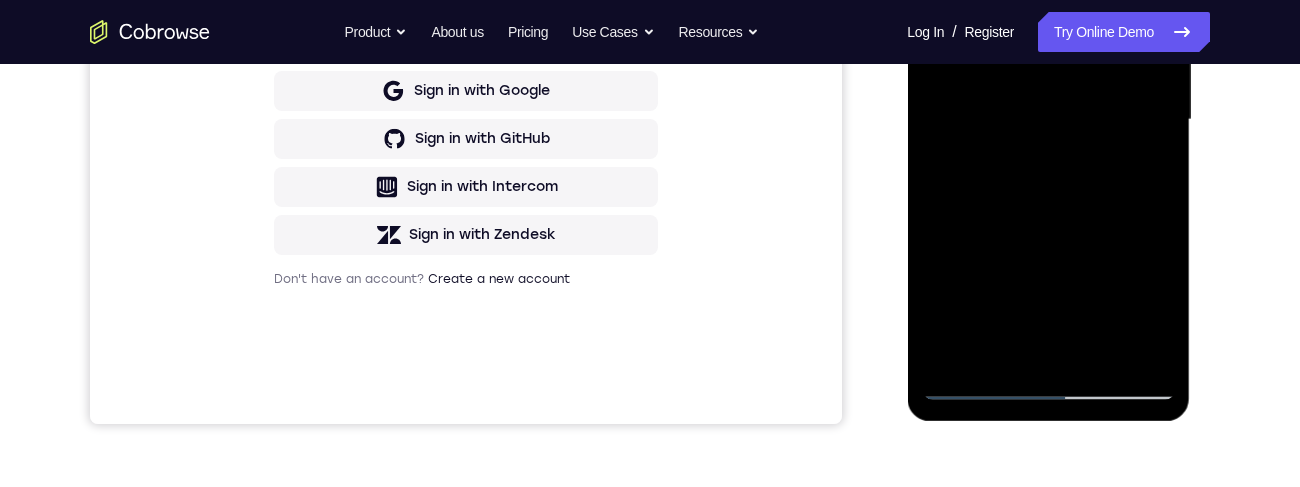 click at bounding box center [1048, 120] 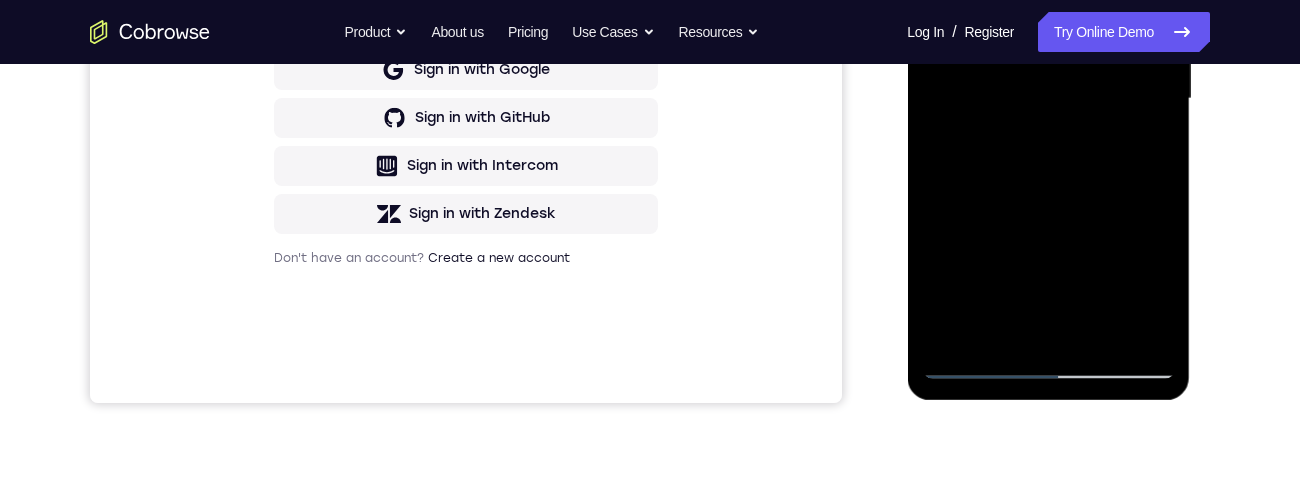 click at bounding box center (1048, 99) 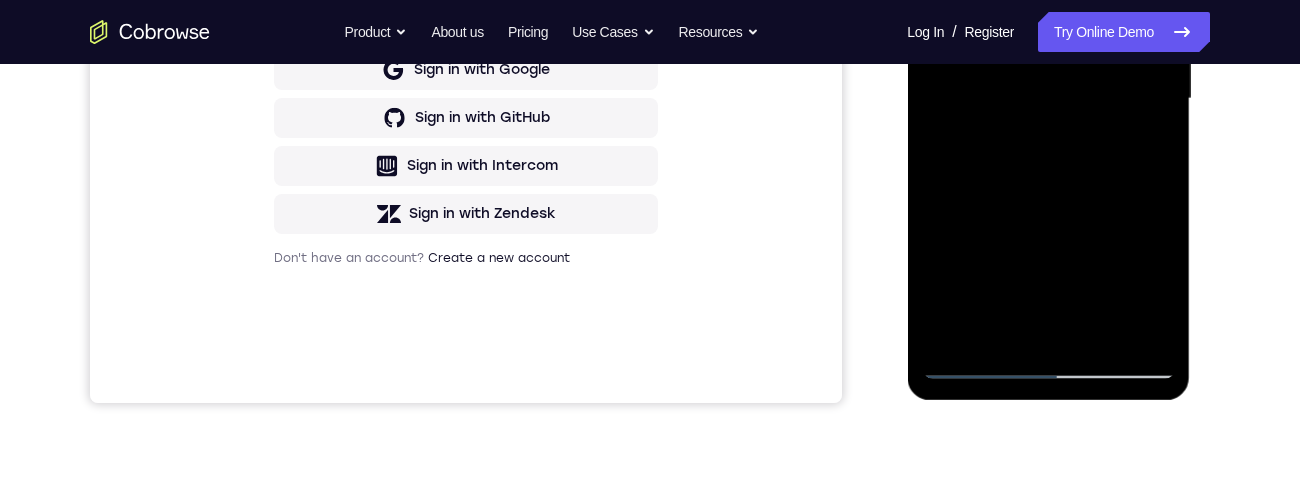 click at bounding box center [1048, 99] 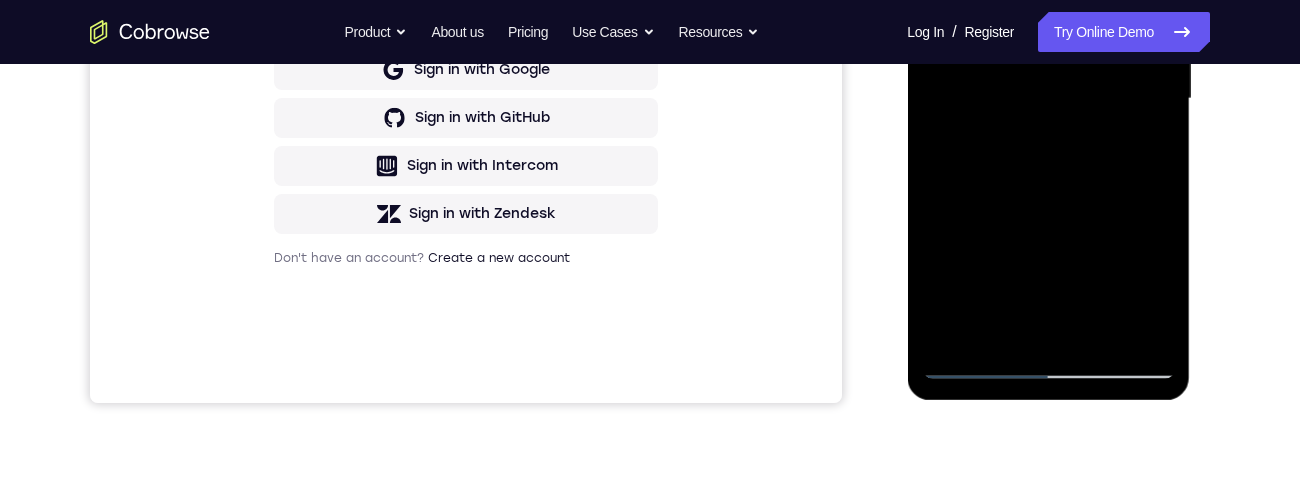 click at bounding box center (1048, 99) 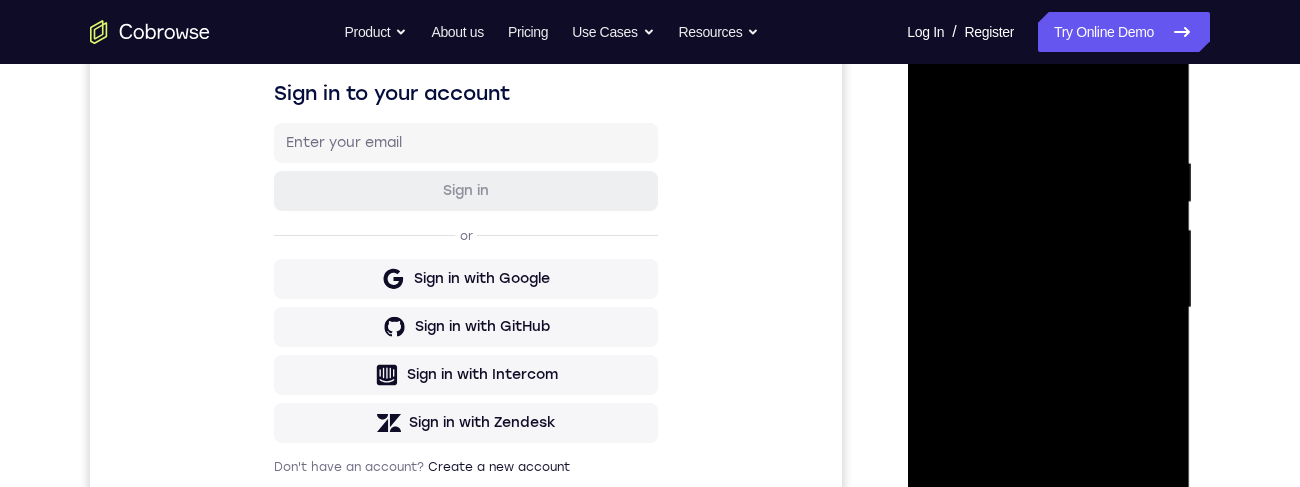 scroll, scrollTop: 270, scrollLeft: 0, axis: vertical 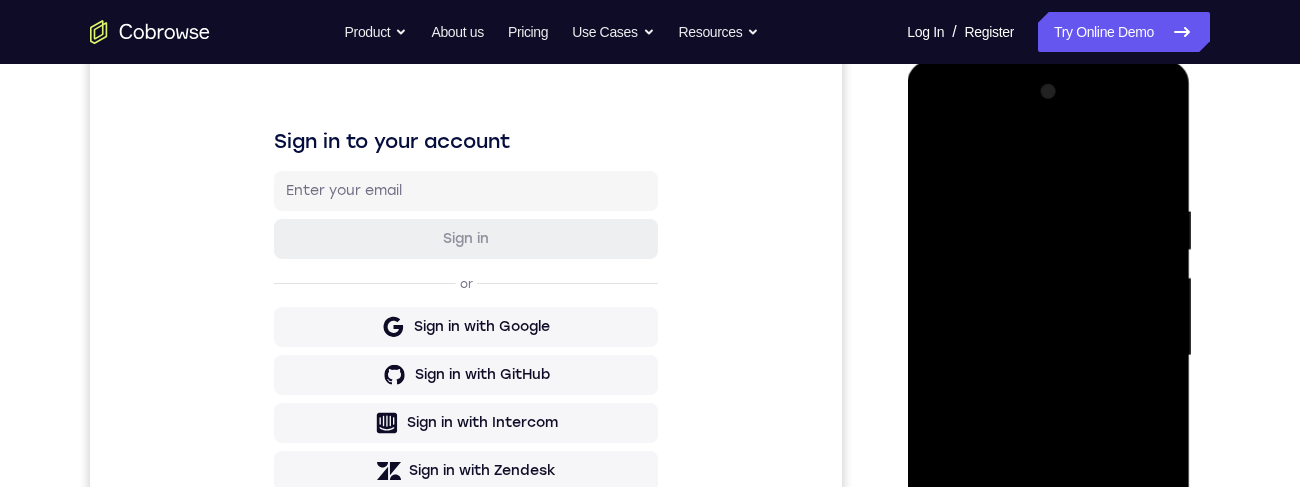 click at bounding box center [1048, 356] 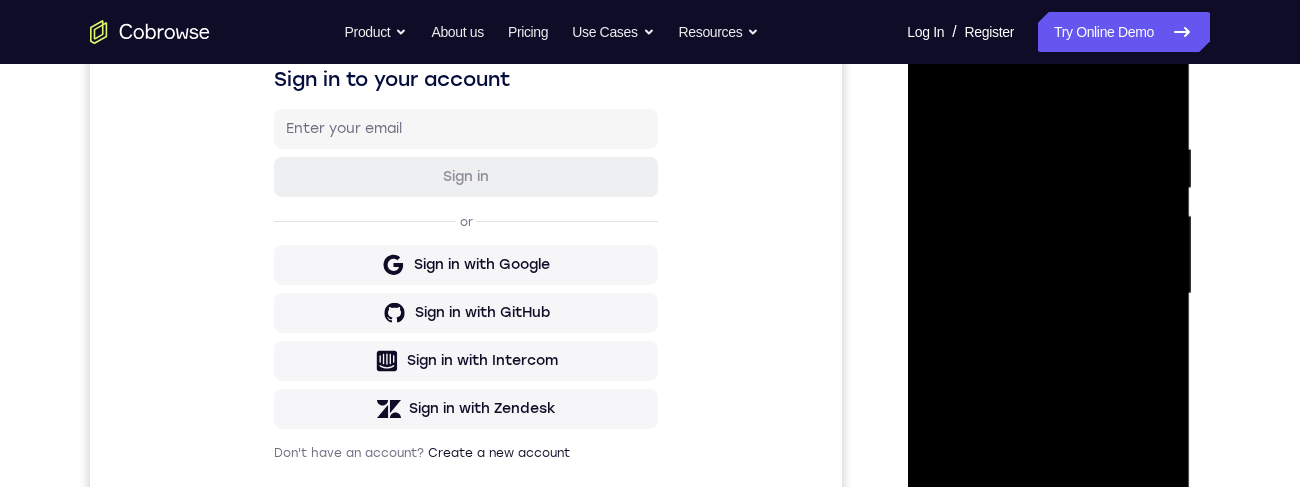 click at bounding box center (1048, 294) 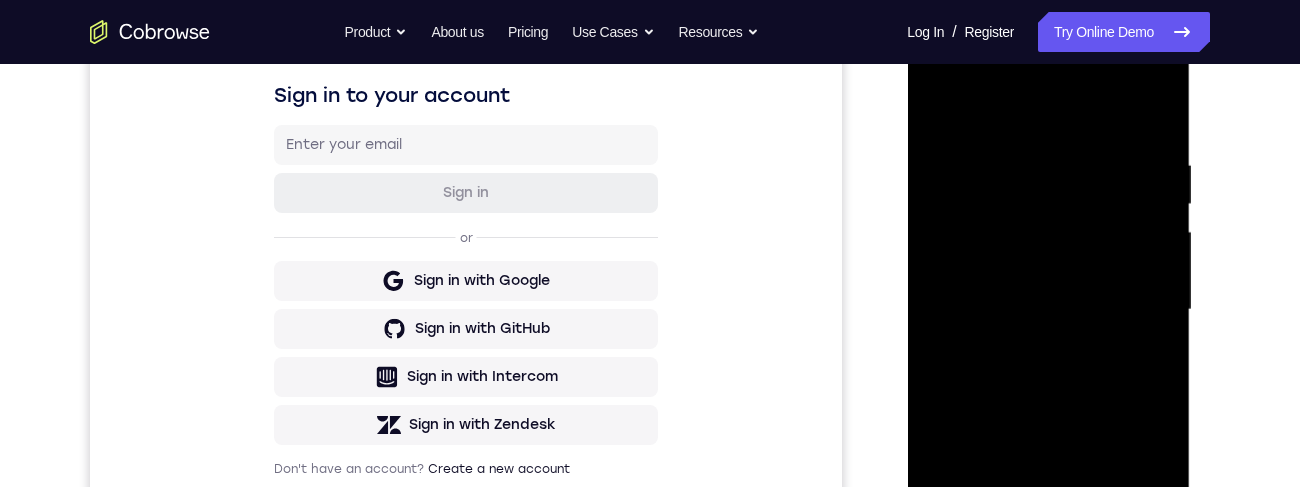click at bounding box center [1048, 310] 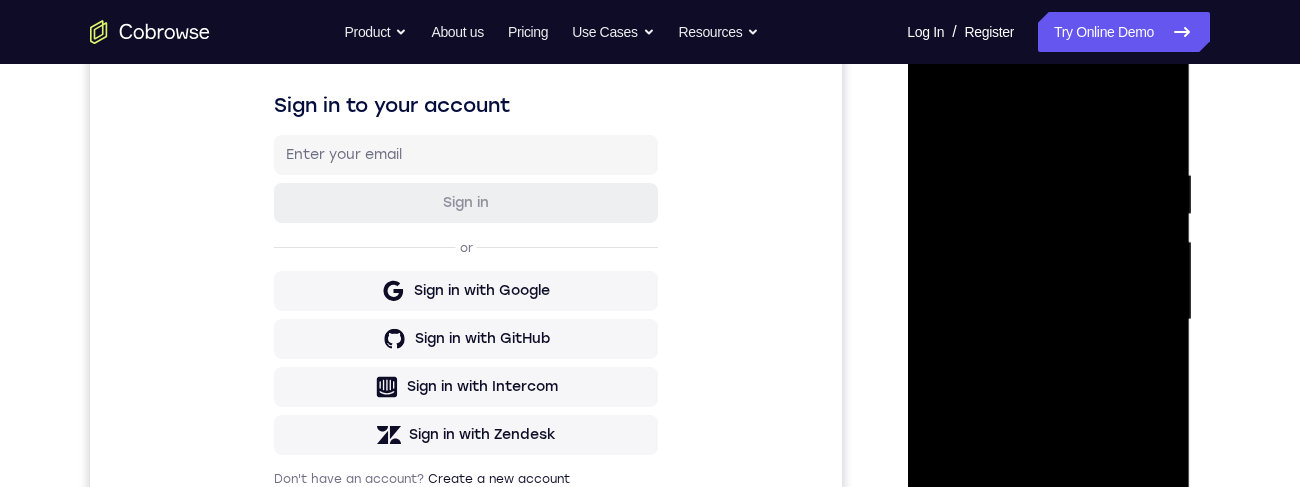 click at bounding box center [1048, 320] 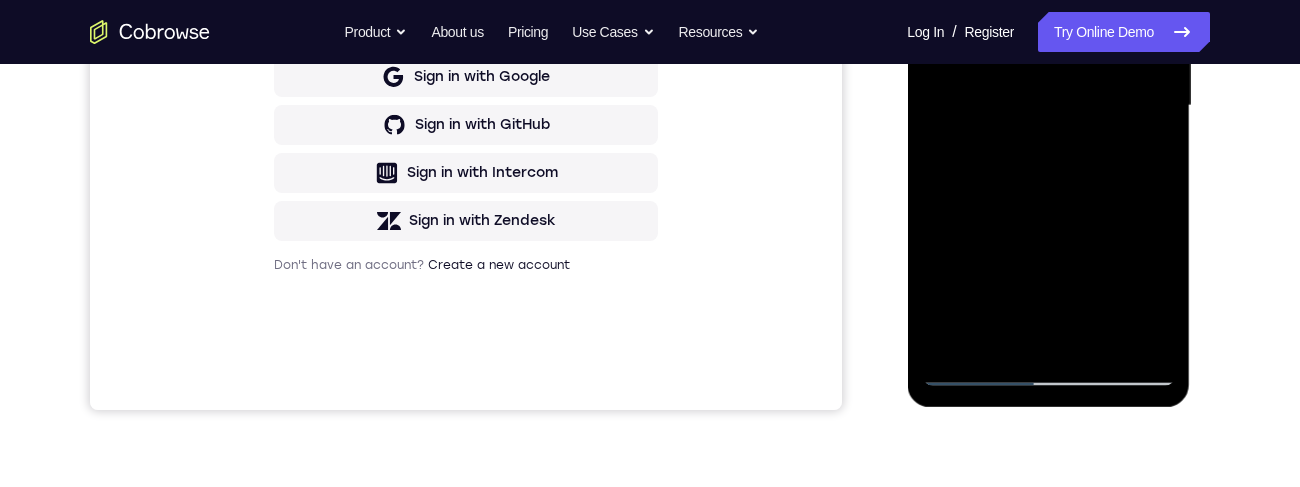 click at bounding box center (1048, 106) 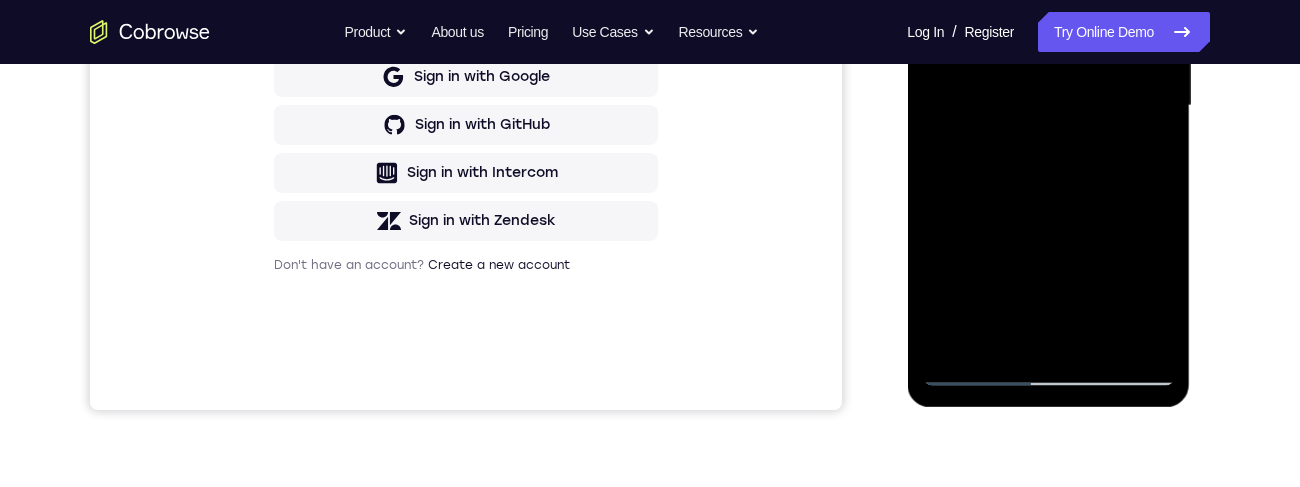 click at bounding box center [1048, 106] 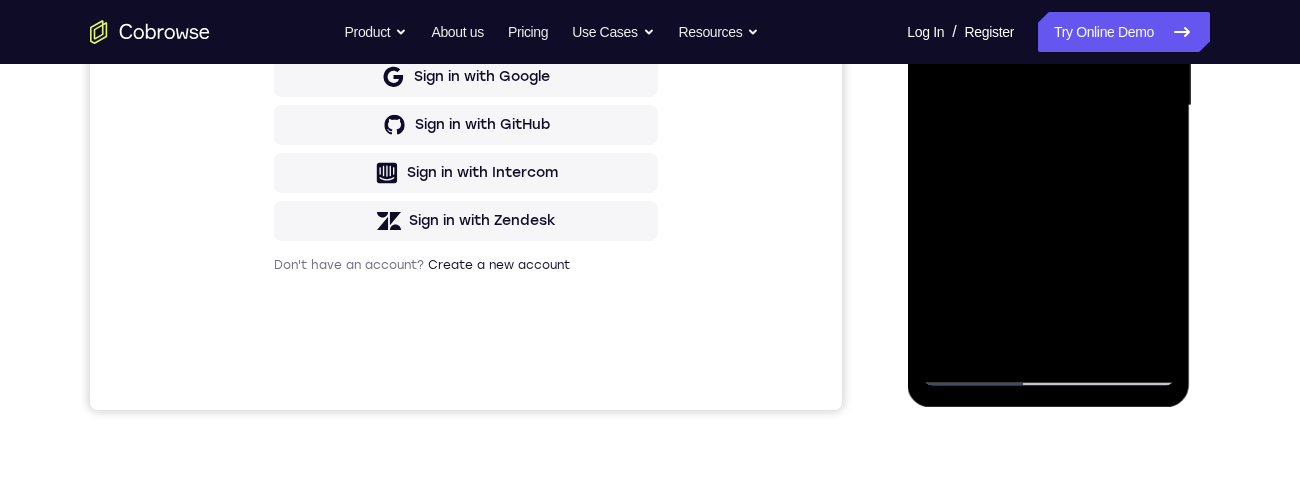 click at bounding box center (1048, 106) 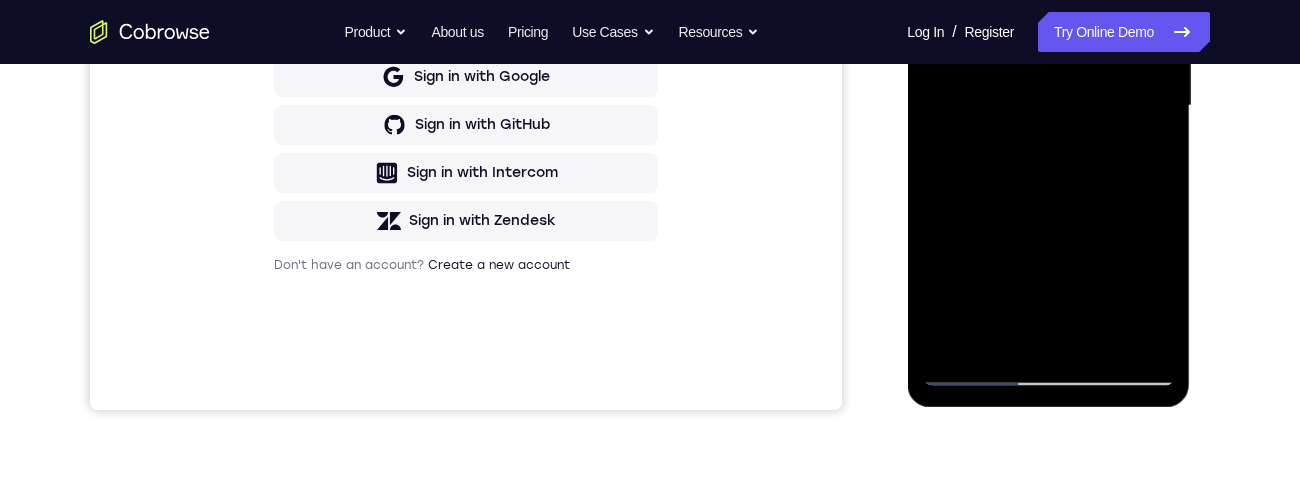 click at bounding box center (1048, 106) 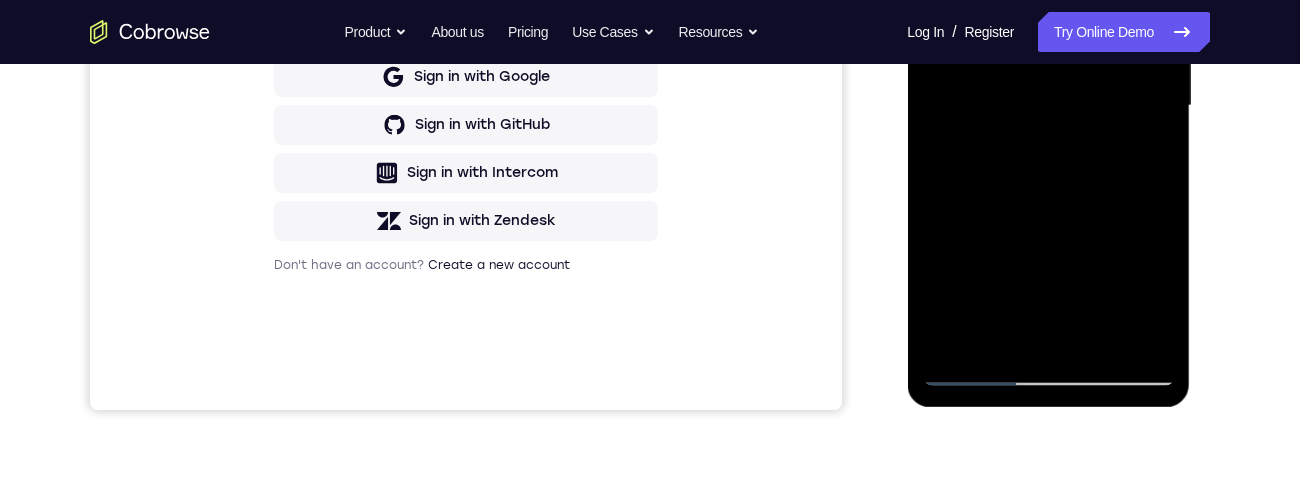 click at bounding box center [1048, 106] 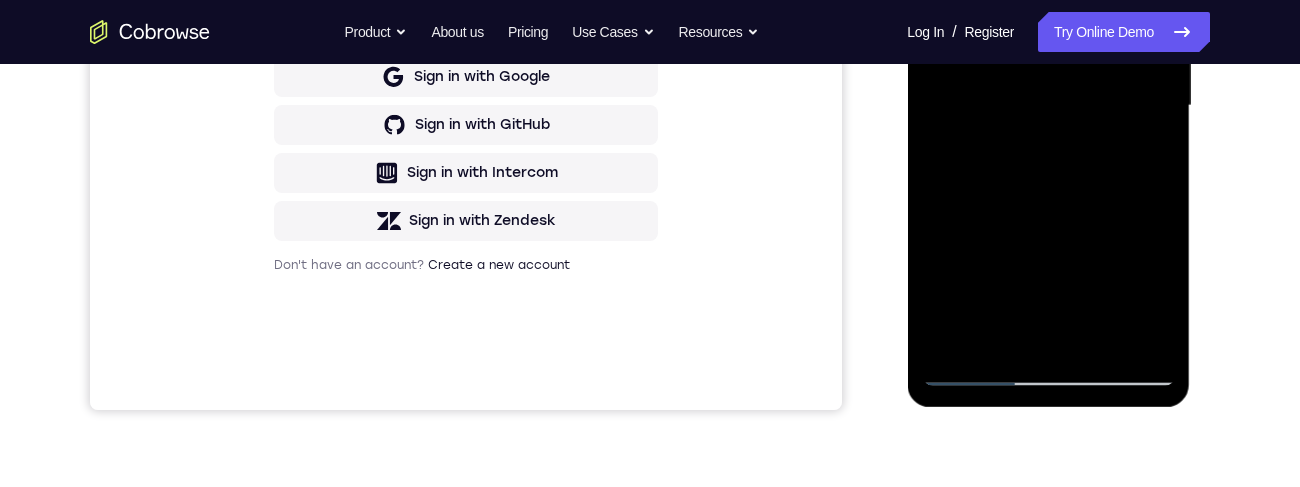 click at bounding box center [1048, 106] 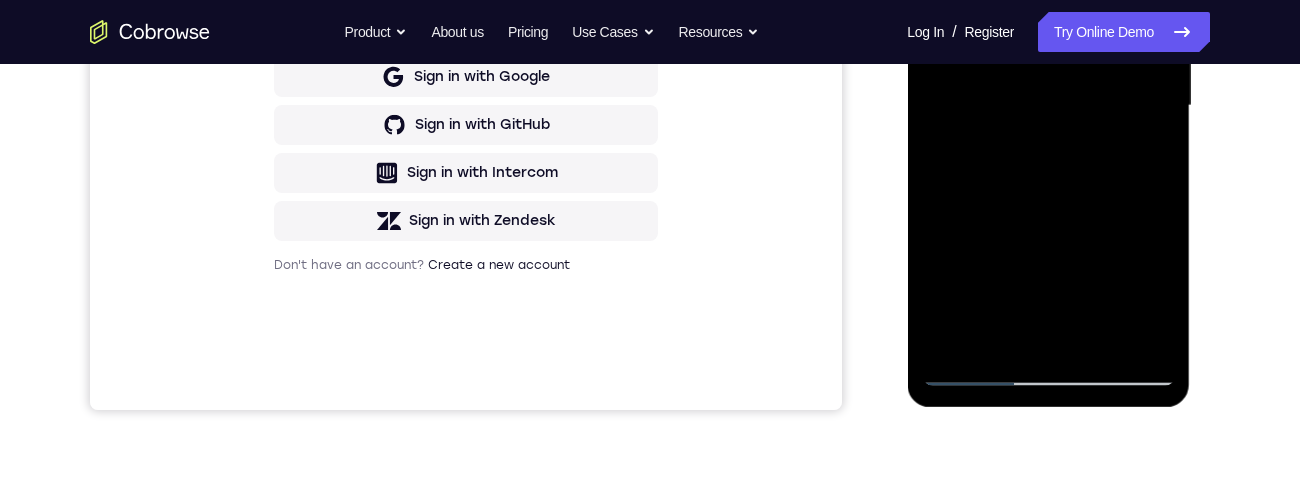 click at bounding box center (1048, 106) 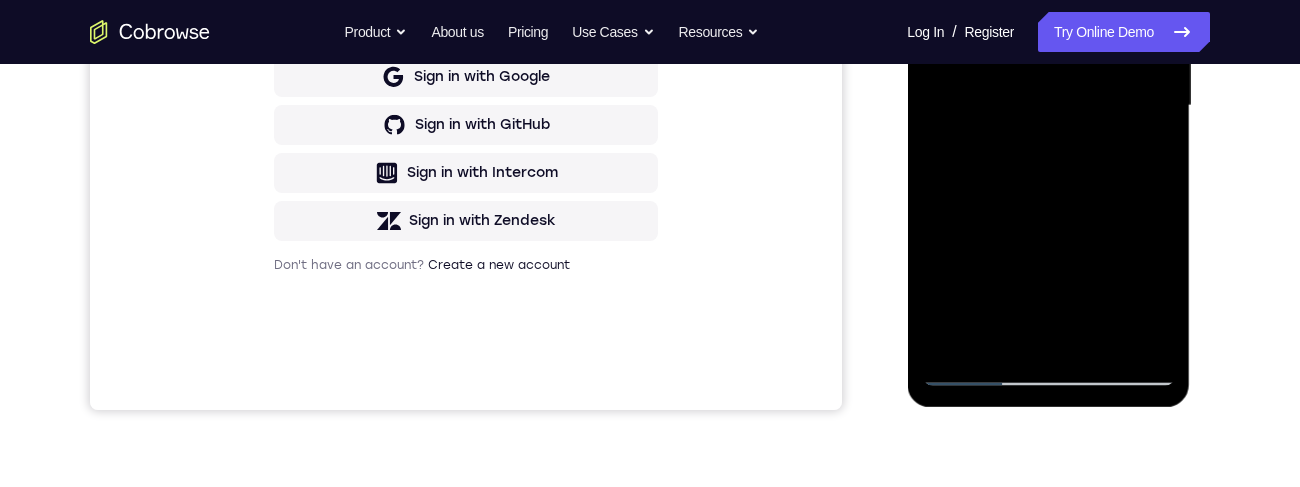 click at bounding box center (1048, 106) 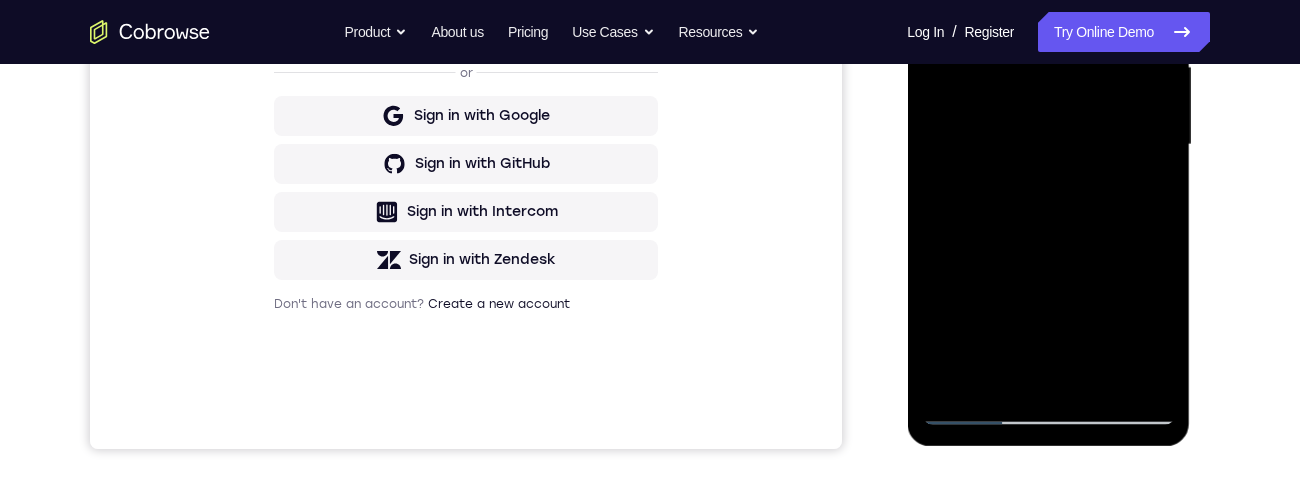 scroll, scrollTop: 461, scrollLeft: 0, axis: vertical 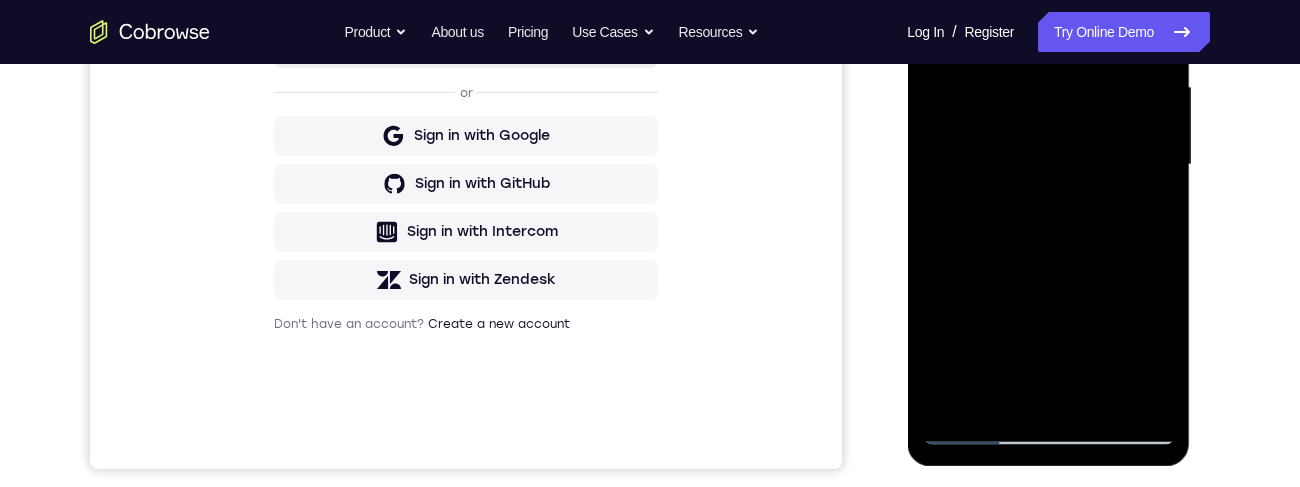 click at bounding box center [1048, 165] 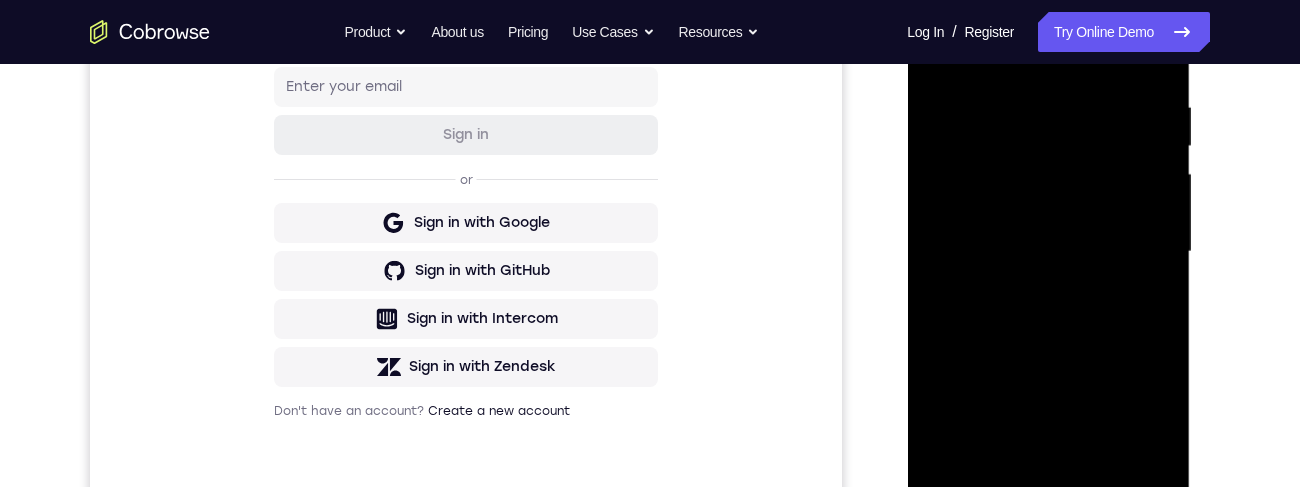 scroll, scrollTop: 366, scrollLeft: 0, axis: vertical 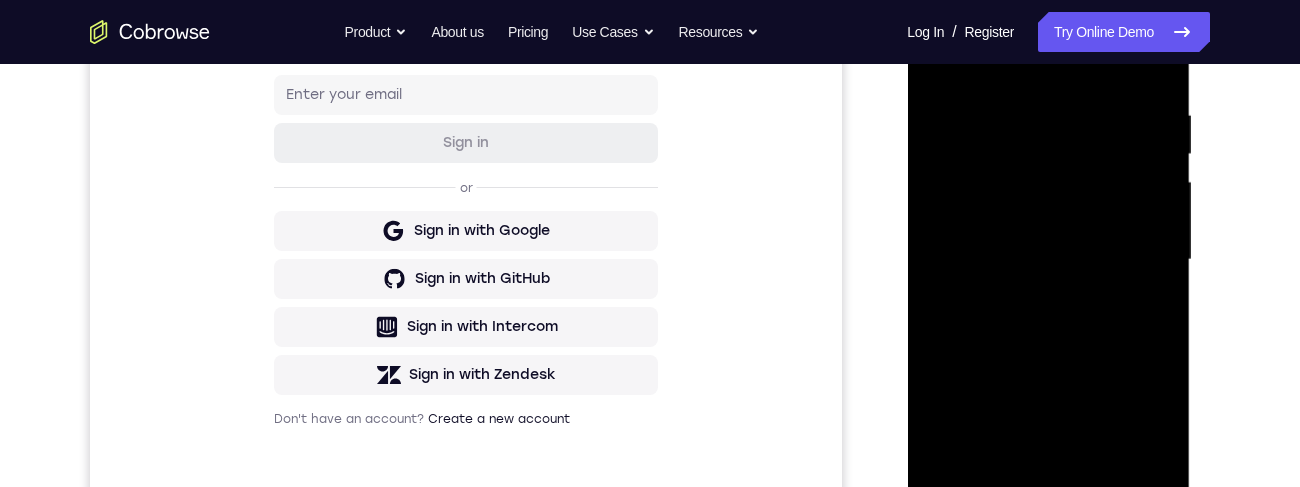 click at bounding box center (1048, 260) 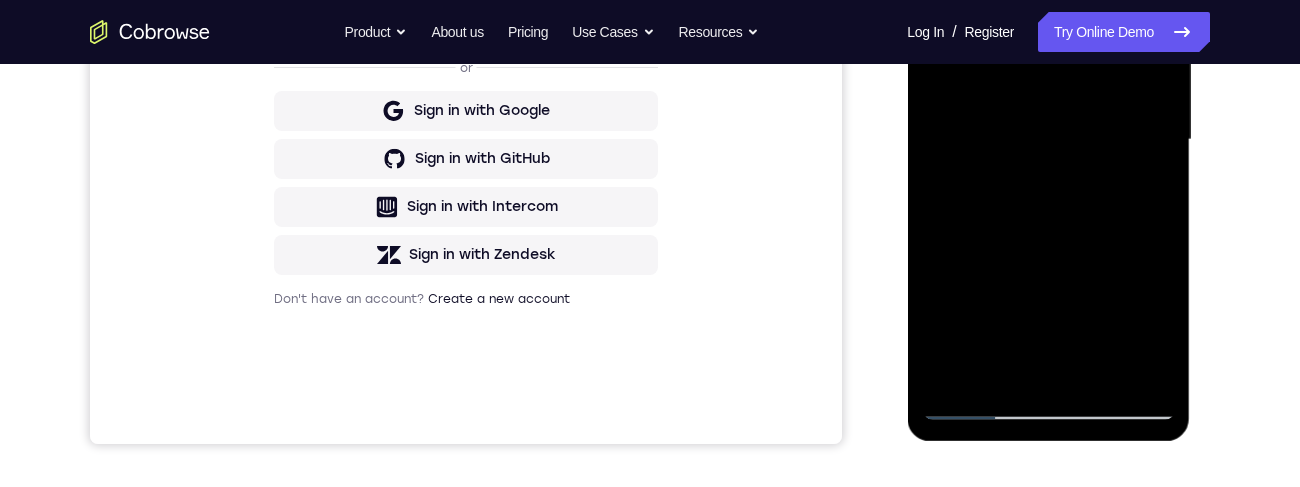 scroll, scrollTop: 499, scrollLeft: 0, axis: vertical 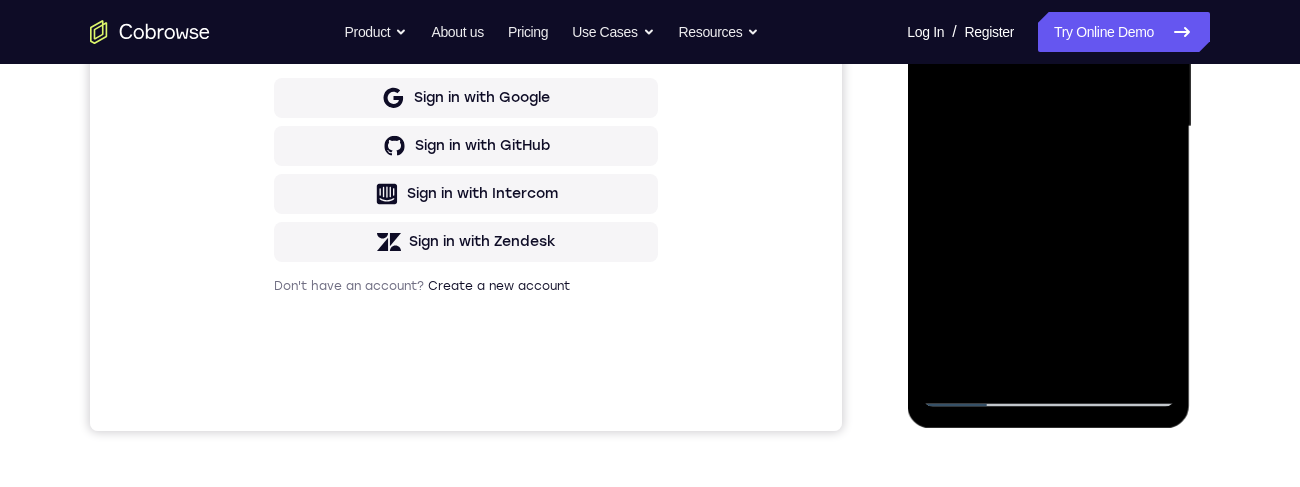 click at bounding box center (1048, 127) 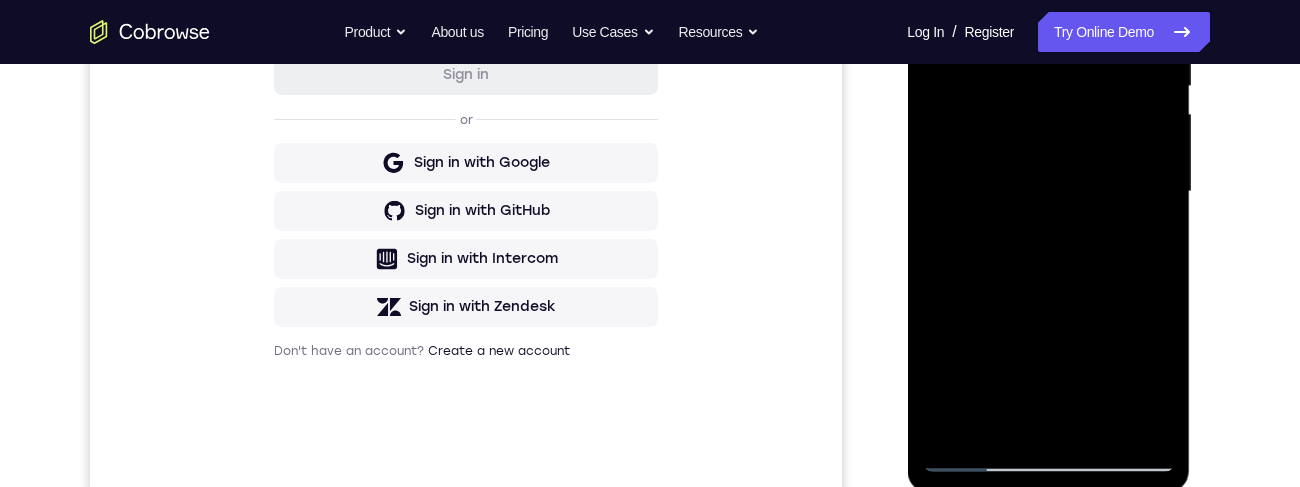 scroll, scrollTop: 396, scrollLeft: 0, axis: vertical 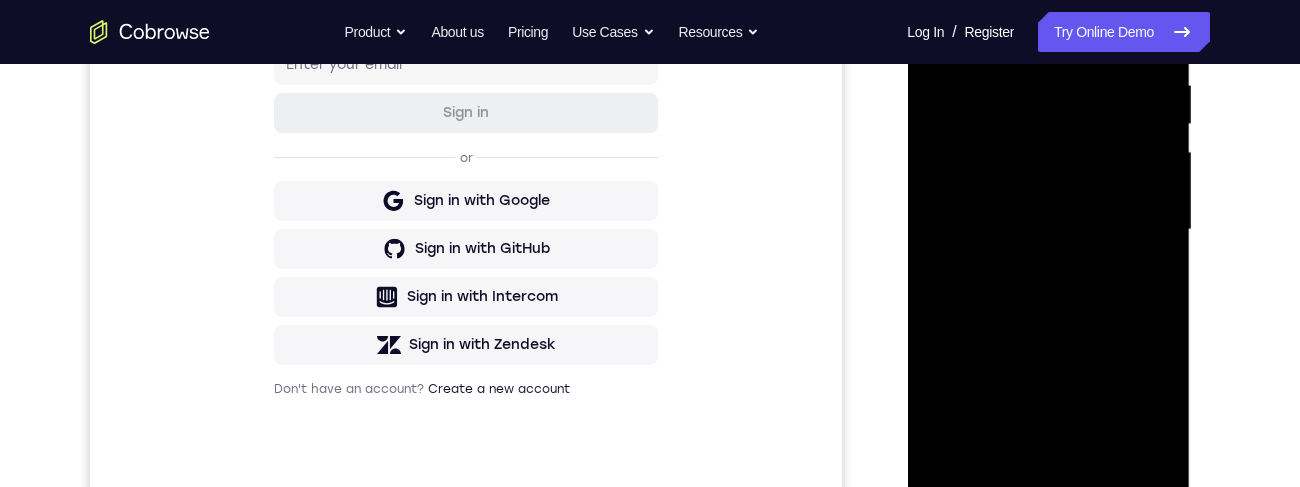 click at bounding box center (1048, 230) 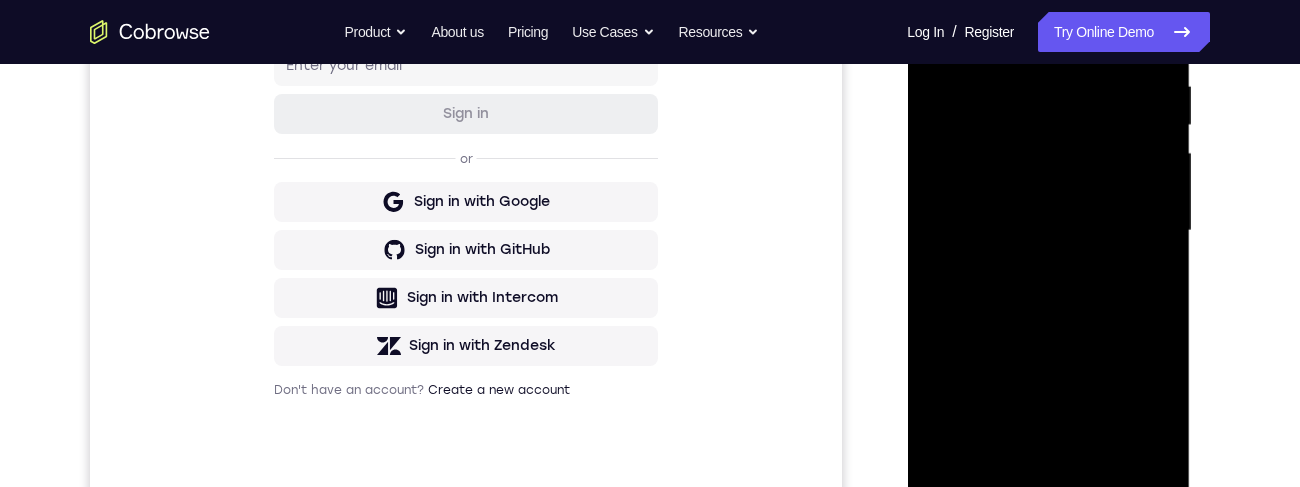 click at bounding box center (1048, 231) 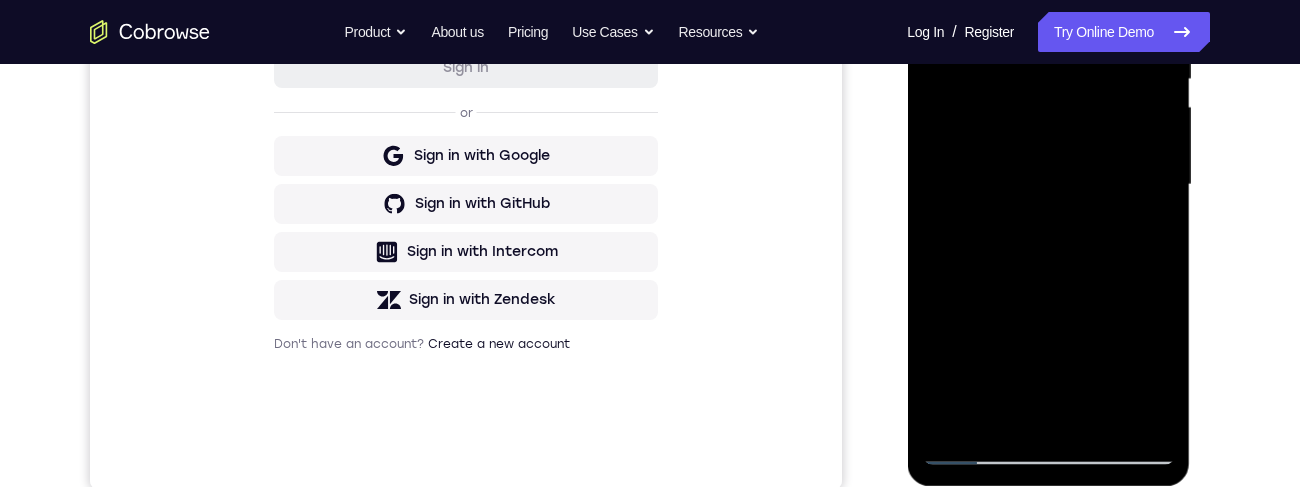 click at bounding box center (1048, 185) 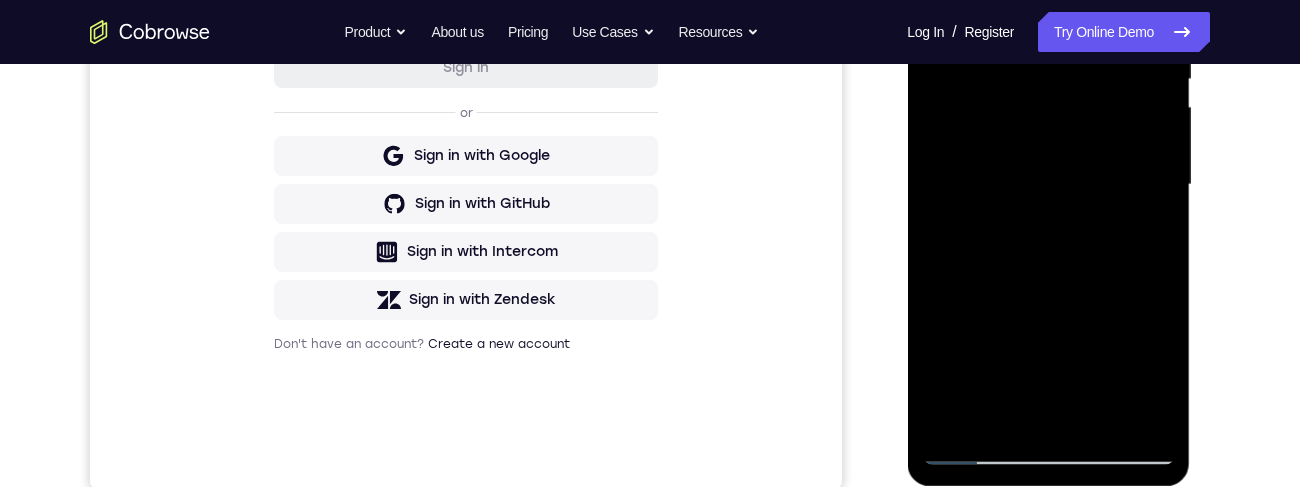 scroll, scrollTop: 443, scrollLeft: 0, axis: vertical 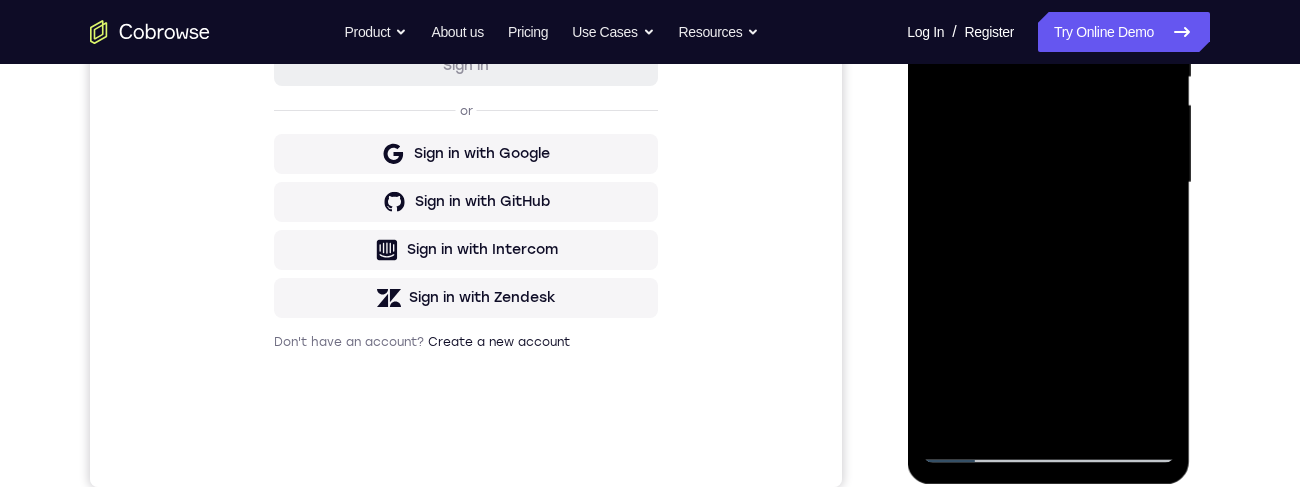 click at bounding box center (1048, 183) 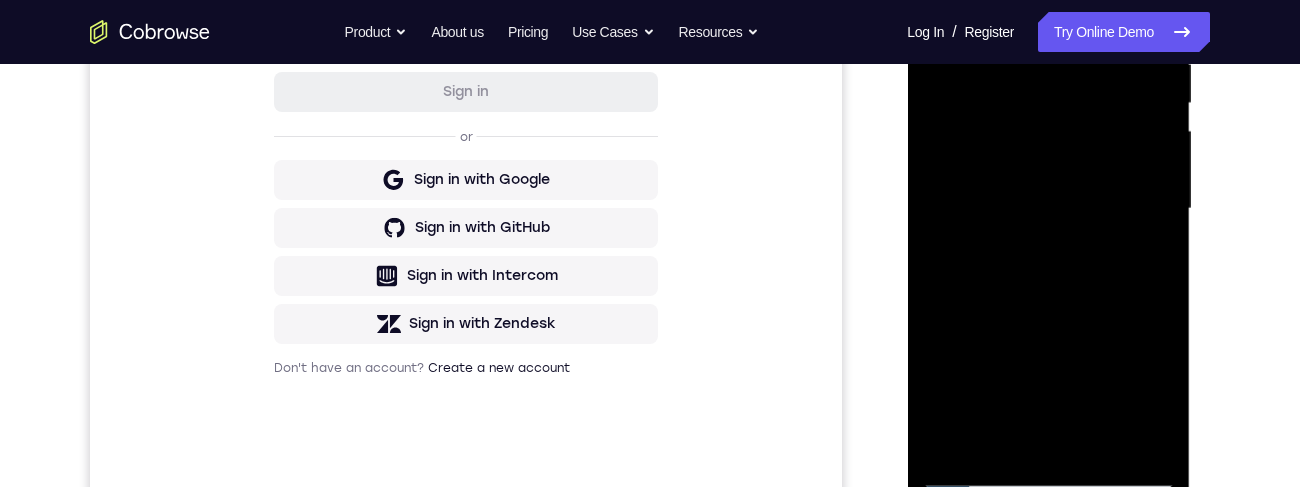 scroll, scrollTop: 420, scrollLeft: 0, axis: vertical 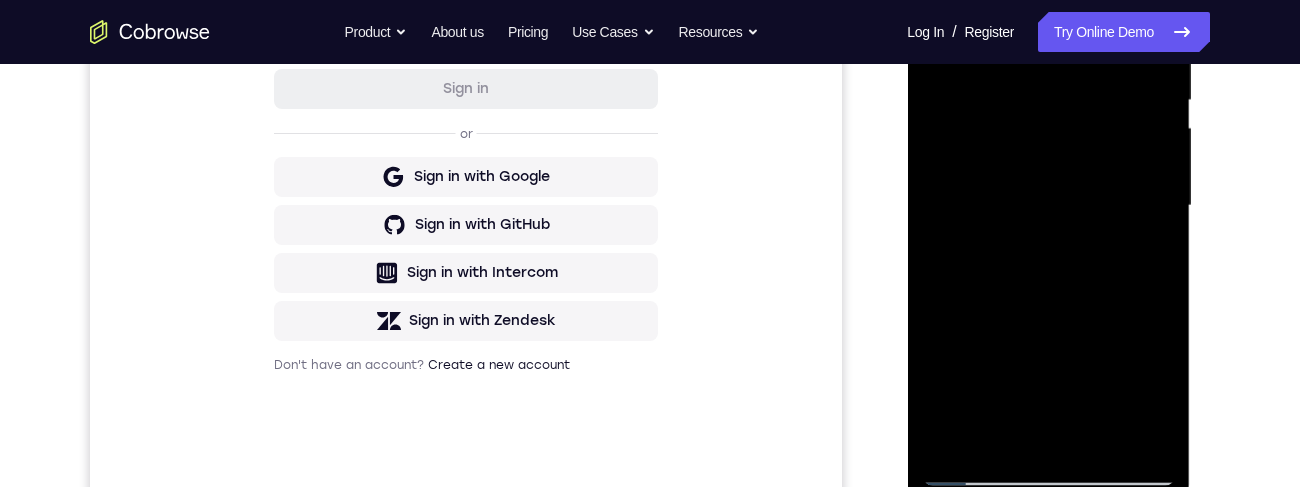 click at bounding box center (1048, 206) 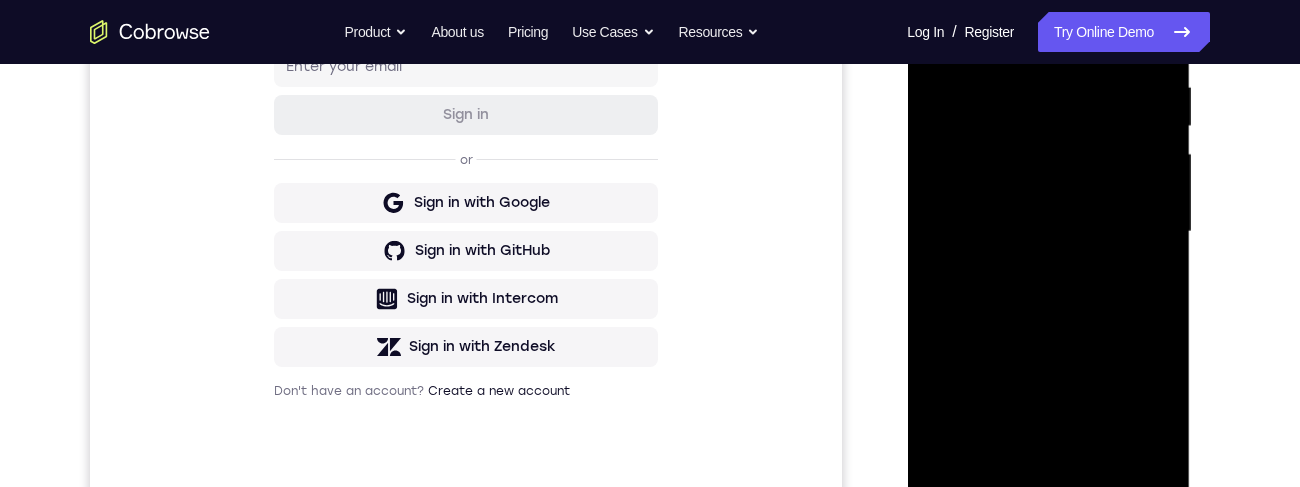 click at bounding box center [1048, 232] 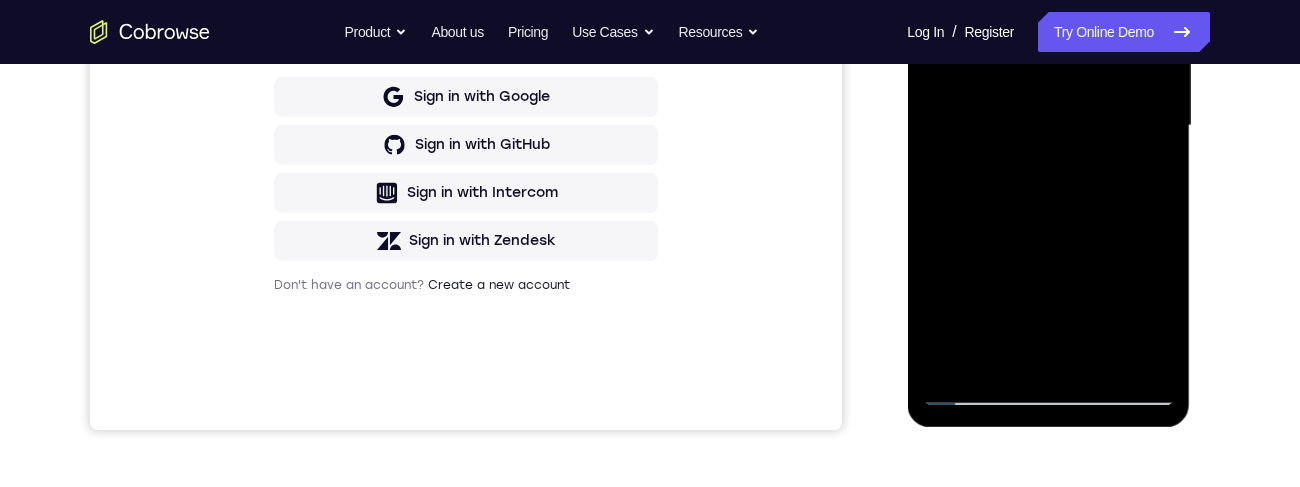 scroll, scrollTop: 512, scrollLeft: 0, axis: vertical 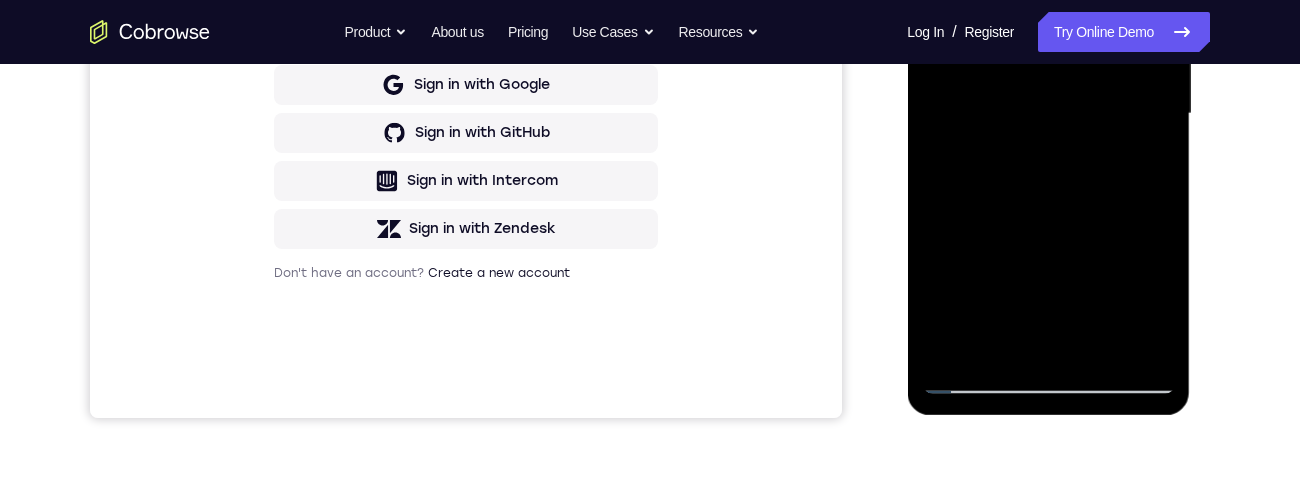 click at bounding box center (1048, 114) 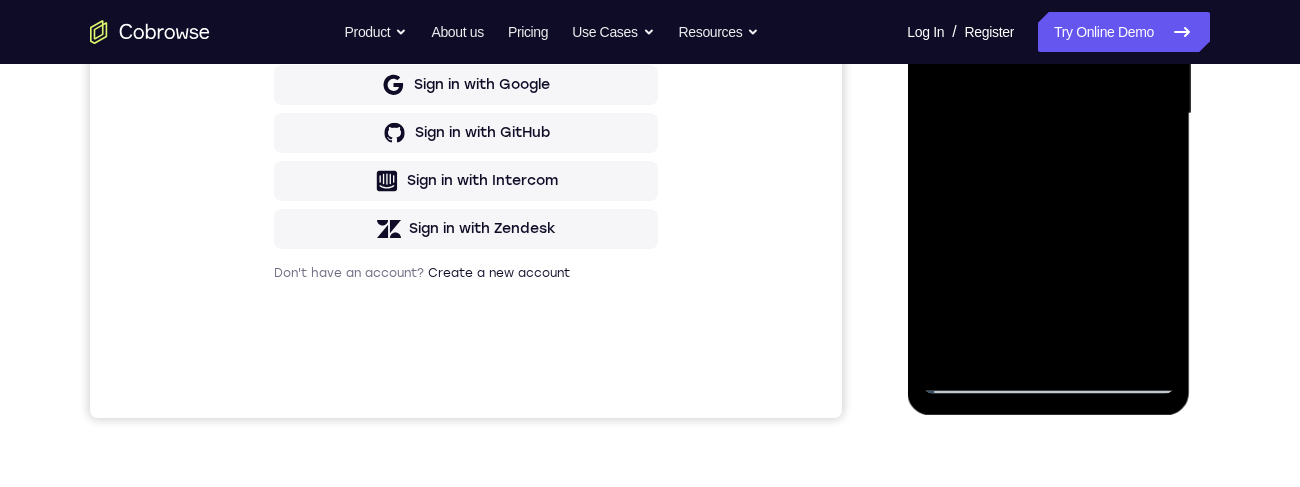 click at bounding box center [1048, 114] 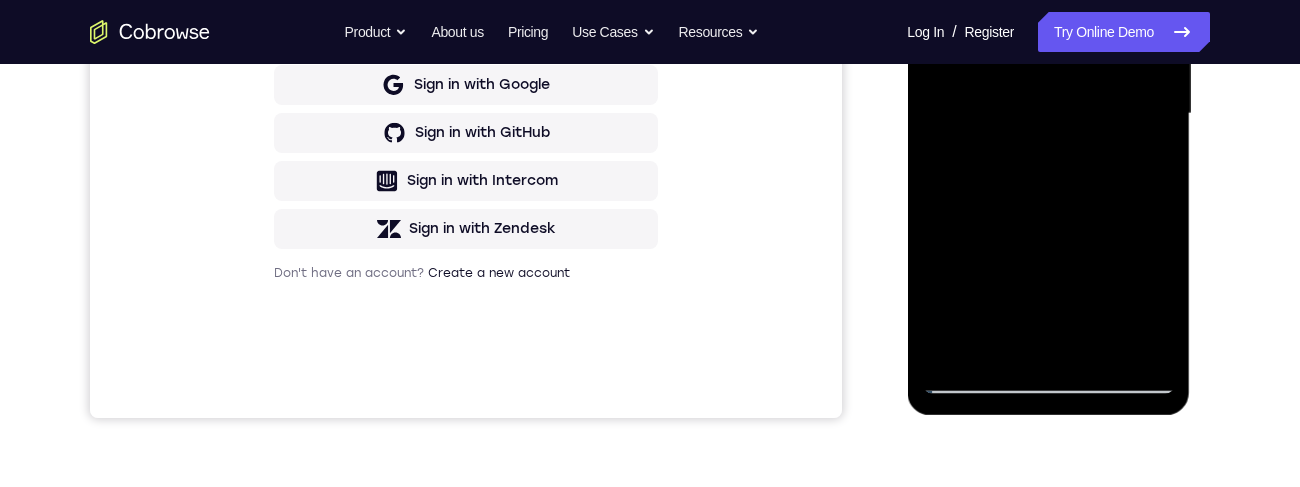 click at bounding box center (1048, 114) 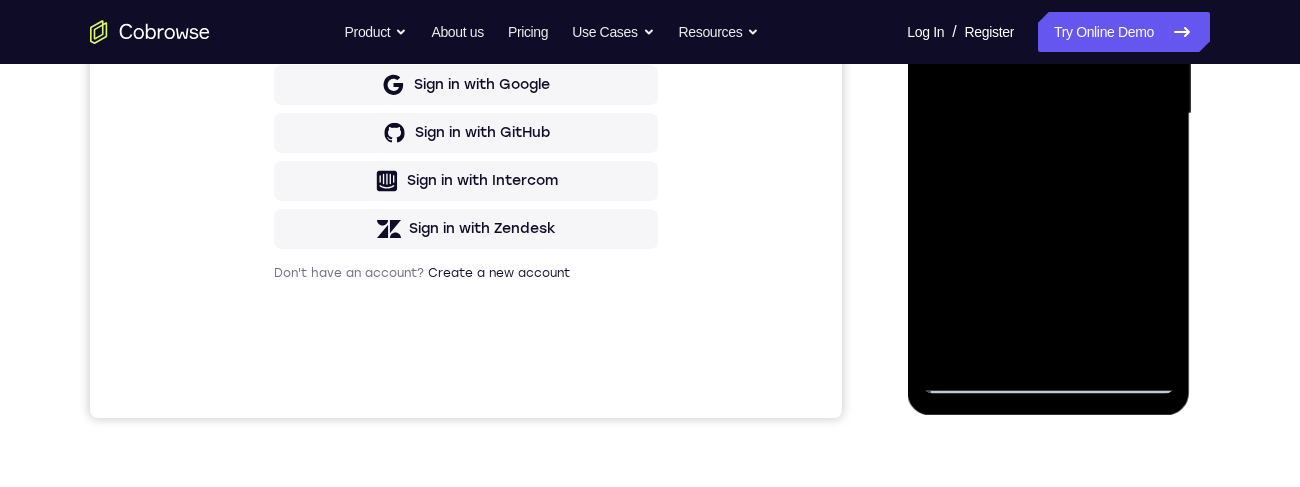click at bounding box center (1048, 114) 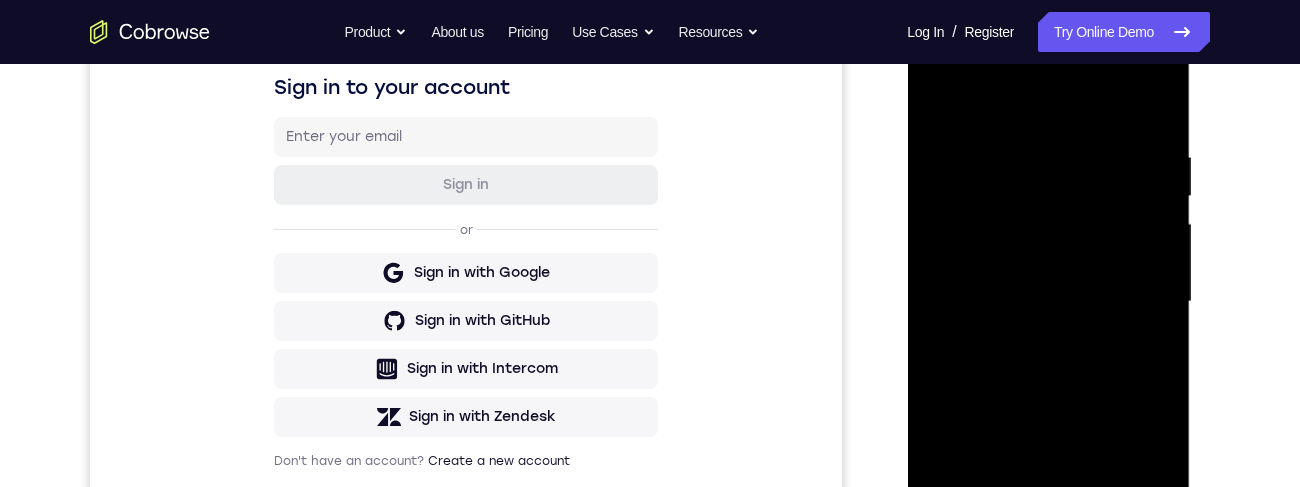 scroll, scrollTop: 348, scrollLeft: 0, axis: vertical 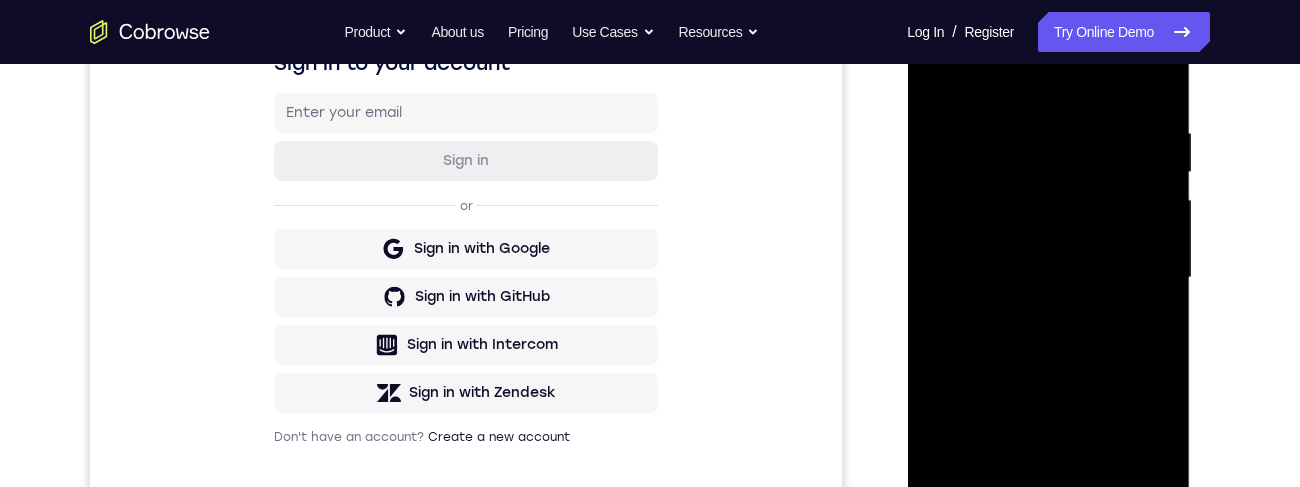 click at bounding box center (1048, 278) 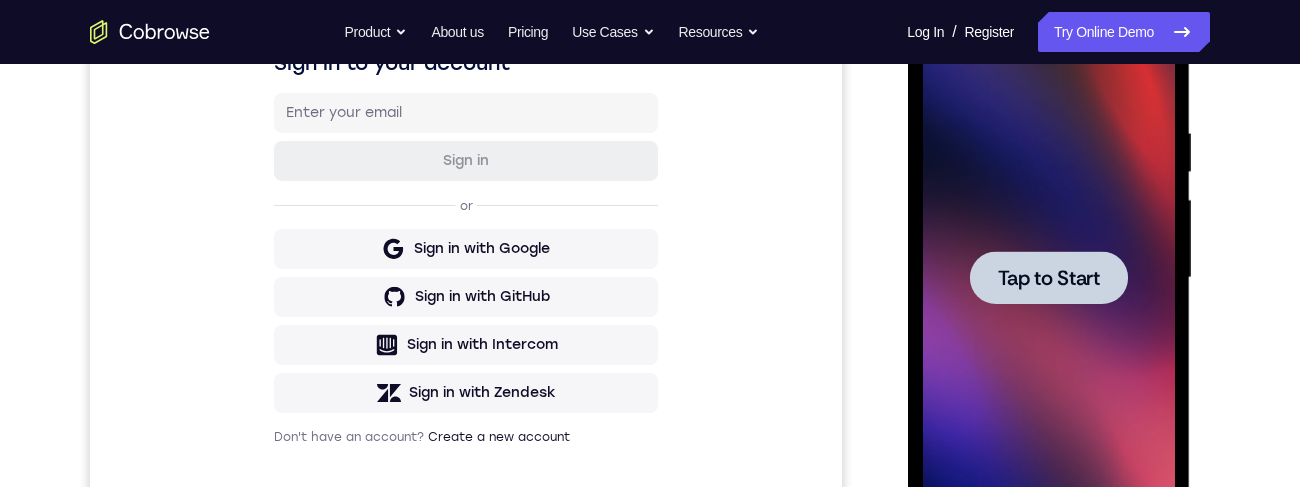 click at bounding box center [1048, 277] 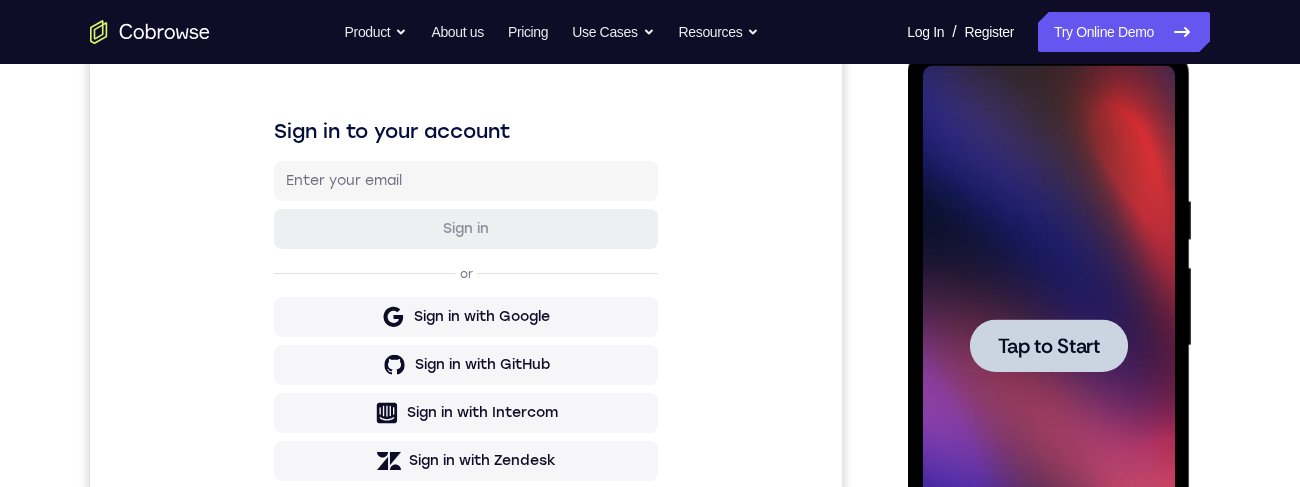 scroll, scrollTop: 234, scrollLeft: 0, axis: vertical 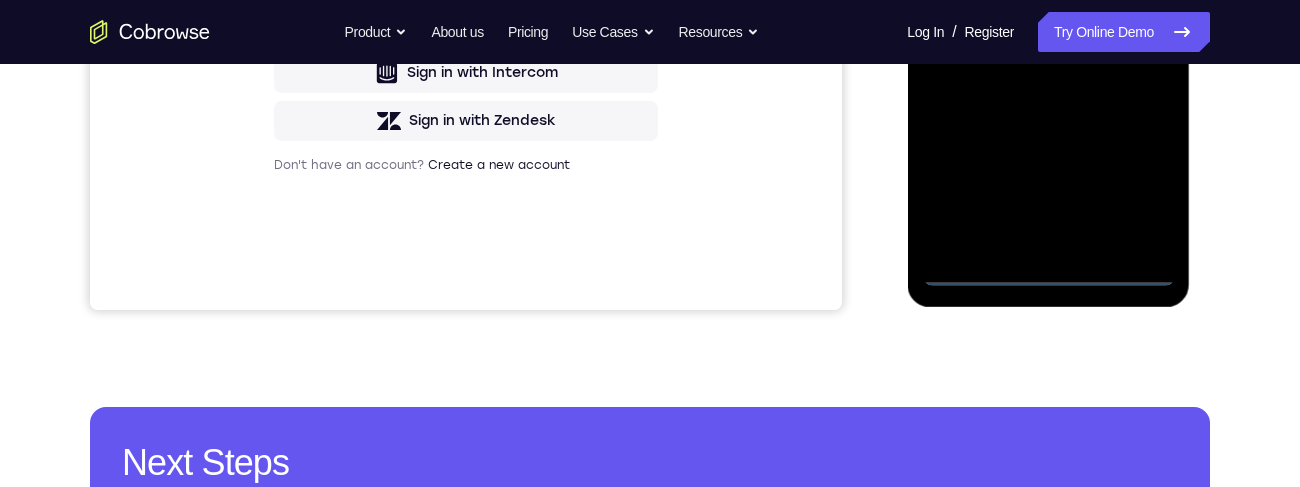 click at bounding box center [1048, 6] 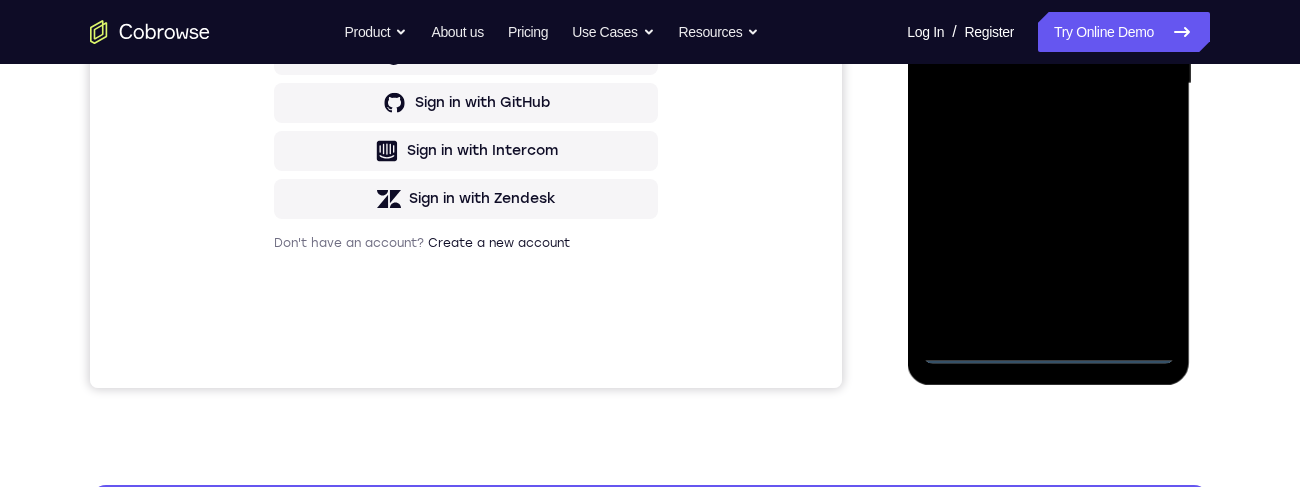 click at bounding box center (1048, 84) 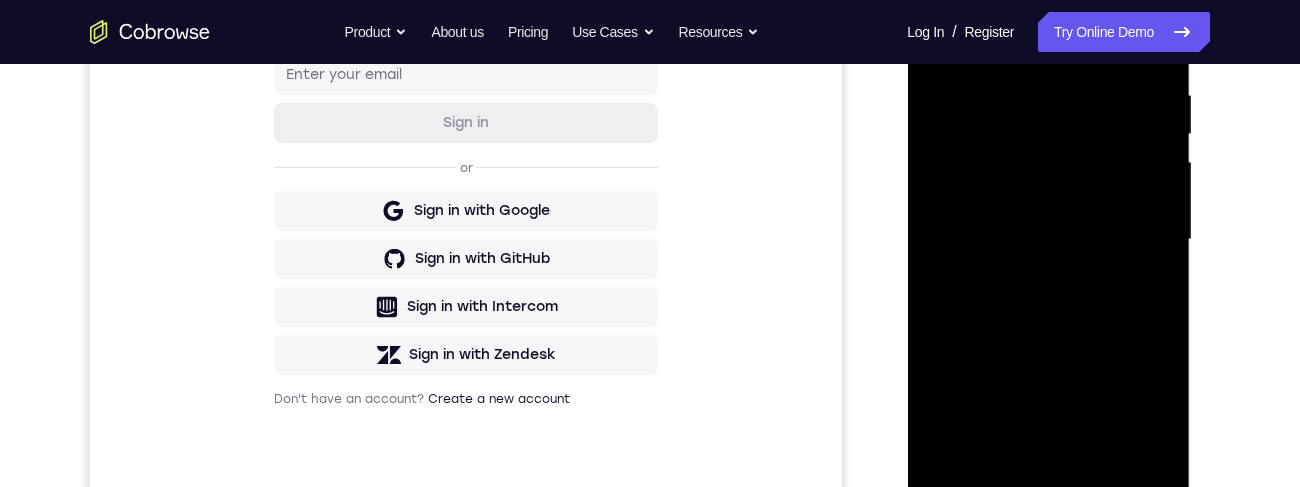 scroll, scrollTop: 307, scrollLeft: 0, axis: vertical 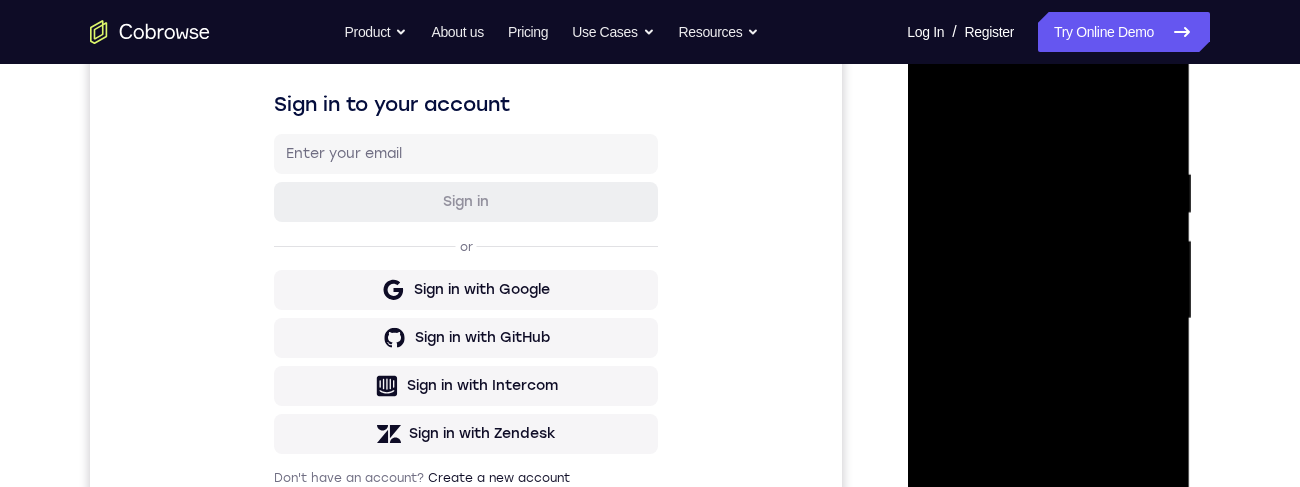 click at bounding box center (1048, 319) 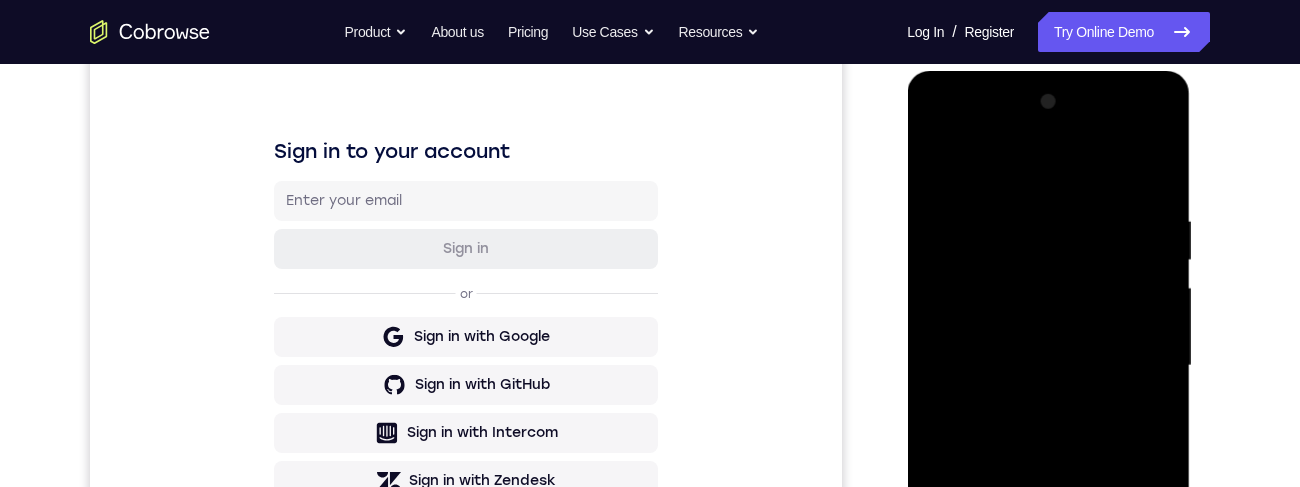 click at bounding box center (1048, 366) 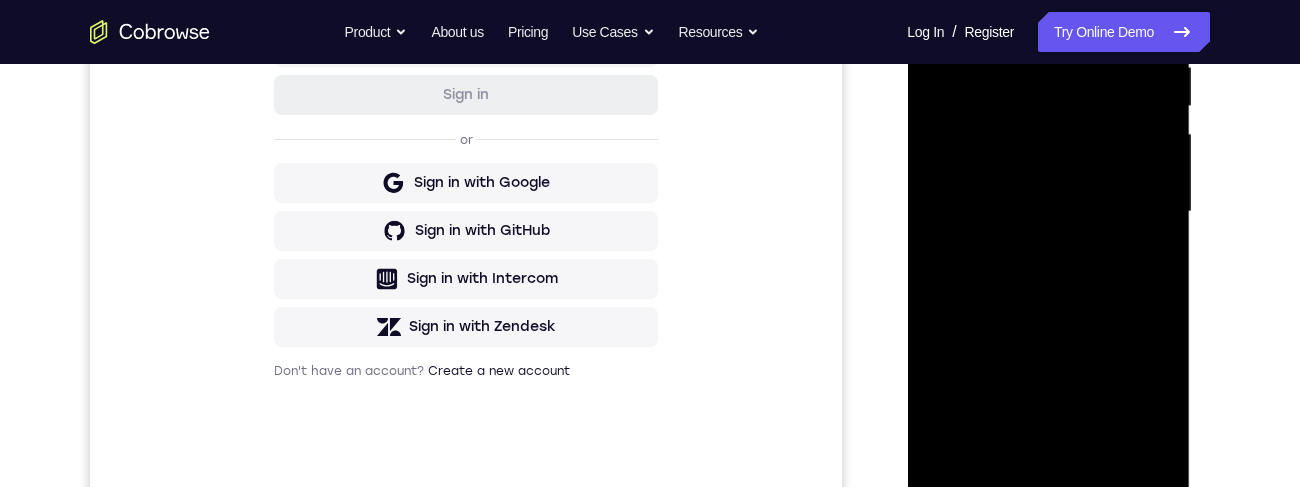click at bounding box center [1048, 212] 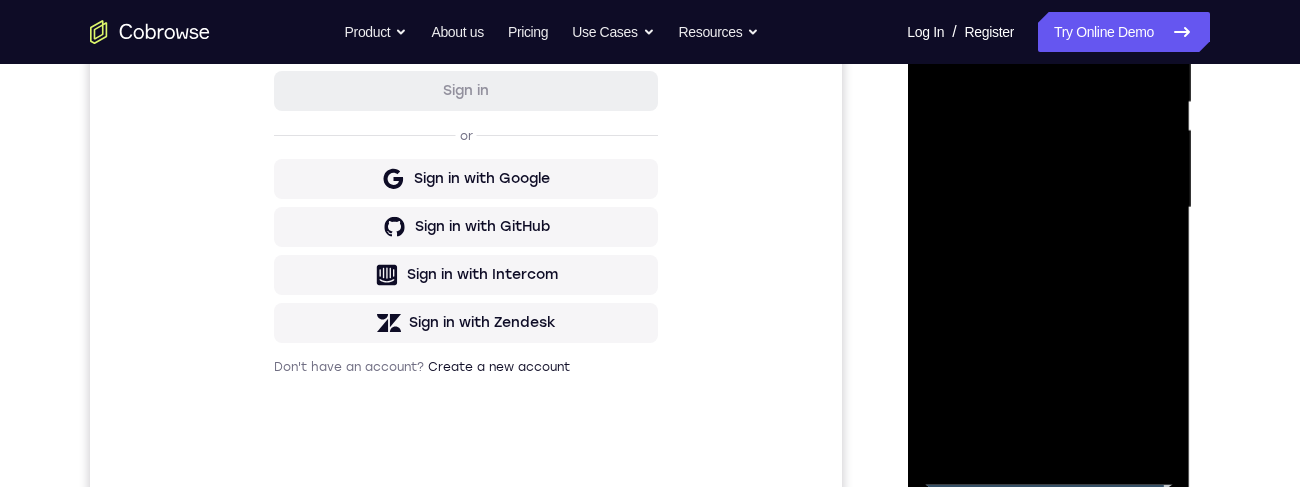 click at bounding box center [1048, 208] 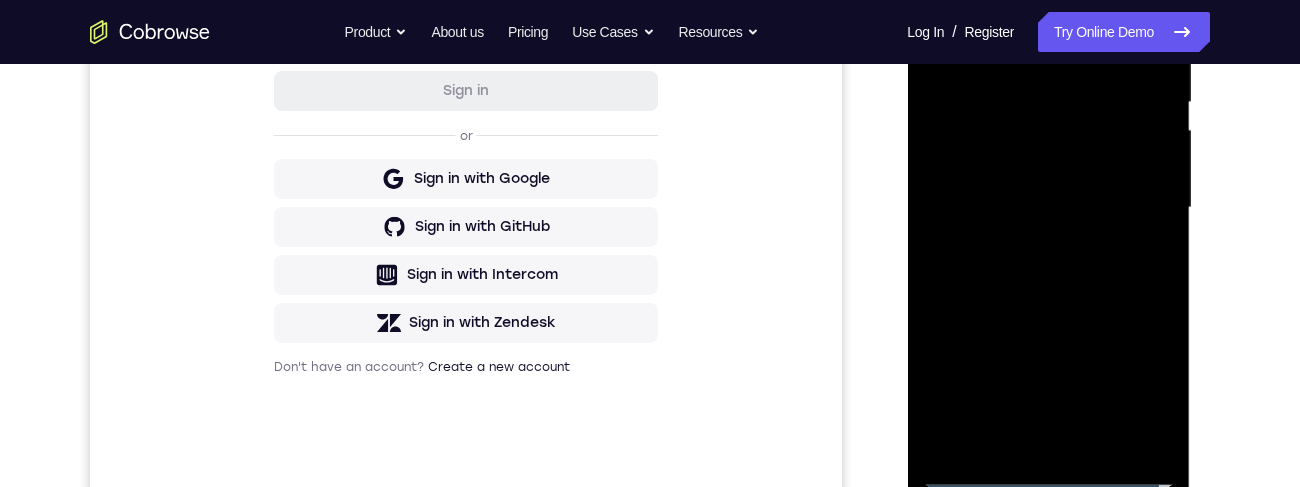 click at bounding box center (1048, 208) 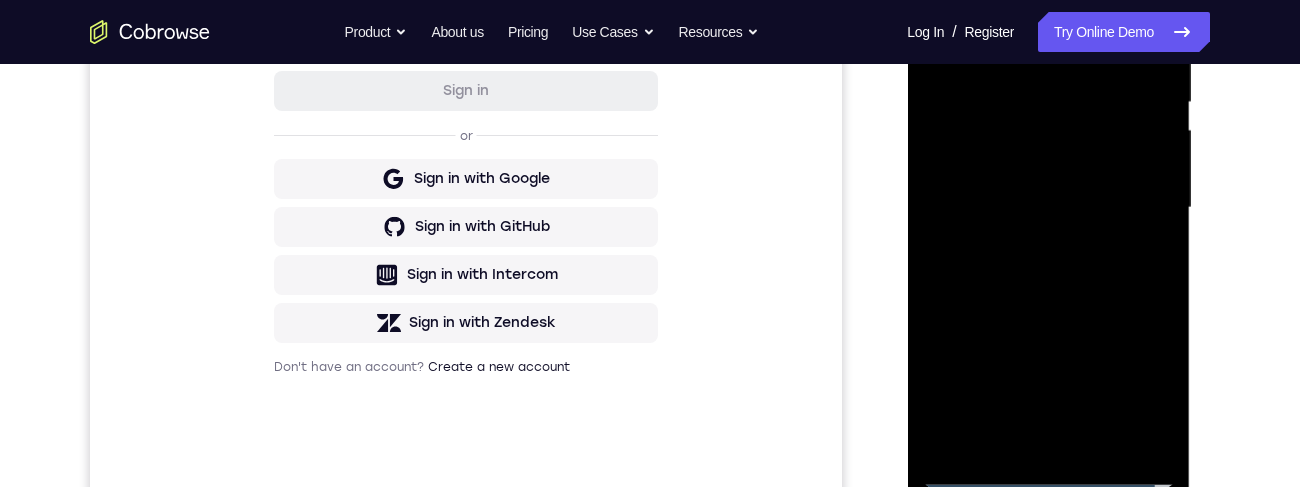 click at bounding box center (1048, 208) 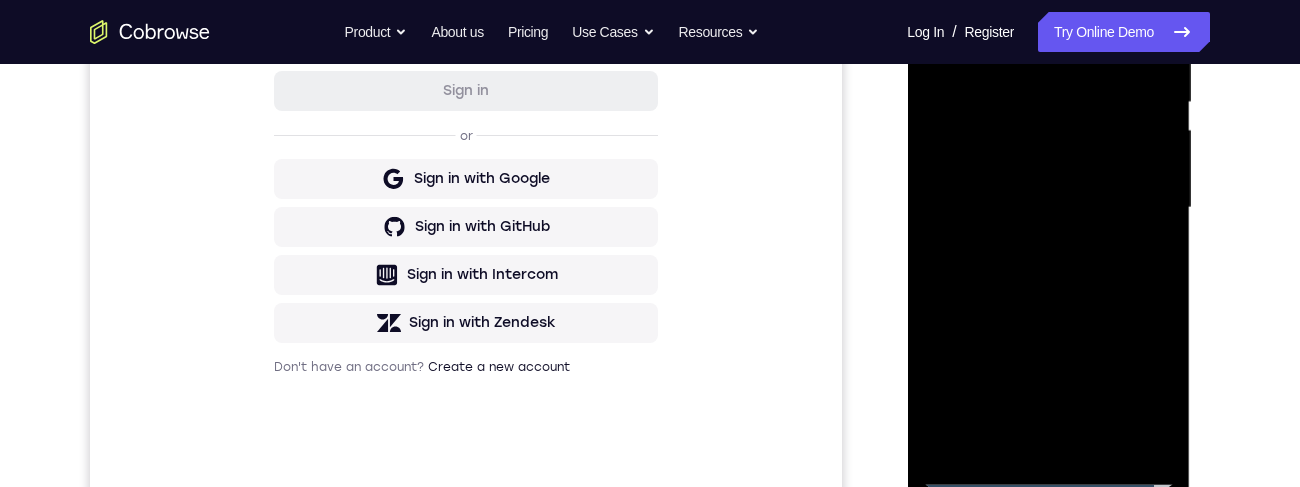 click at bounding box center [1048, 208] 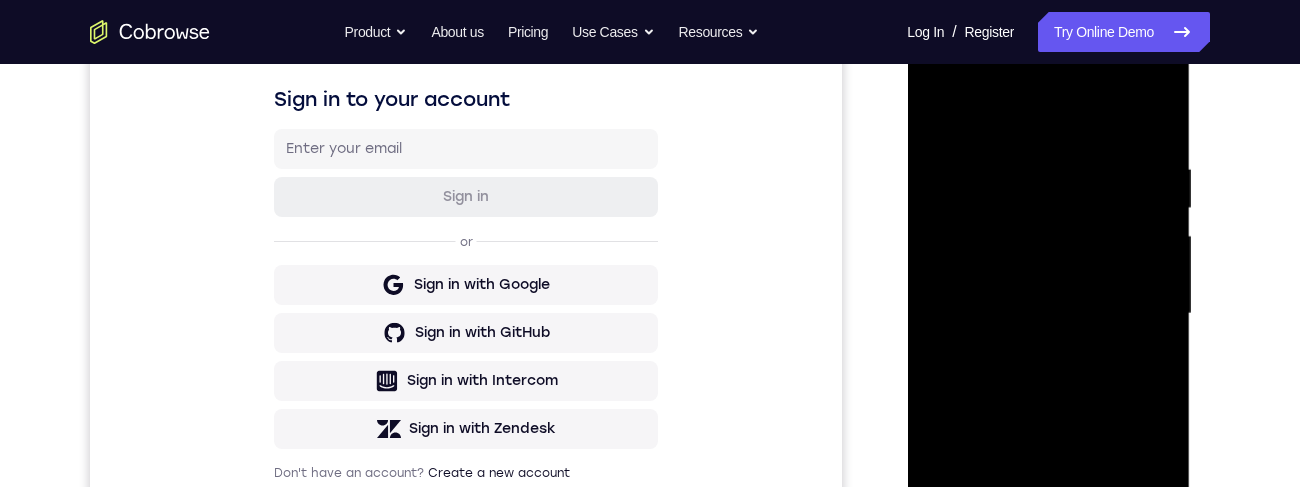 scroll, scrollTop: 325, scrollLeft: 0, axis: vertical 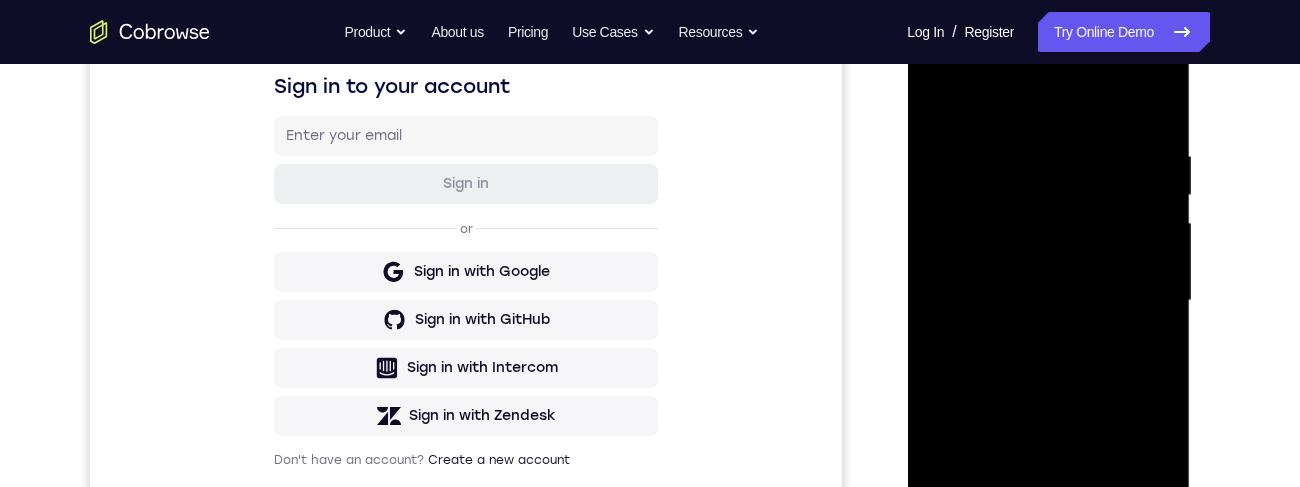 click at bounding box center [1048, 301] 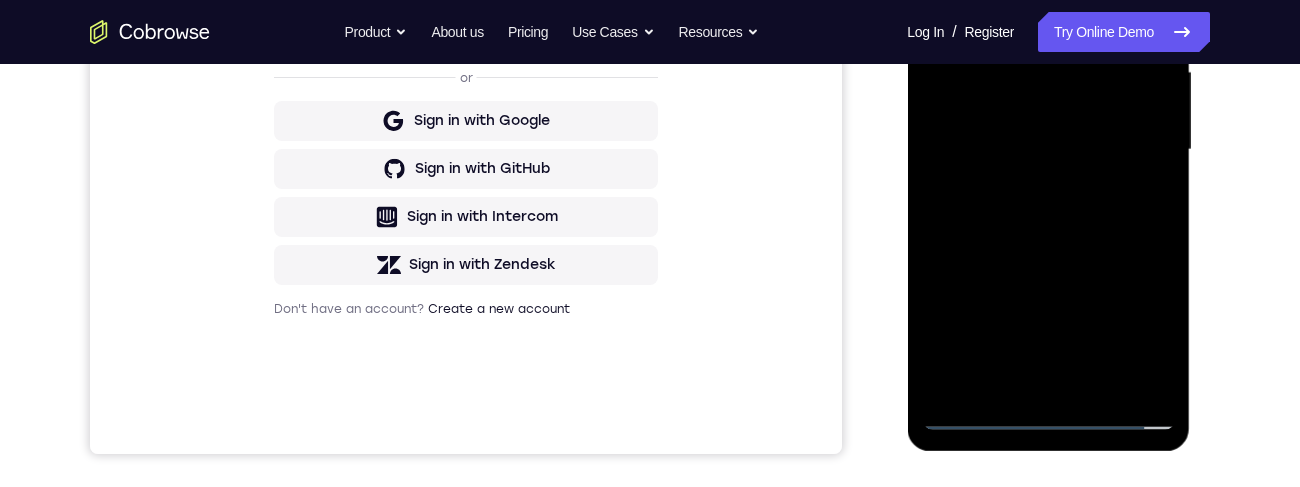 scroll, scrollTop: 477, scrollLeft: 0, axis: vertical 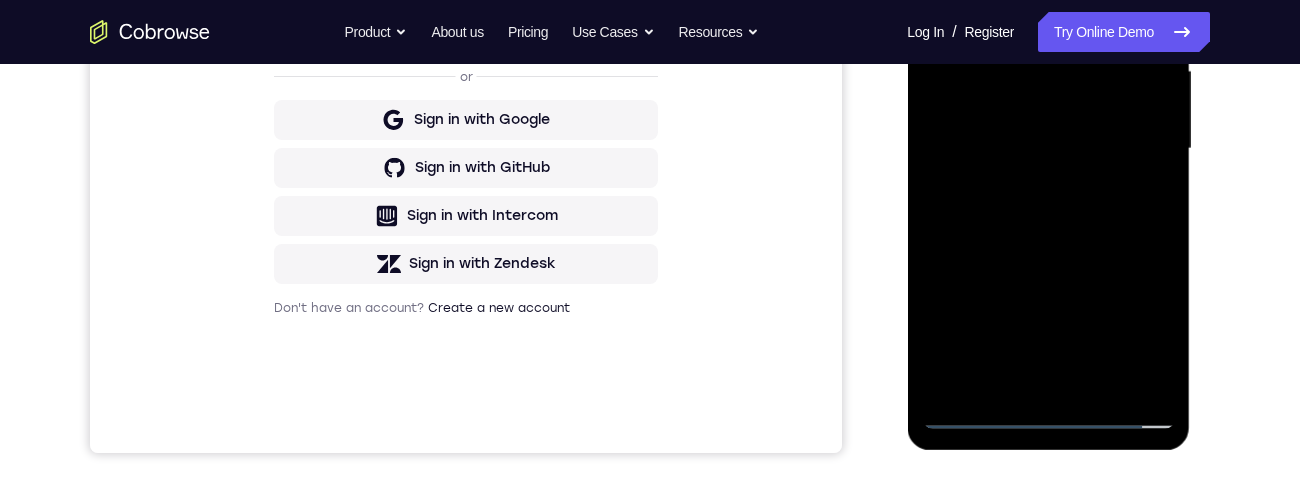 click at bounding box center (1048, 149) 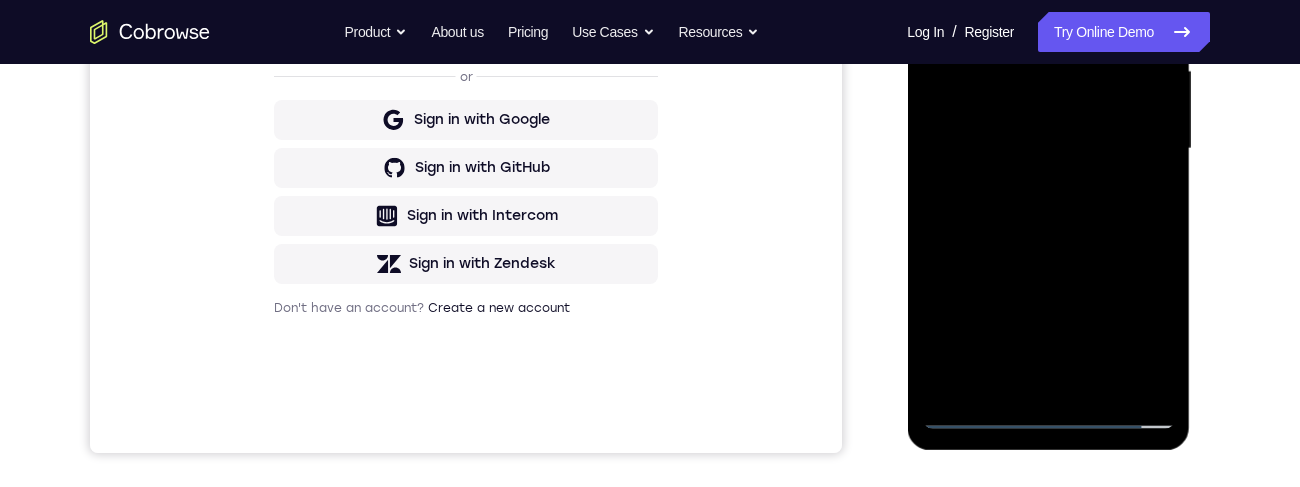 click at bounding box center (1048, 149) 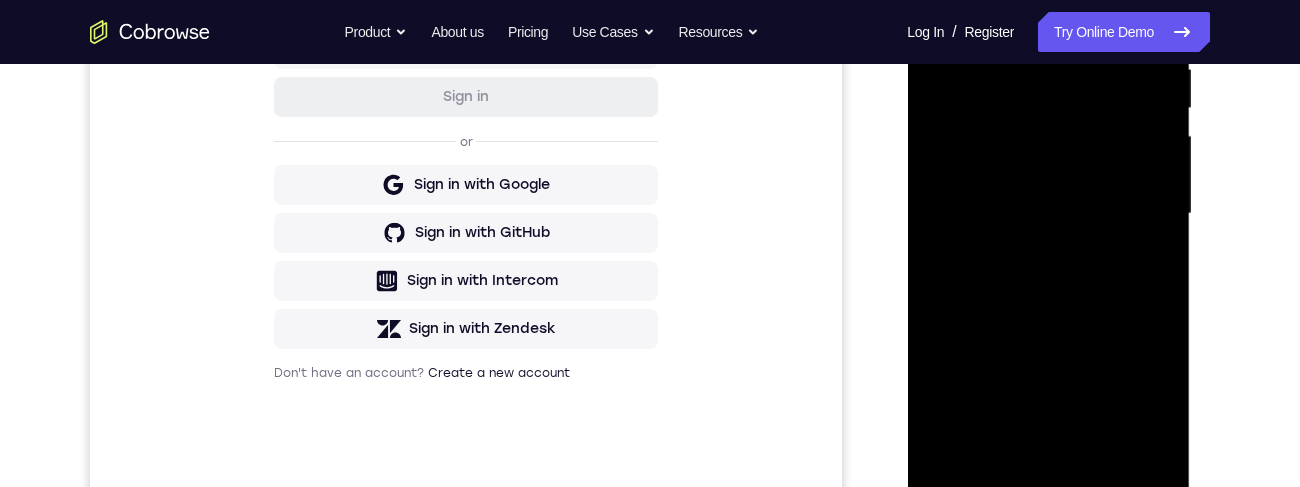 scroll, scrollTop: 403, scrollLeft: 0, axis: vertical 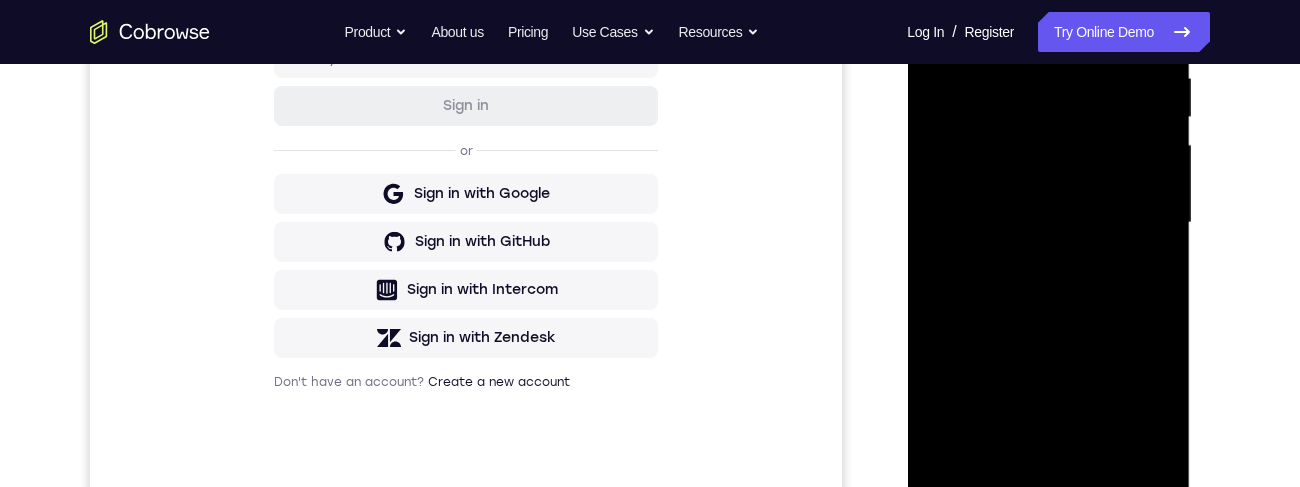 click at bounding box center [1048, 223] 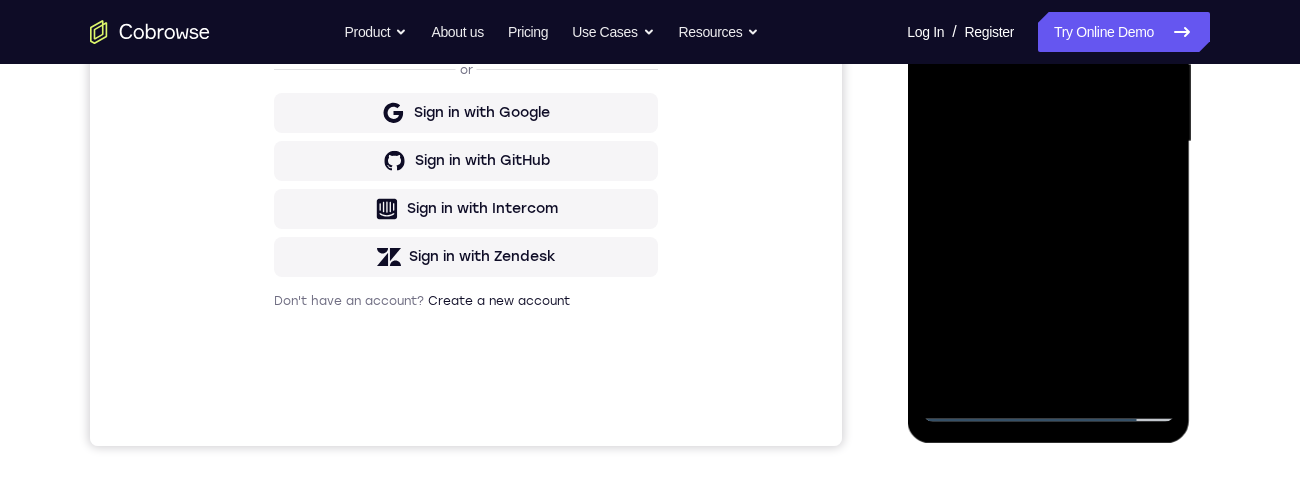 click at bounding box center (1048, 142) 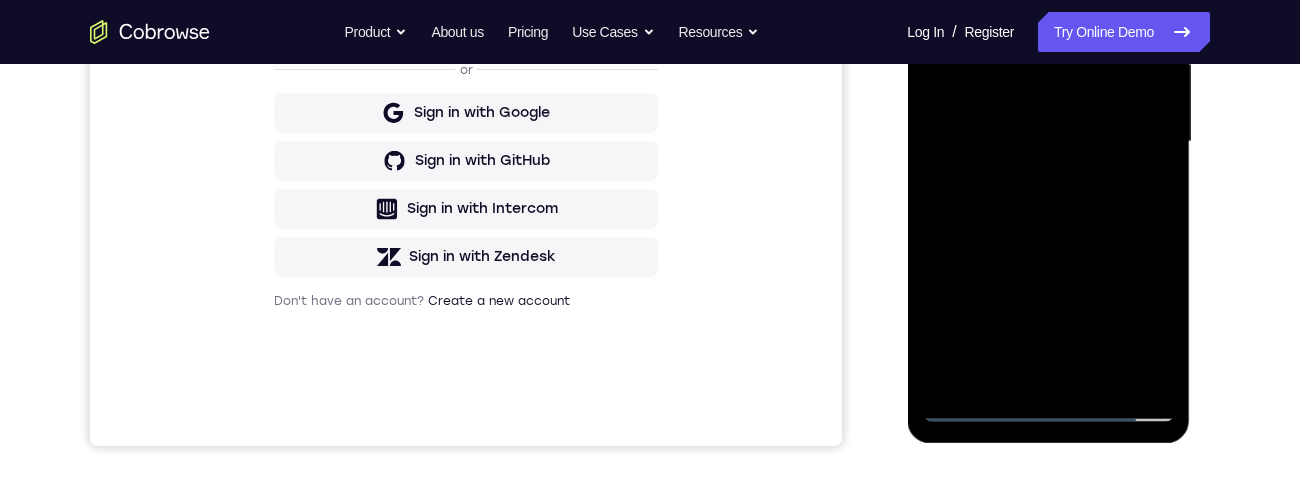 click at bounding box center (1048, 142) 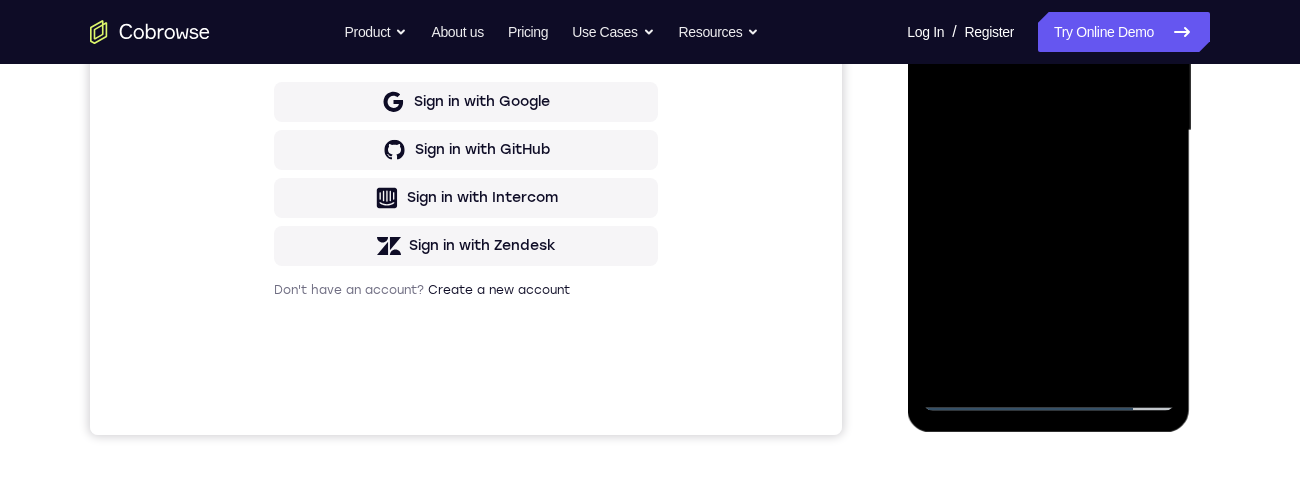 click at bounding box center [1048, 131] 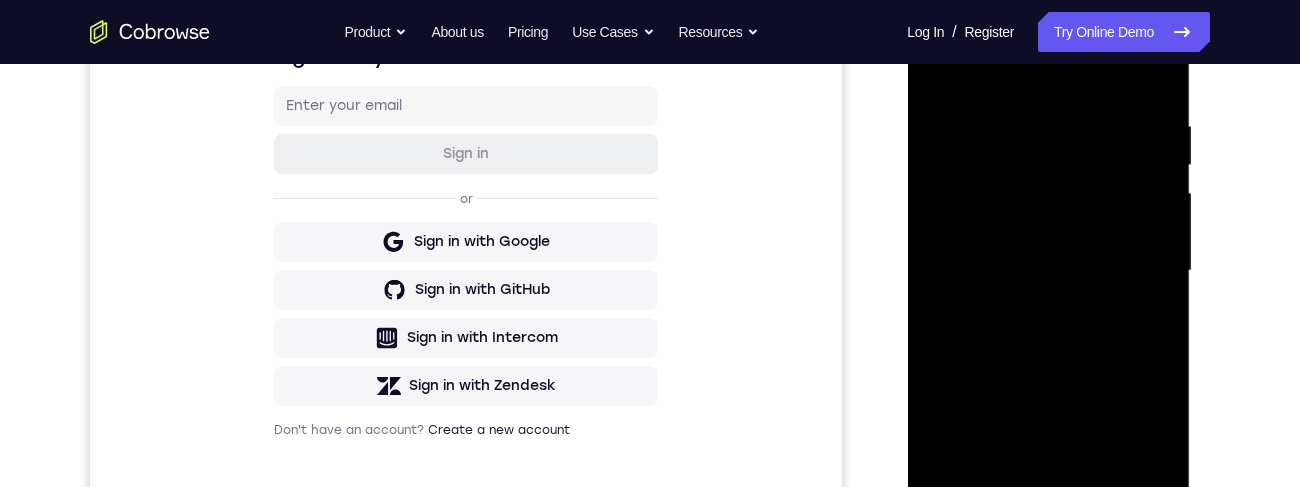 scroll, scrollTop: 309, scrollLeft: 0, axis: vertical 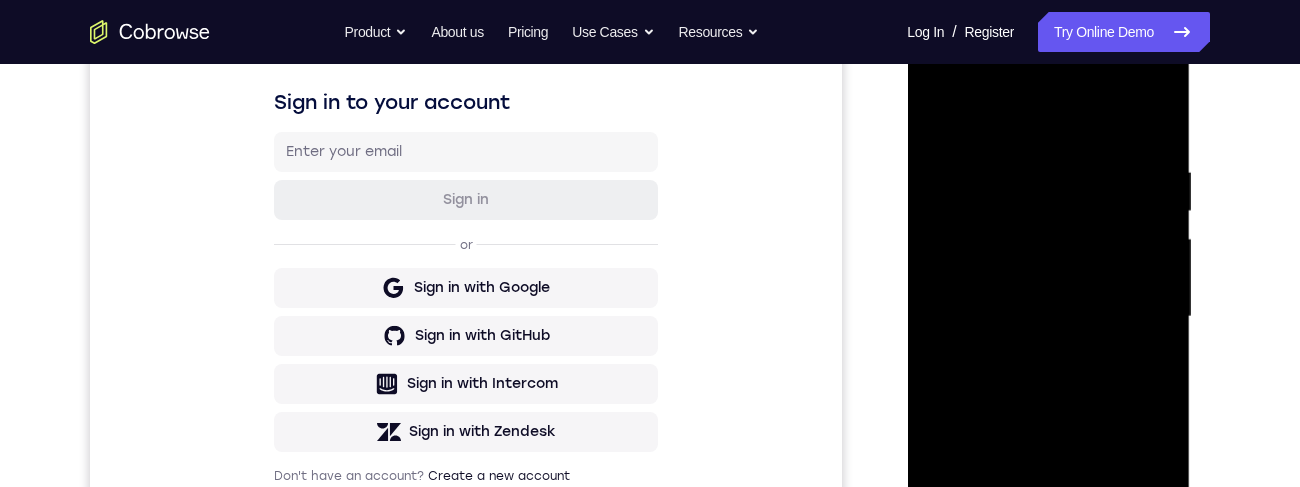 click at bounding box center (1048, 317) 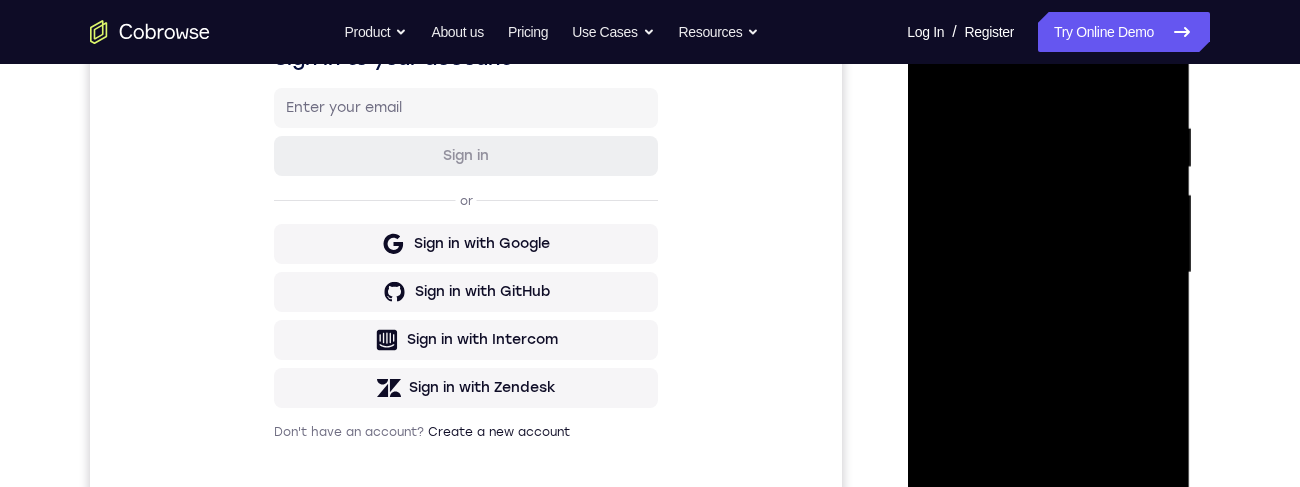 scroll, scrollTop: 351, scrollLeft: 0, axis: vertical 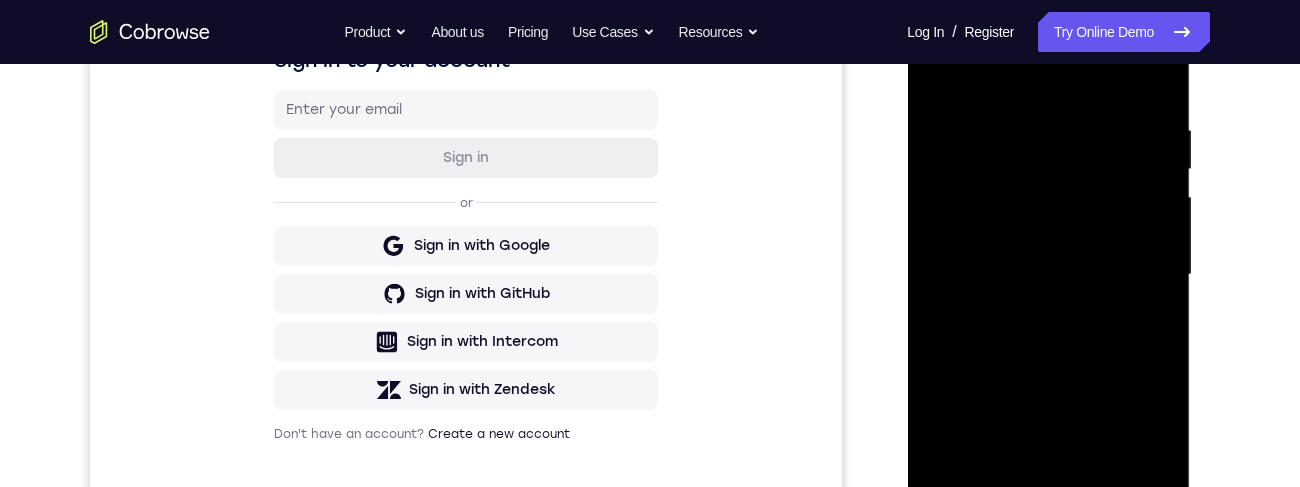 click at bounding box center (1048, 275) 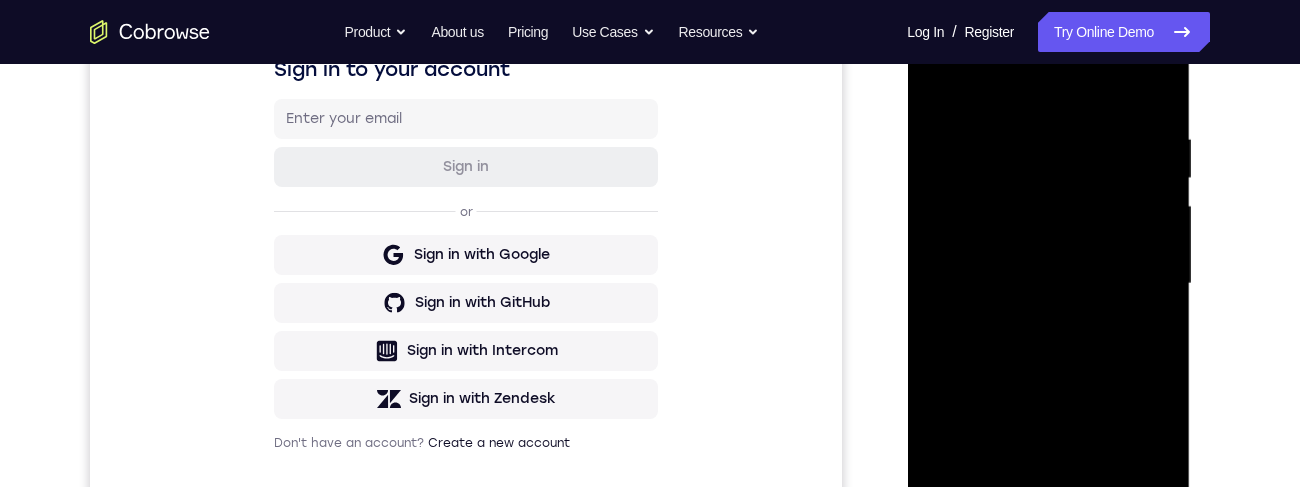 scroll, scrollTop: 343, scrollLeft: 0, axis: vertical 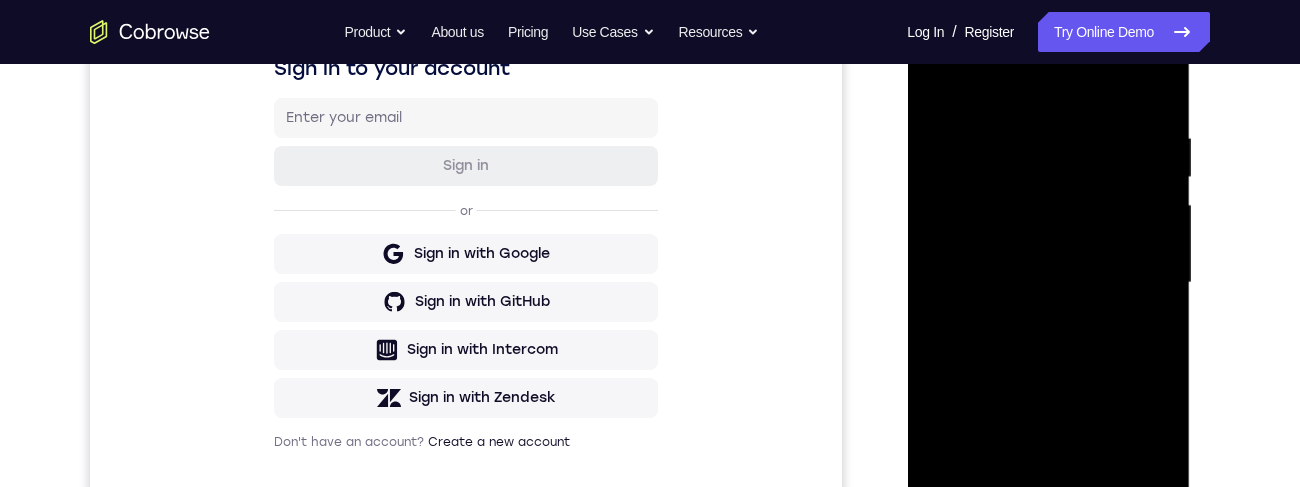 click at bounding box center [1048, 283] 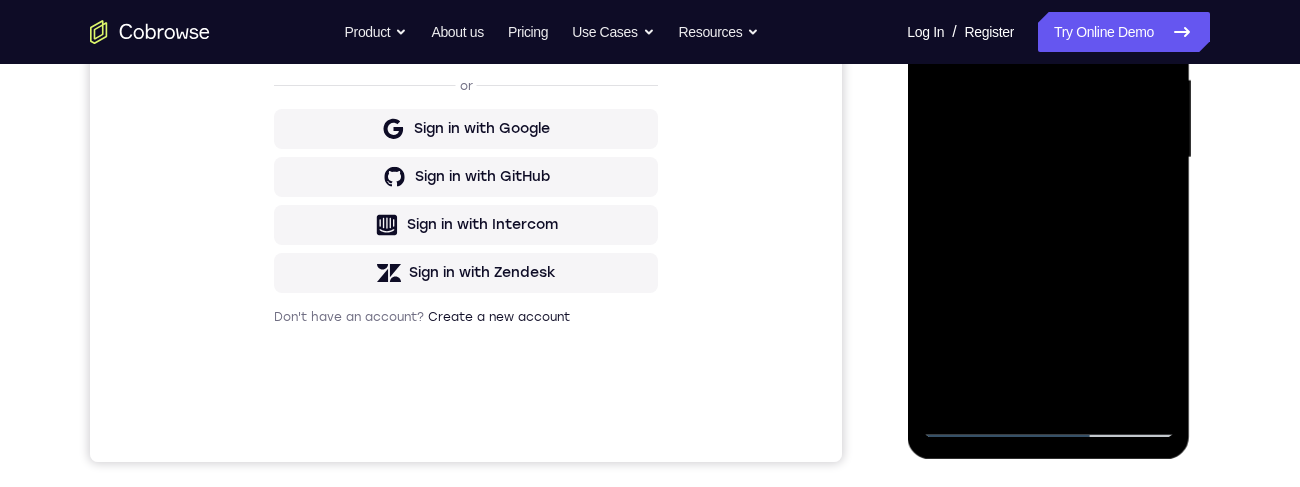 scroll, scrollTop: 470, scrollLeft: 0, axis: vertical 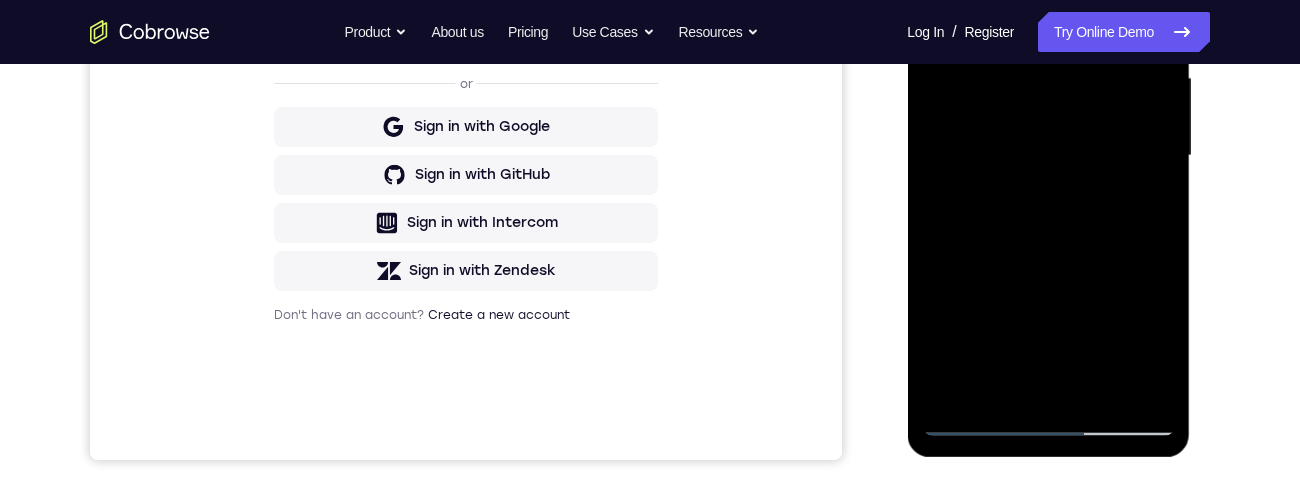 click at bounding box center (1048, 156) 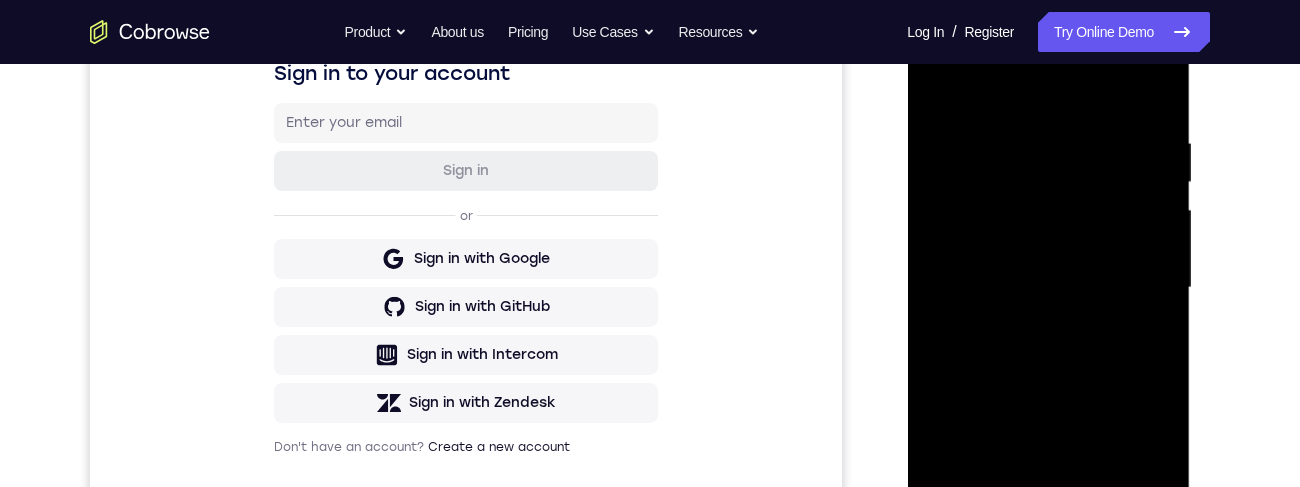 scroll, scrollTop: 336, scrollLeft: 0, axis: vertical 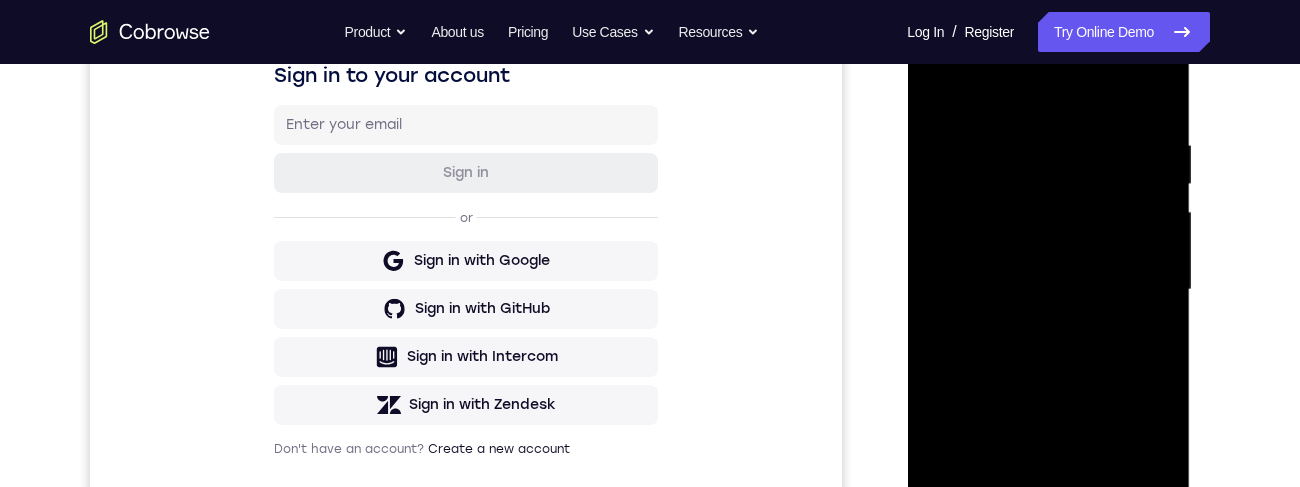click at bounding box center [1048, 290] 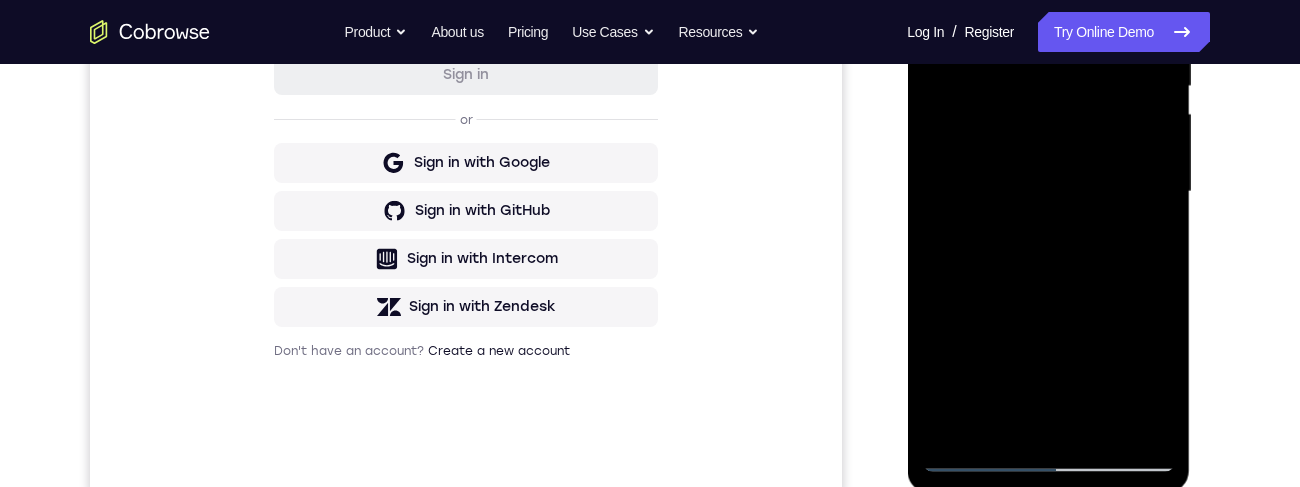 scroll, scrollTop: 487, scrollLeft: 0, axis: vertical 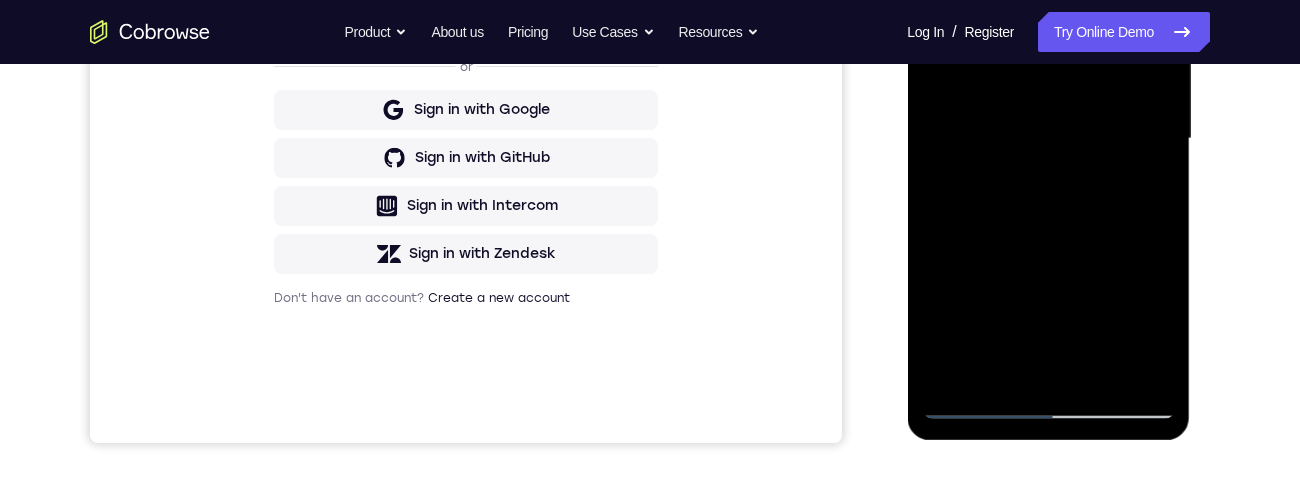 click at bounding box center [1048, 139] 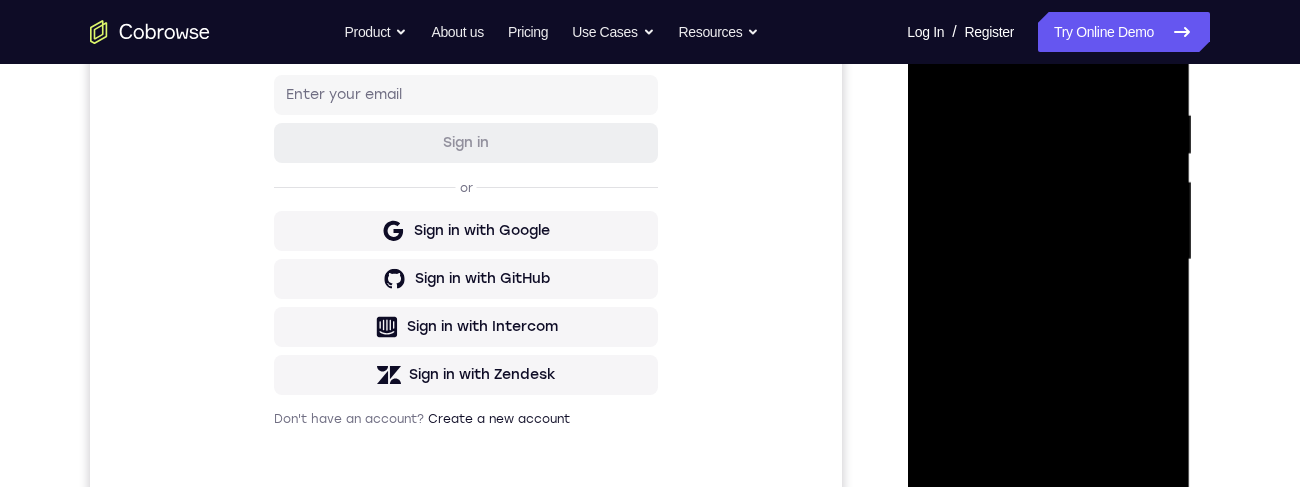 scroll, scrollTop: 340, scrollLeft: 0, axis: vertical 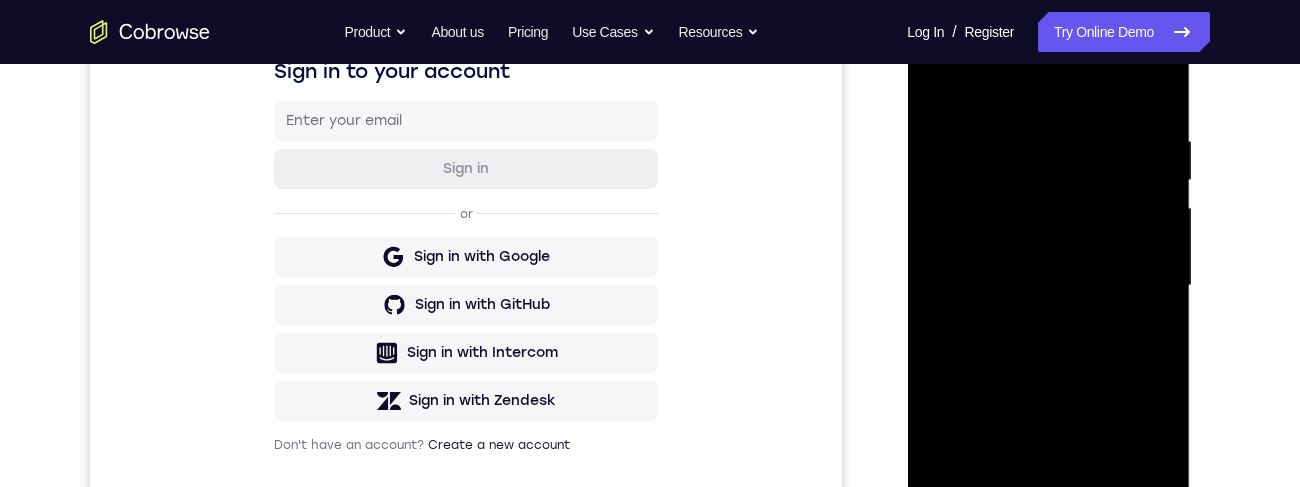 click at bounding box center (1048, 286) 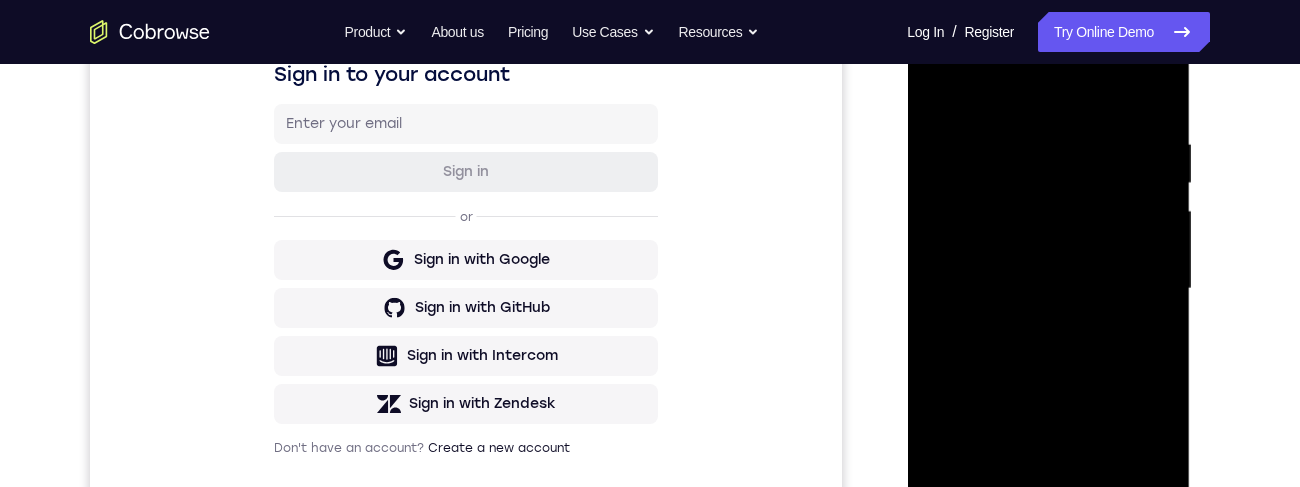 click at bounding box center [1048, 289] 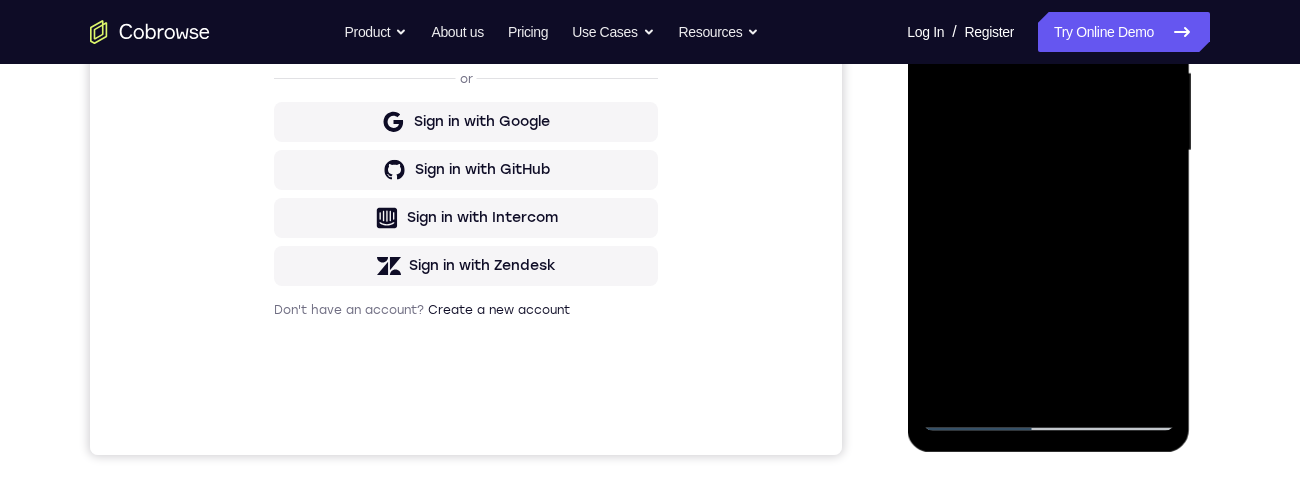 scroll, scrollTop: 507, scrollLeft: 0, axis: vertical 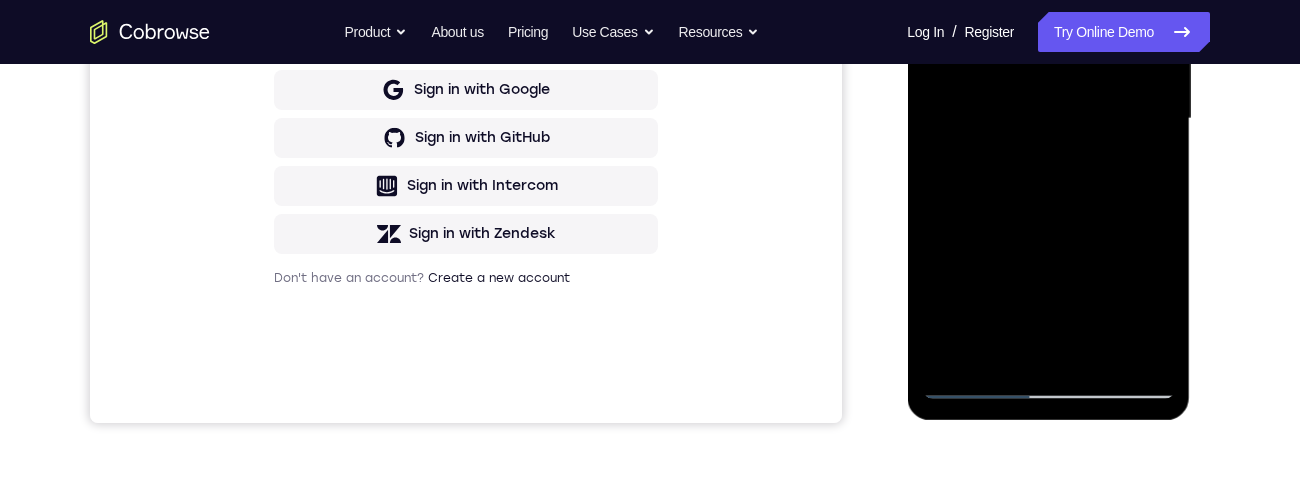 click at bounding box center [1048, 119] 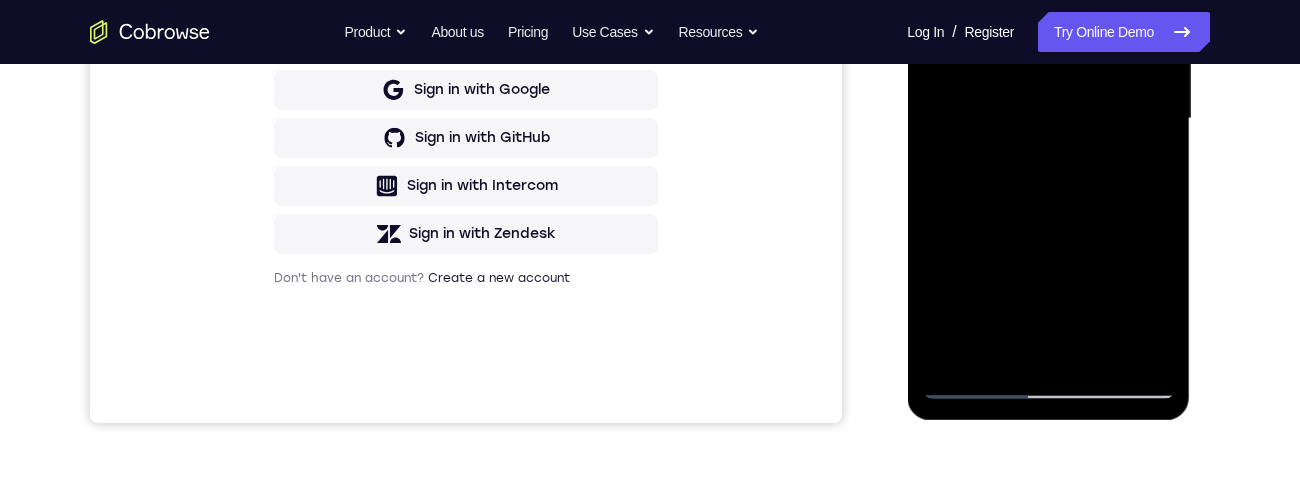click at bounding box center (1048, 119) 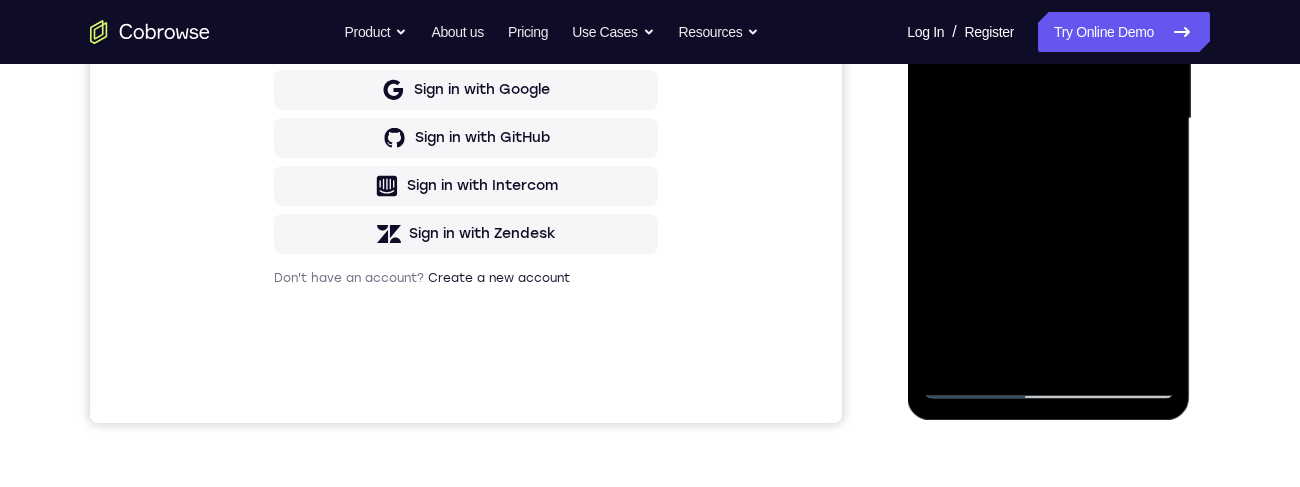 click at bounding box center (1048, 119) 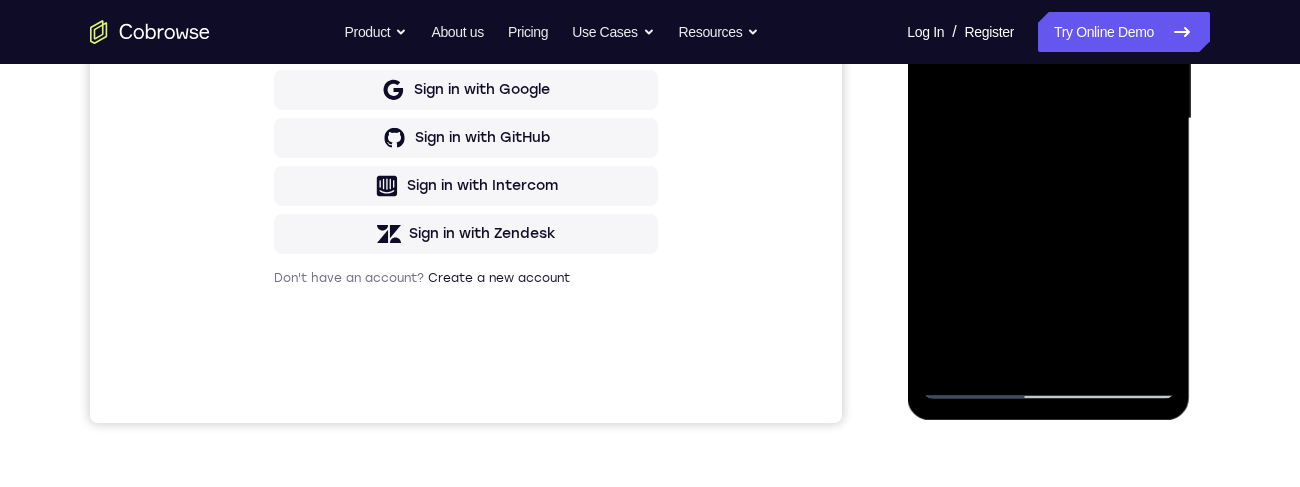 click at bounding box center [1048, 119] 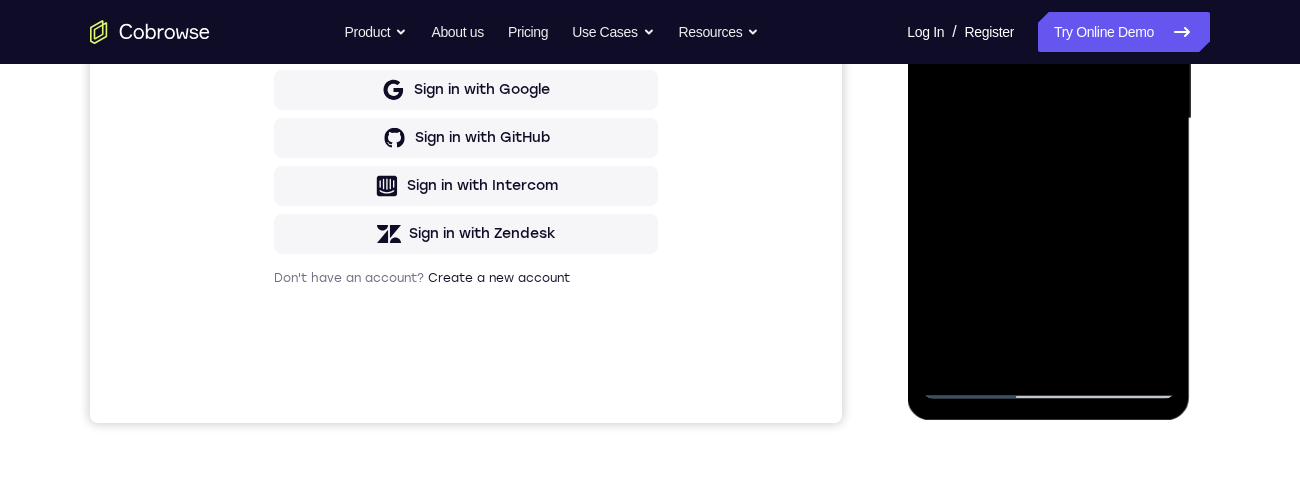 click at bounding box center [1048, 119] 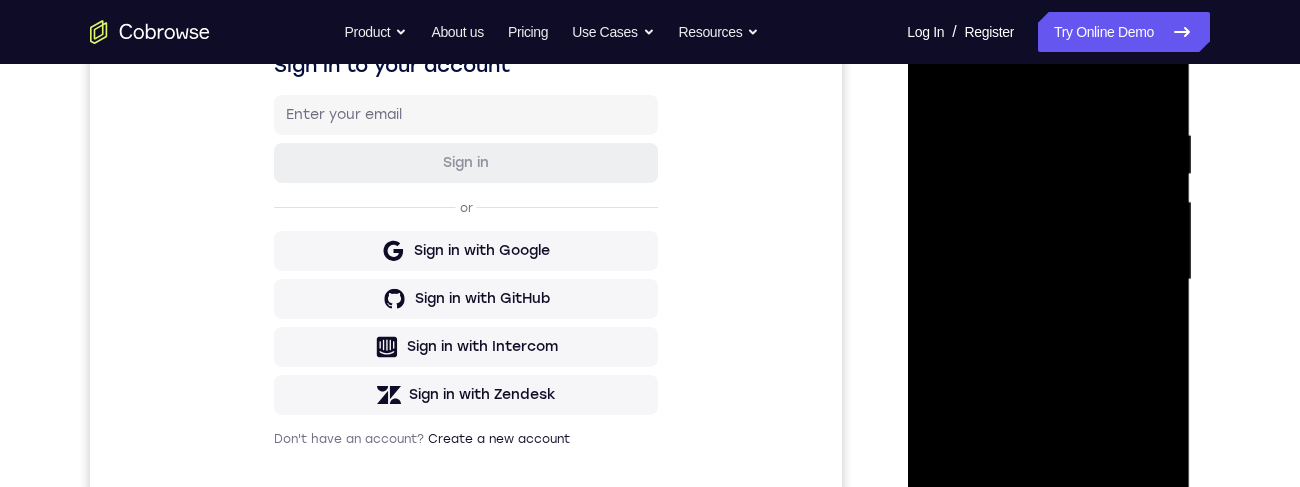 scroll, scrollTop: 303, scrollLeft: 0, axis: vertical 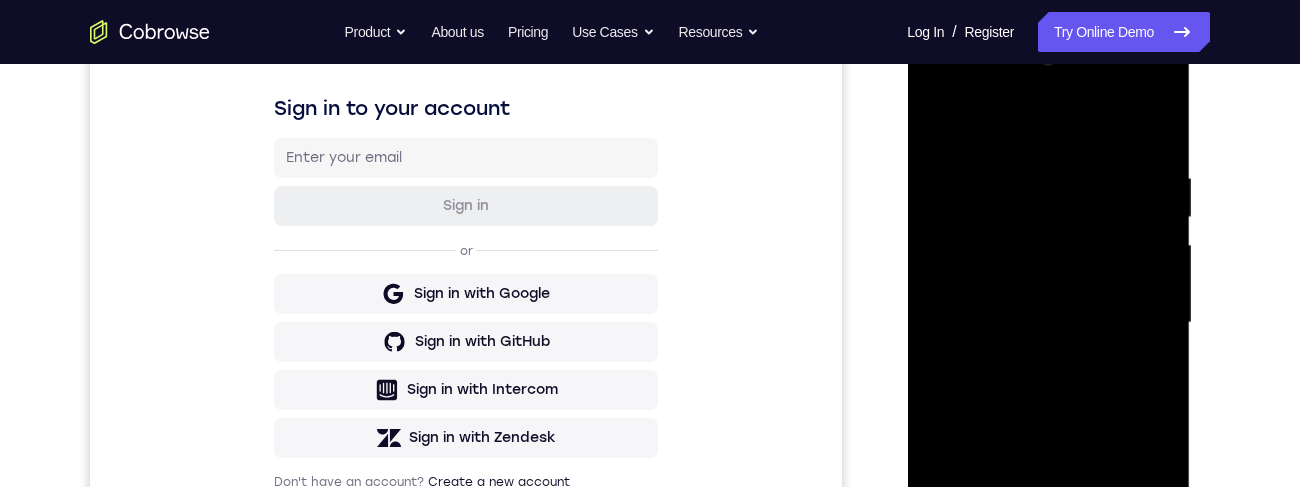 click at bounding box center (1048, 323) 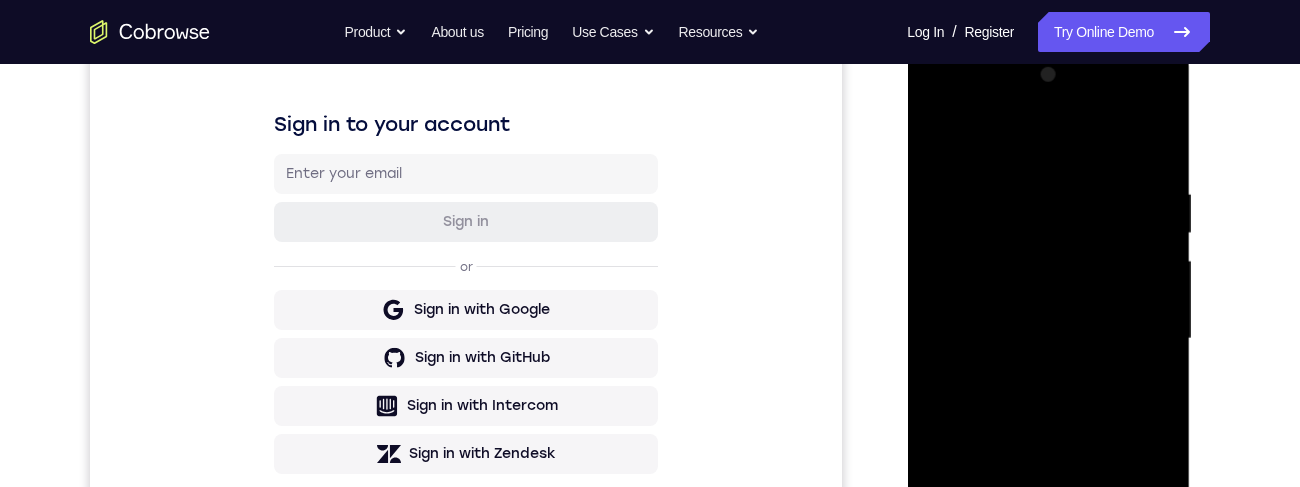 scroll, scrollTop: 412, scrollLeft: 0, axis: vertical 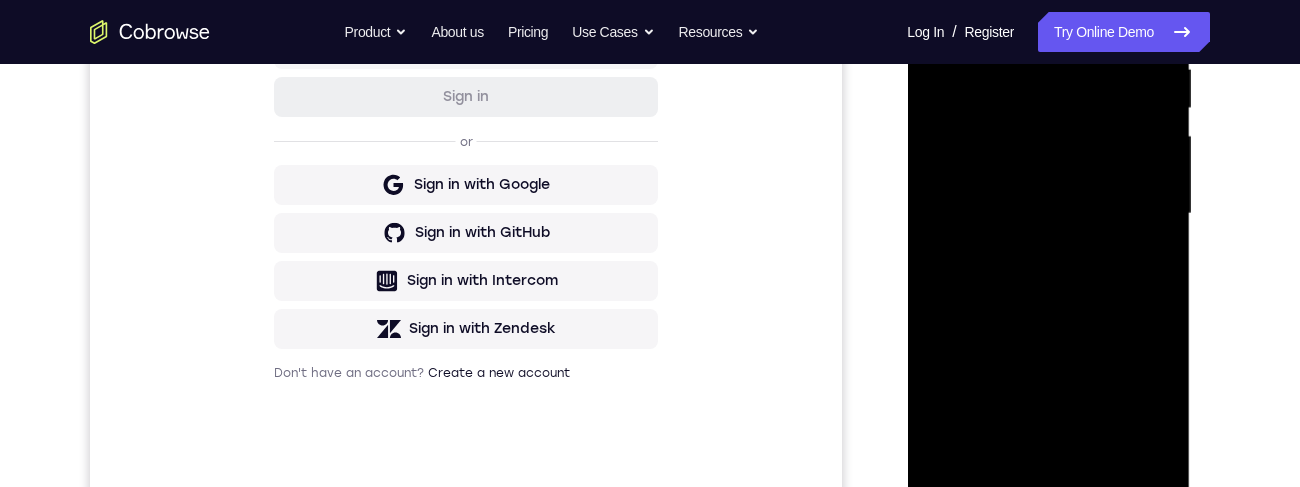 click at bounding box center [1048, 214] 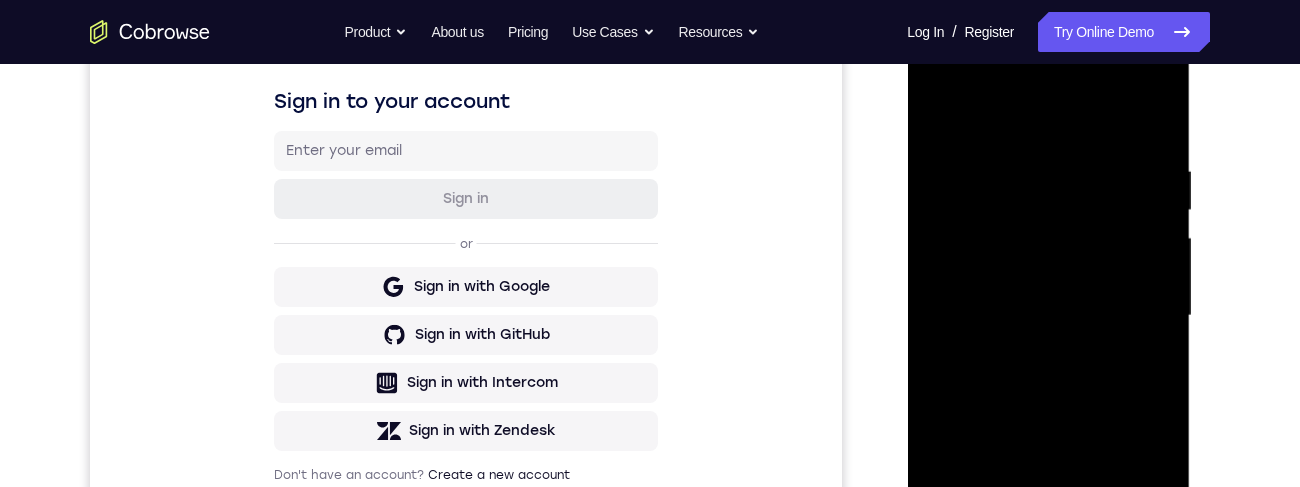 scroll, scrollTop: 247, scrollLeft: 0, axis: vertical 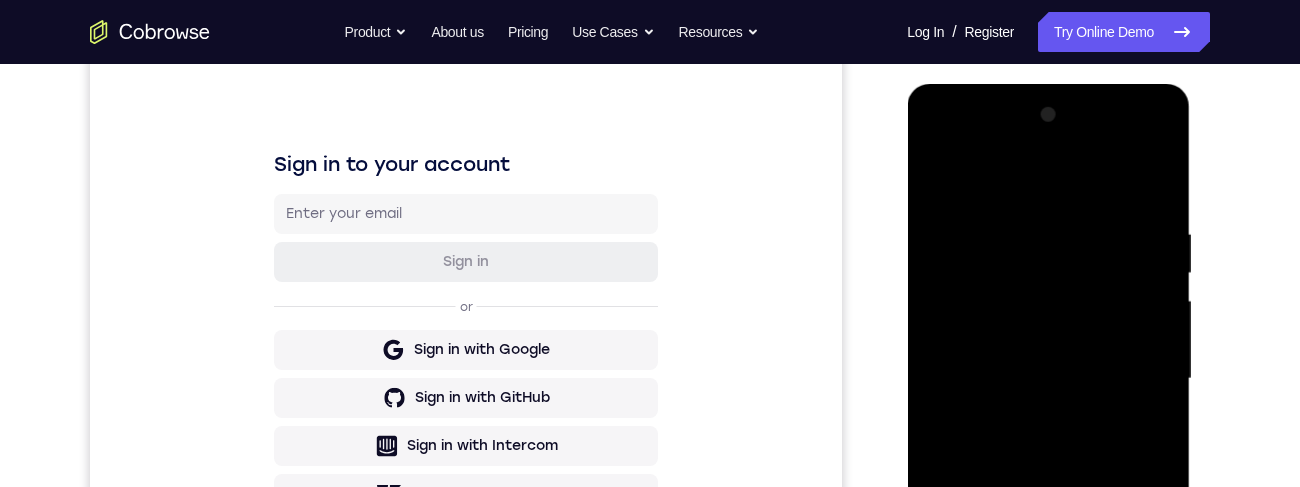 click at bounding box center (1048, 379) 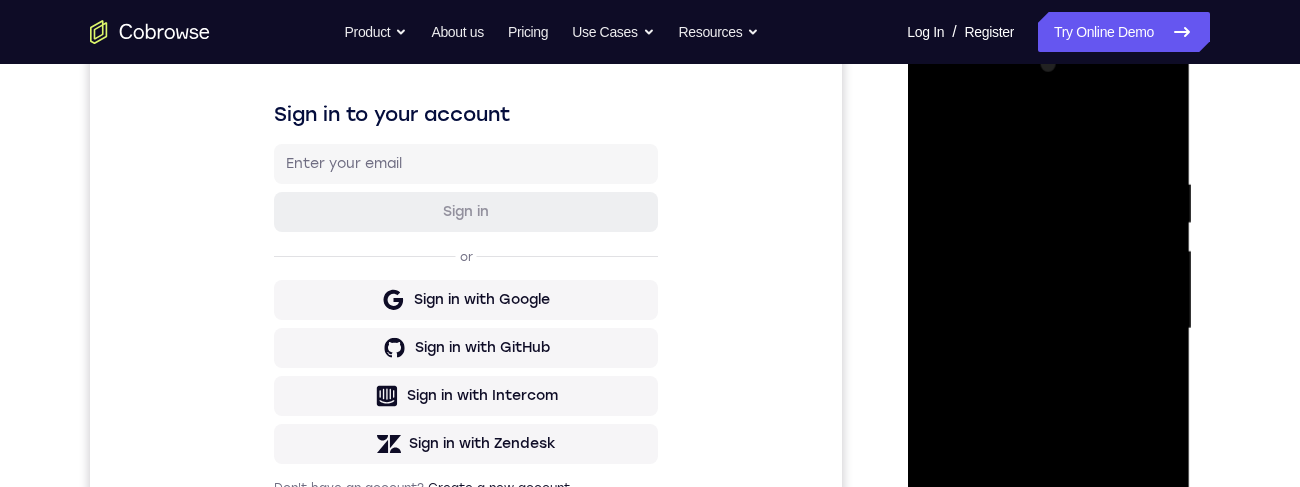 scroll, scrollTop: 299, scrollLeft: 0, axis: vertical 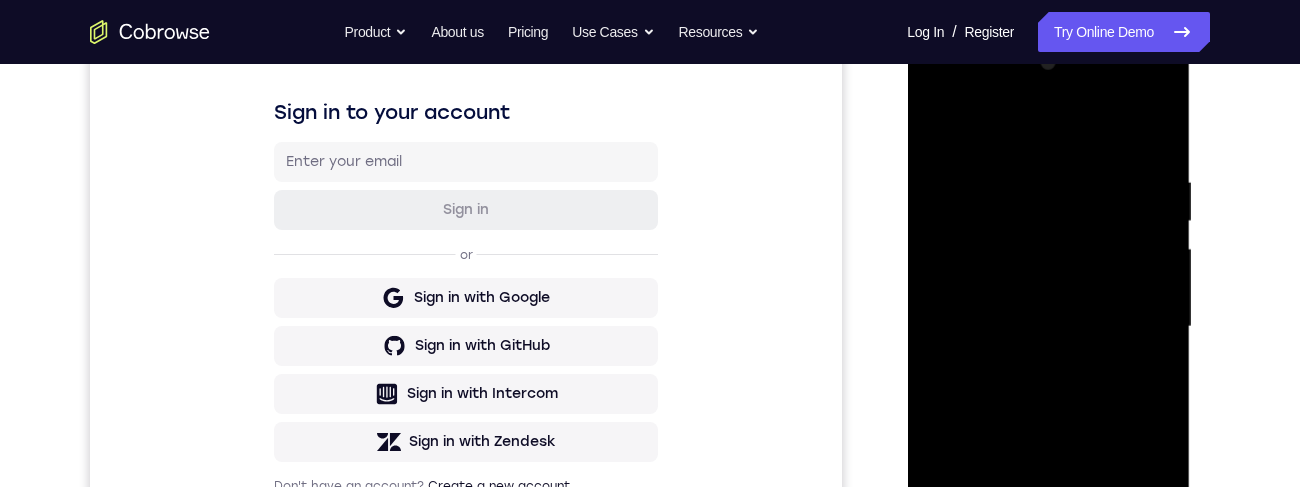 click at bounding box center [1048, 327] 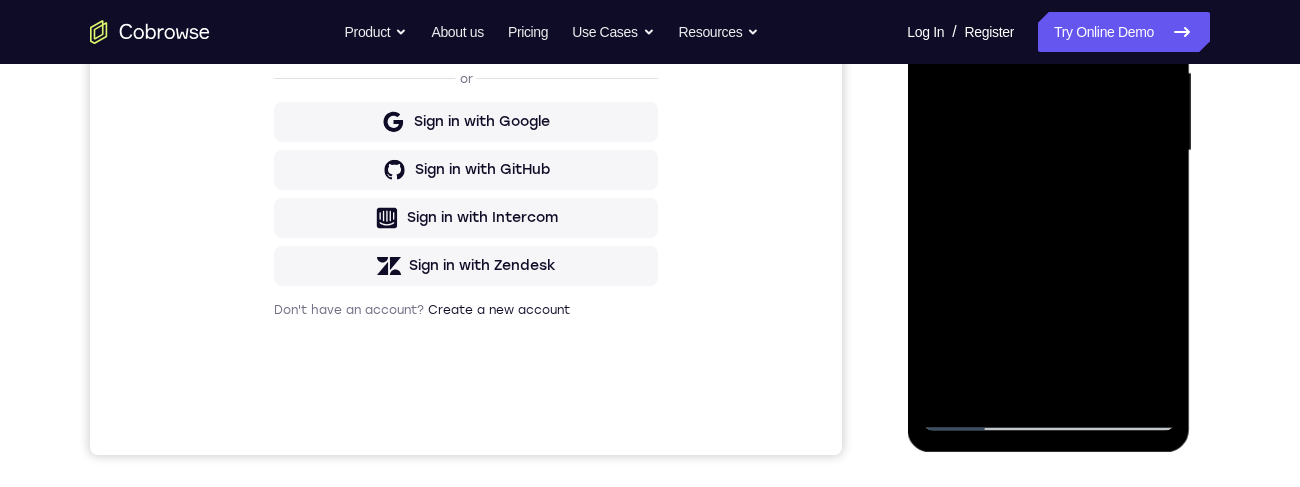 scroll, scrollTop: 477, scrollLeft: 0, axis: vertical 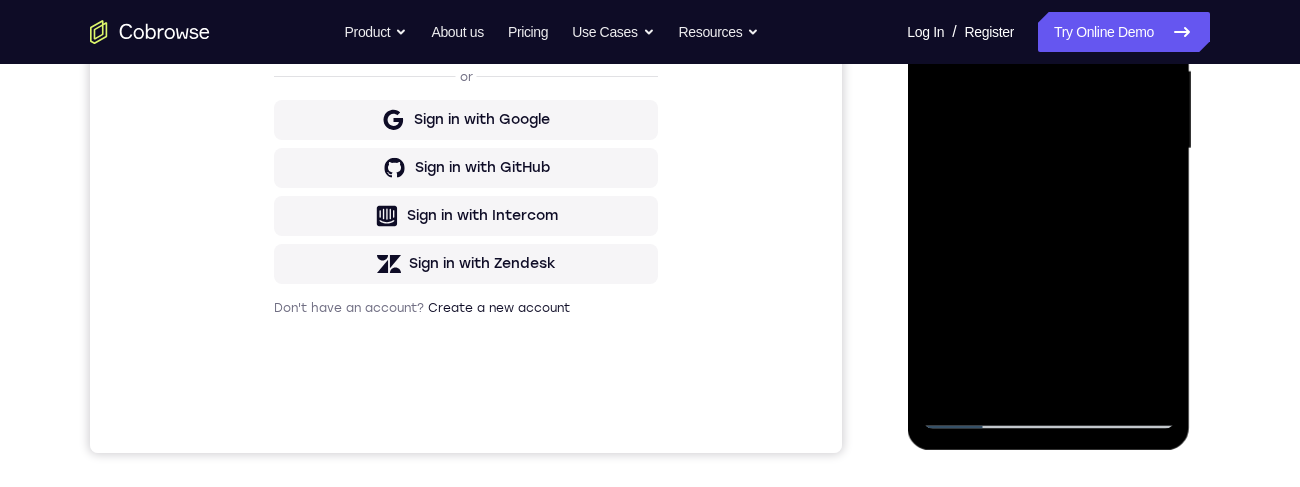 click at bounding box center (1048, 149) 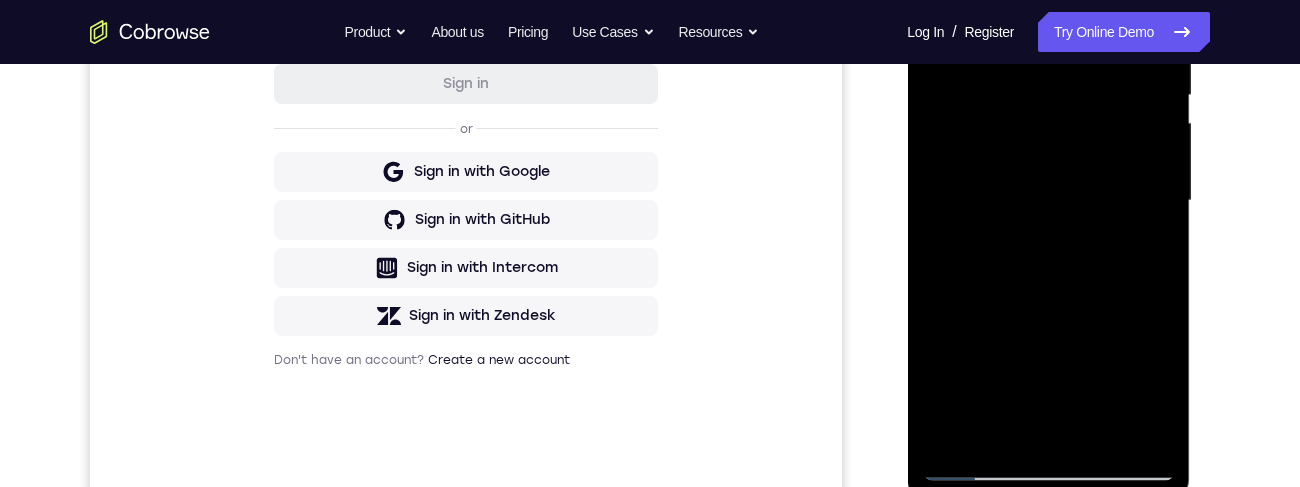 scroll, scrollTop: 427, scrollLeft: 0, axis: vertical 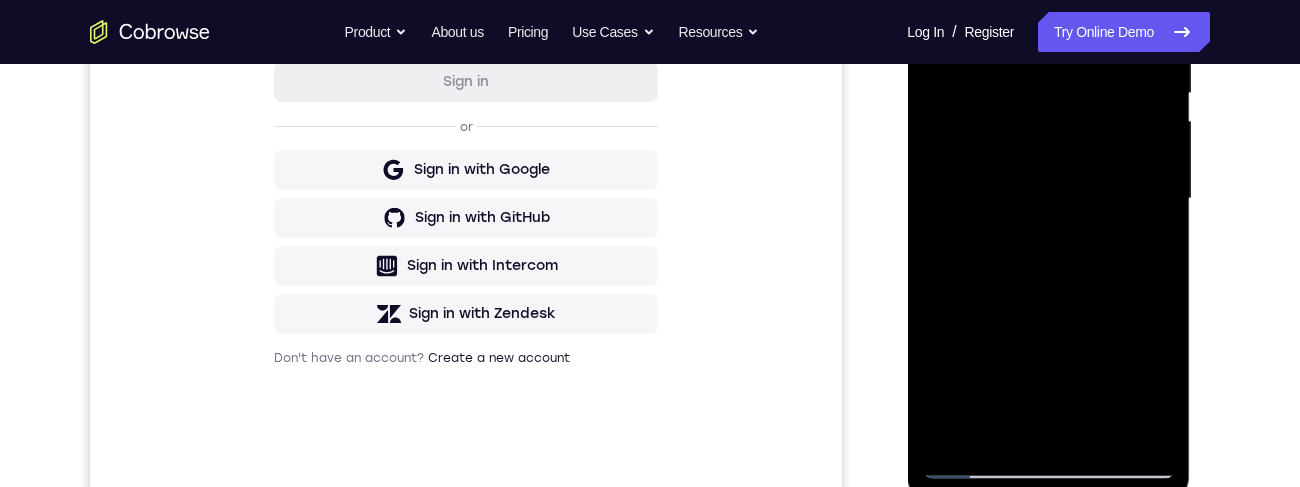 click at bounding box center [1048, 199] 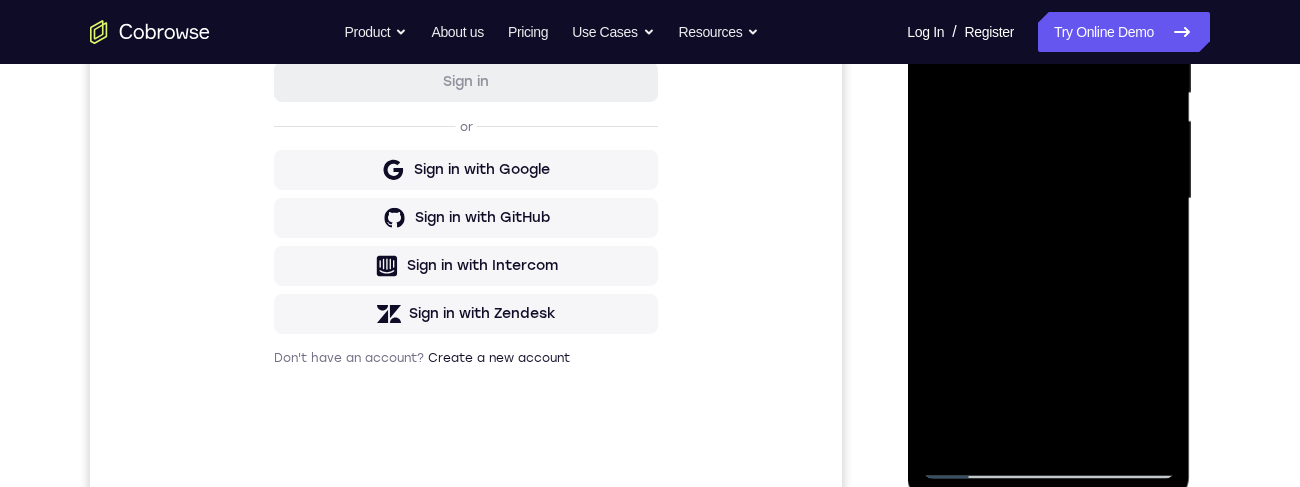 click at bounding box center (1048, 199) 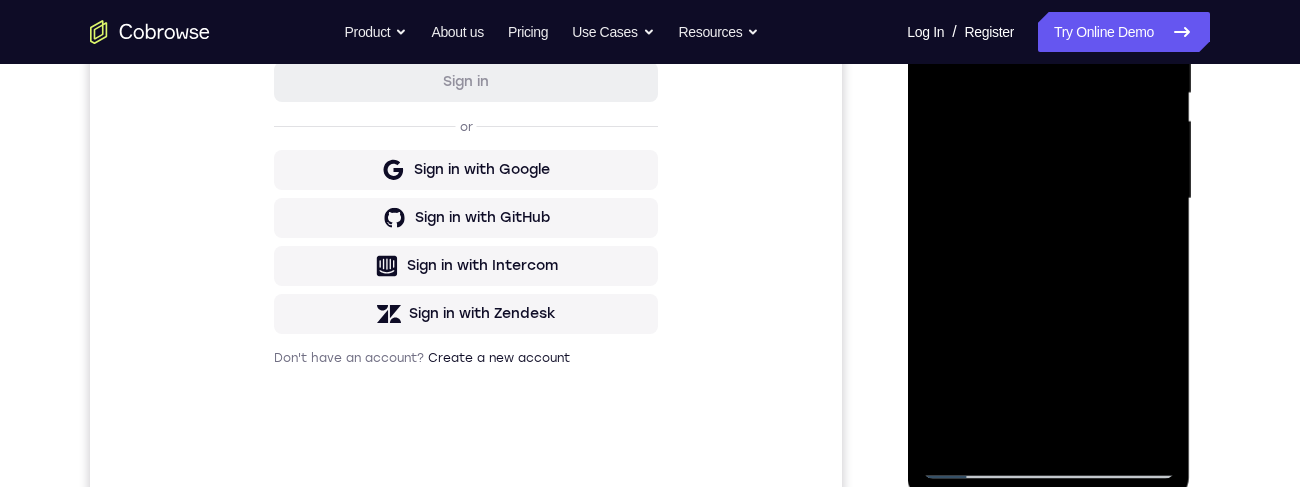 click at bounding box center (1048, 199) 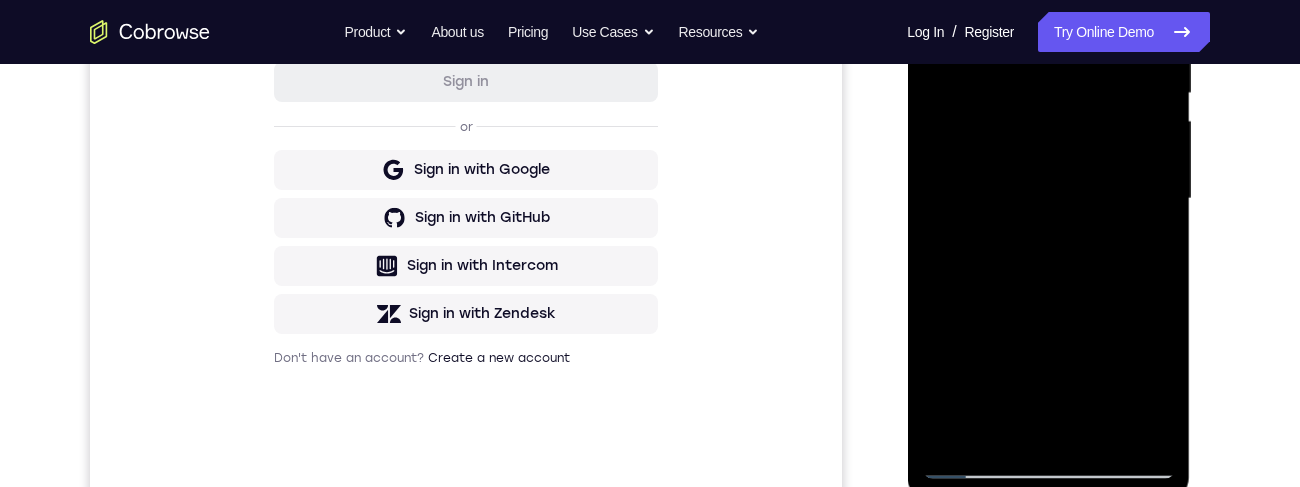 click at bounding box center [1048, 199] 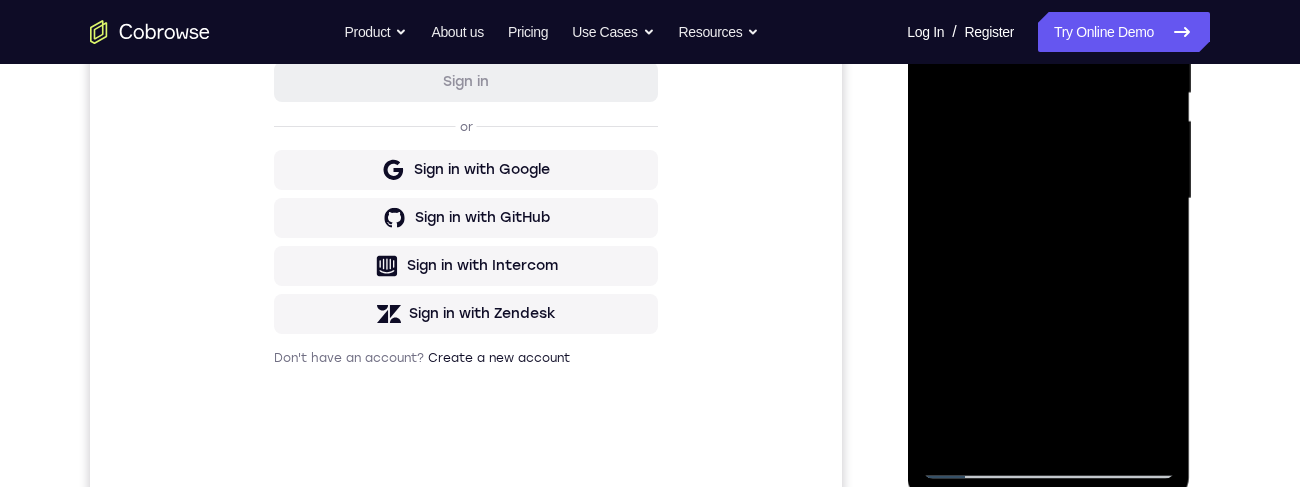 click at bounding box center [1048, 199] 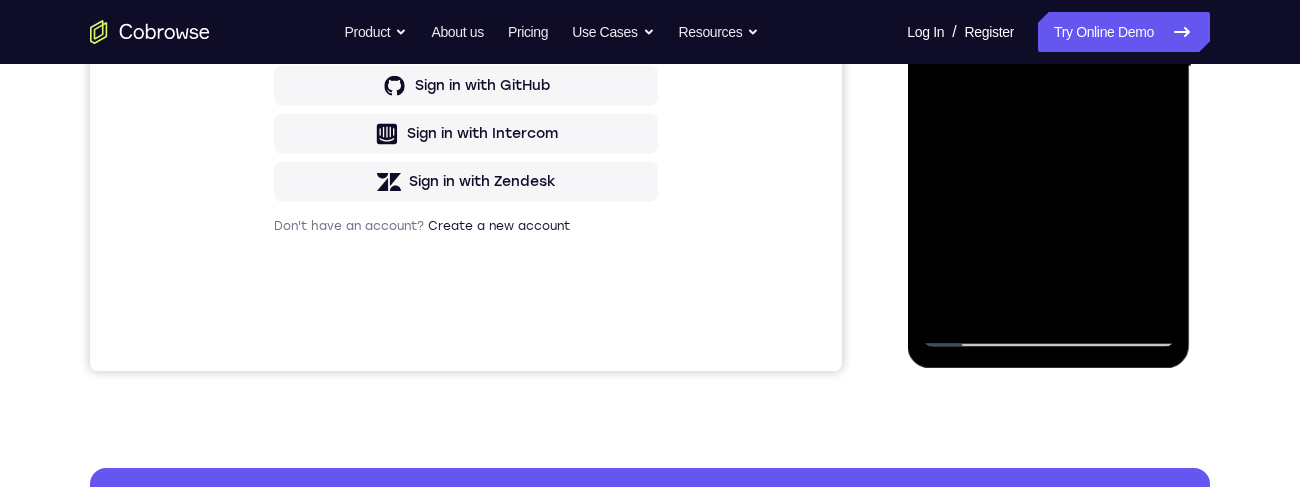 click at bounding box center (1048, 67) 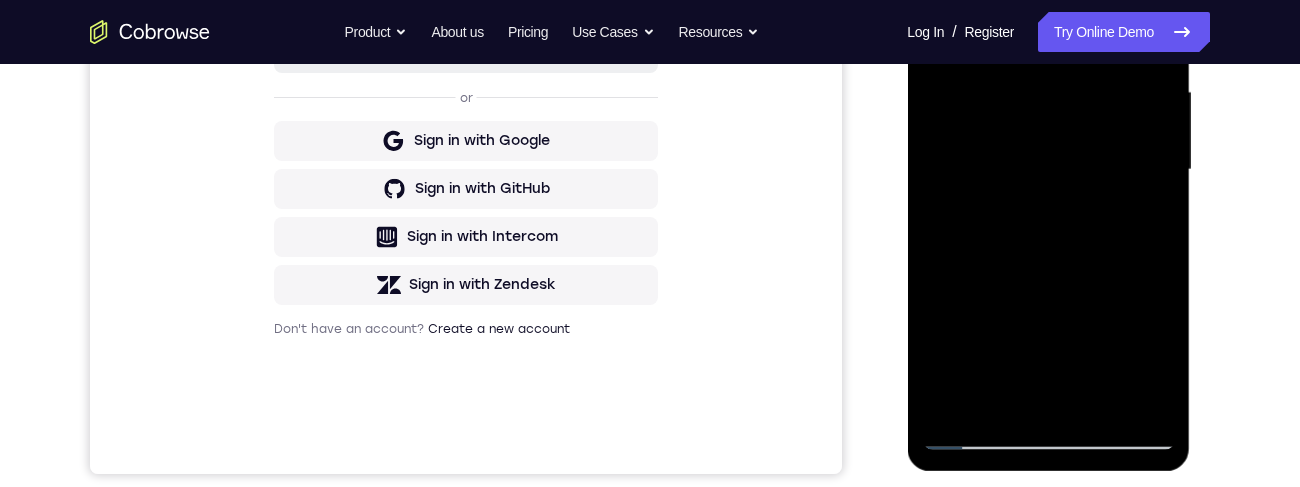 scroll, scrollTop: 409, scrollLeft: 0, axis: vertical 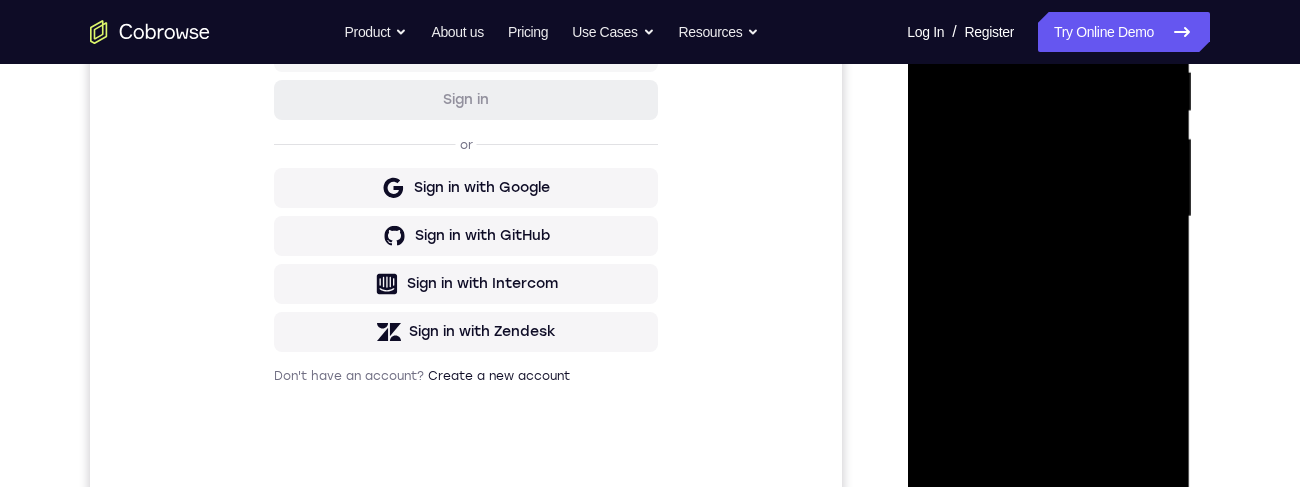 click at bounding box center [1048, 217] 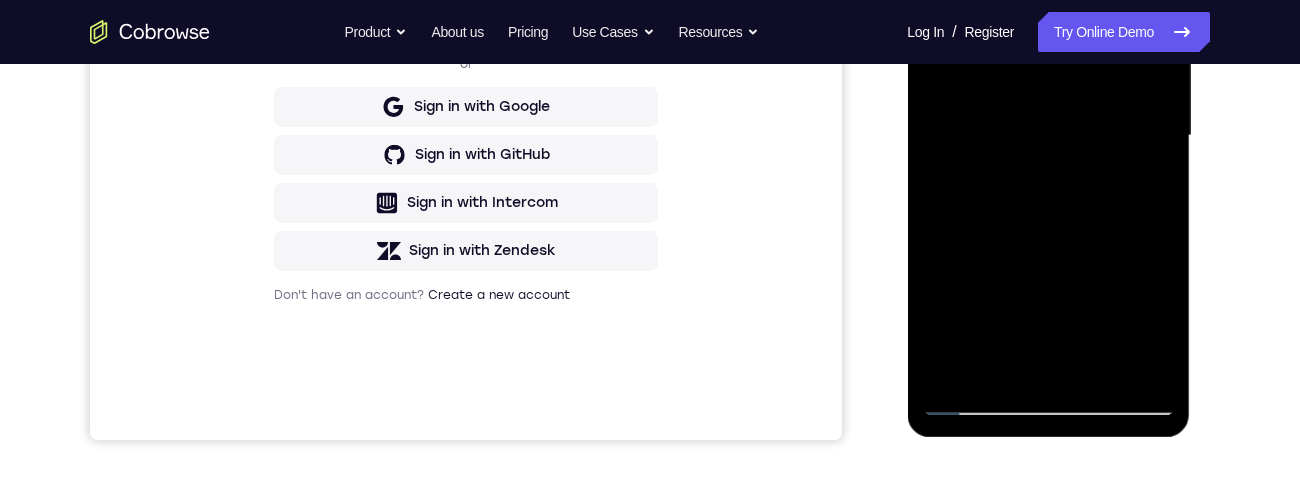 click at bounding box center [1048, 136] 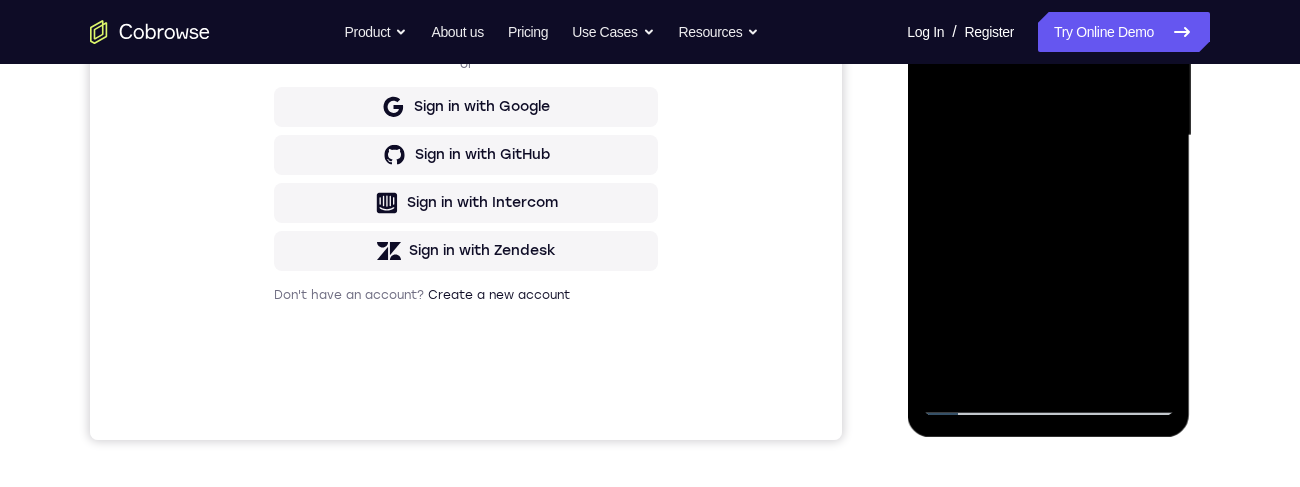 click at bounding box center [1048, 136] 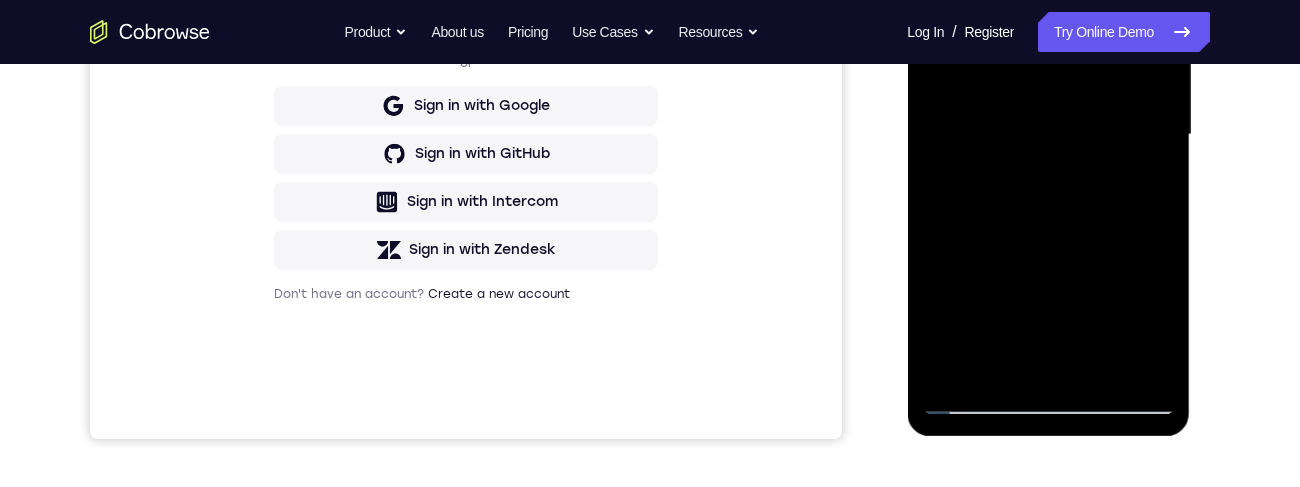 click at bounding box center (1048, 135) 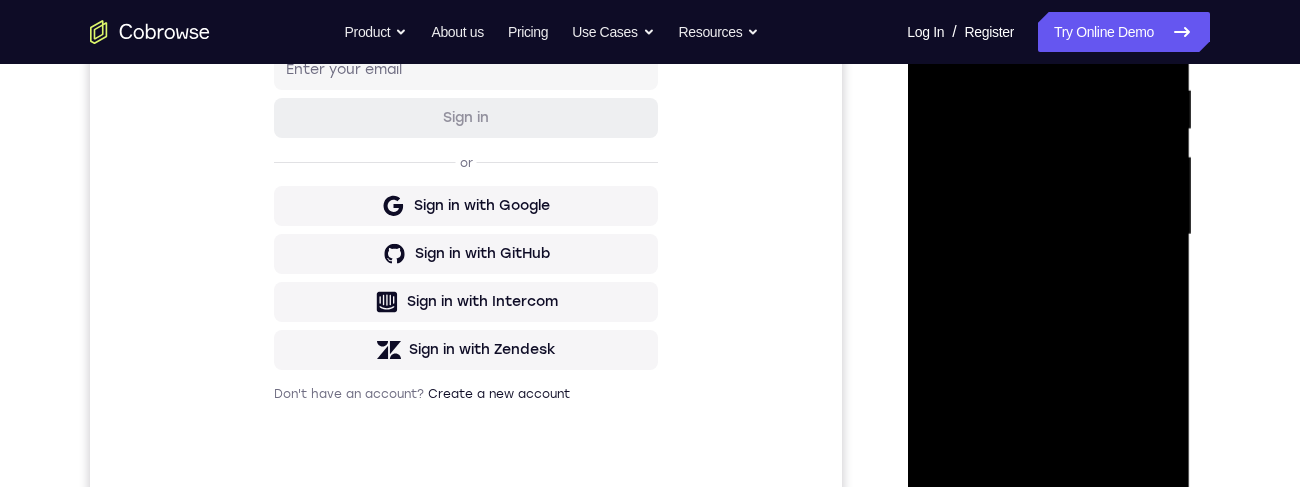 scroll, scrollTop: 321, scrollLeft: 0, axis: vertical 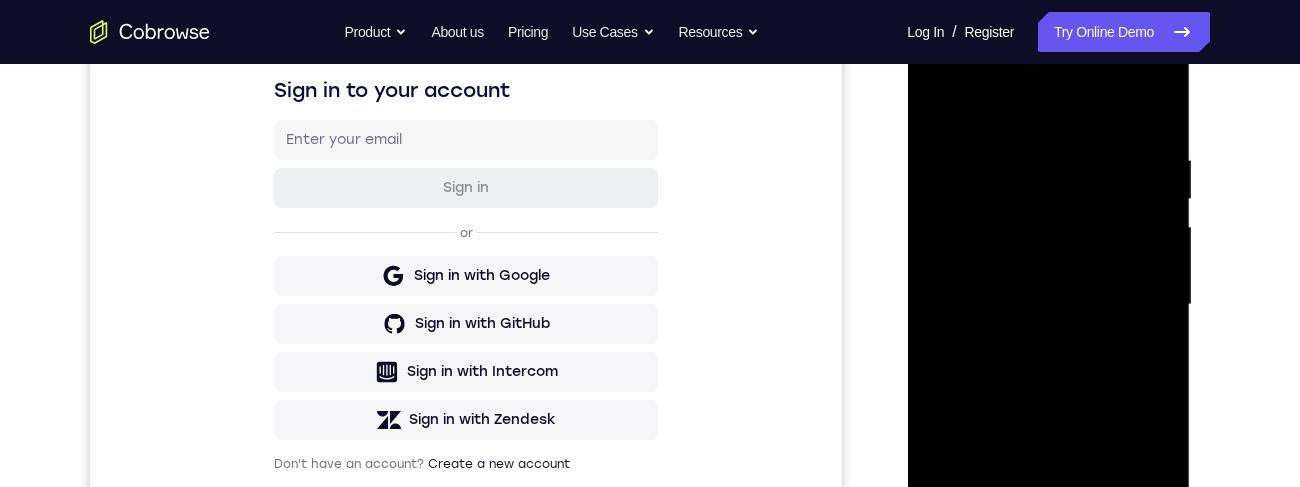 click at bounding box center (1048, 305) 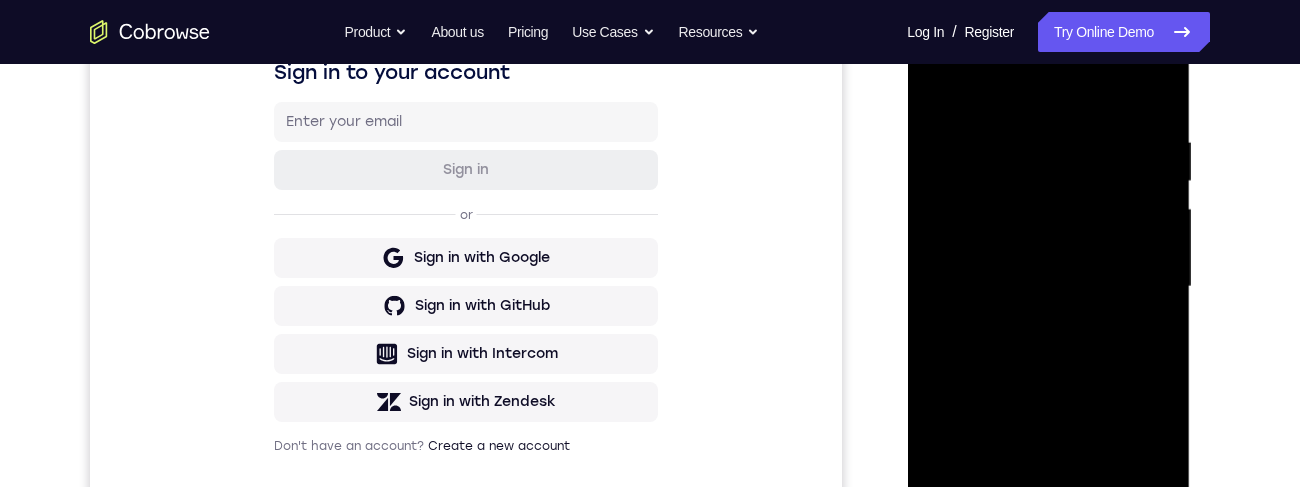scroll, scrollTop: 289, scrollLeft: 0, axis: vertical 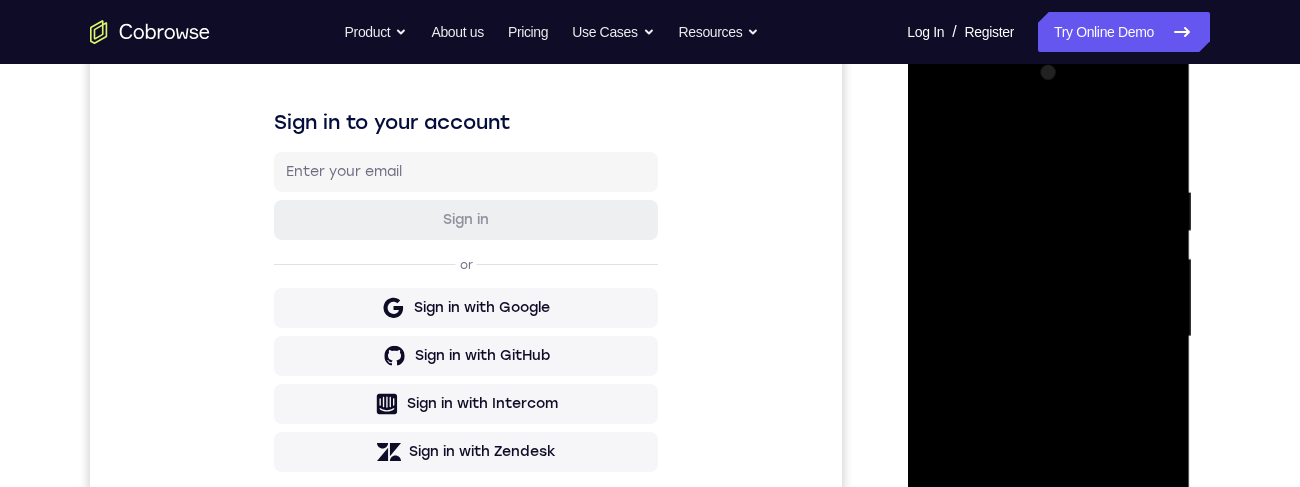 click at bounding box center [1048, 337] 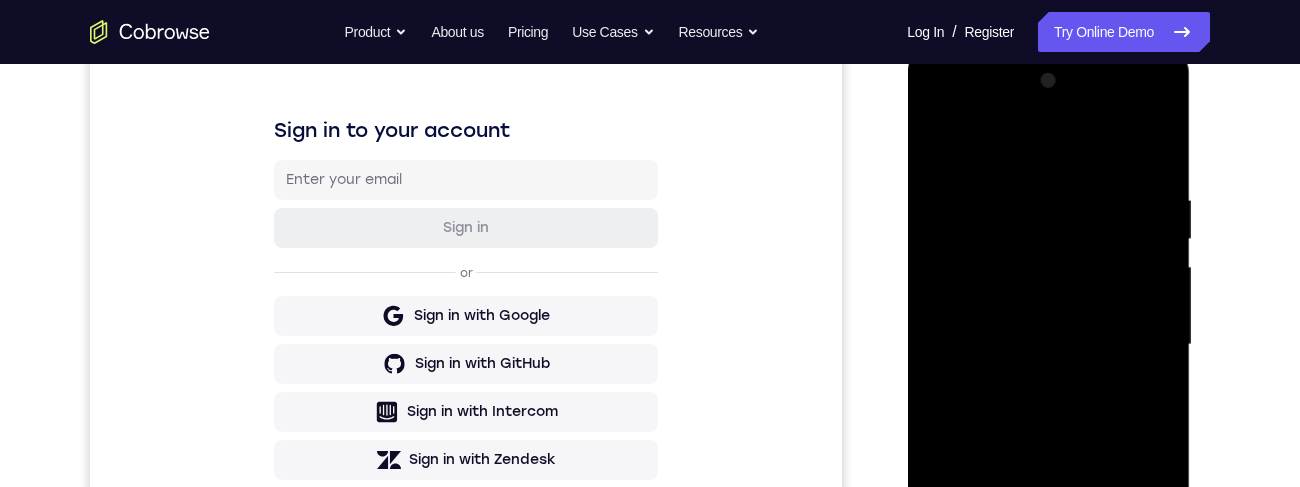 scroll, scrollTop: 290, scrollLeft: 0, axis: vertical 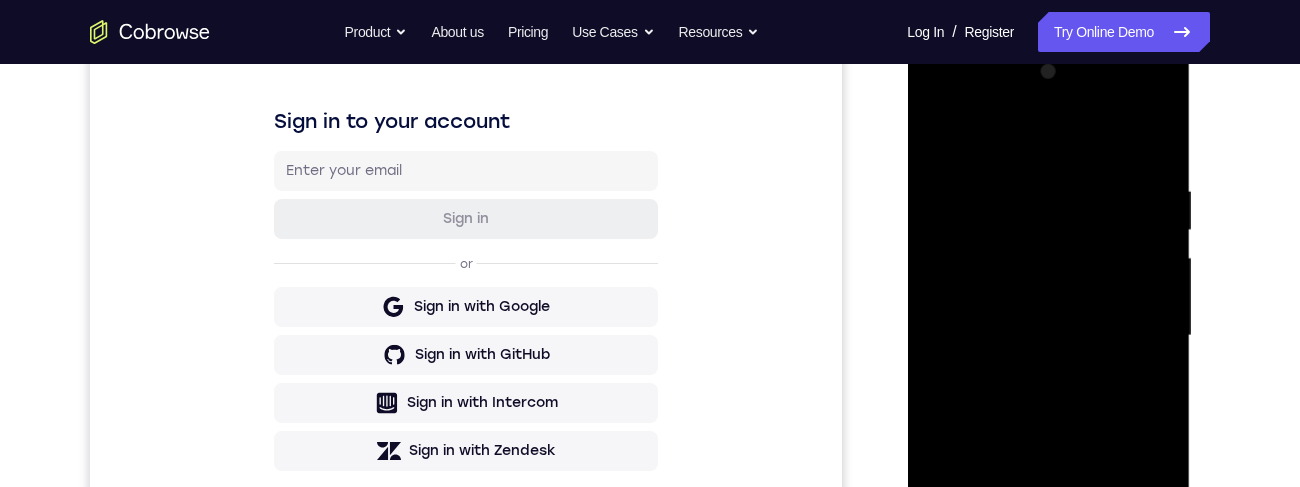 click at bounding box center [1048, 336] 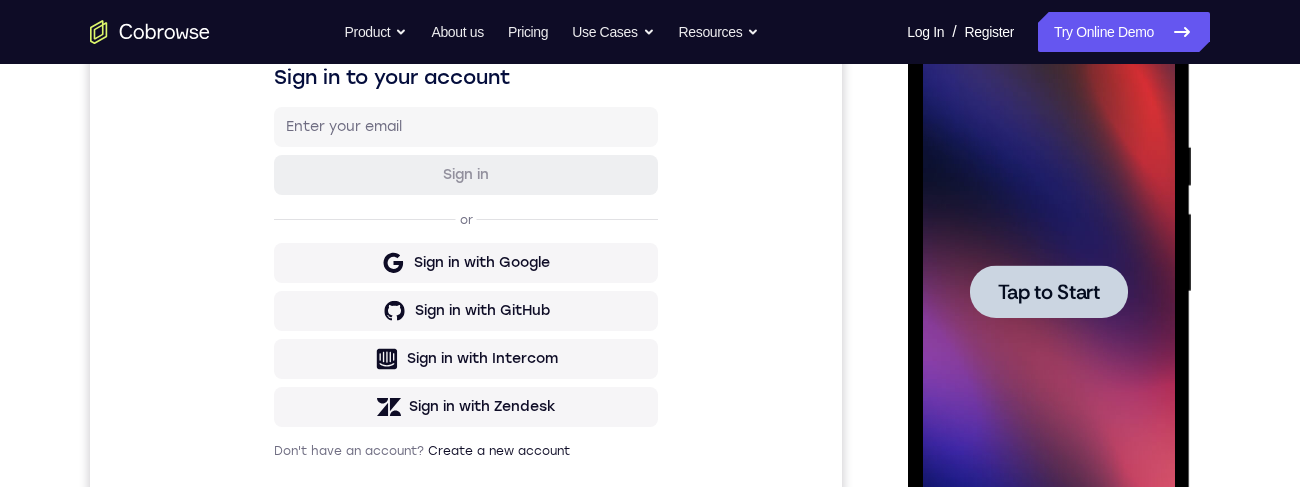scroll, scrollTop: 0, scrollLeft: 0, axis: both 